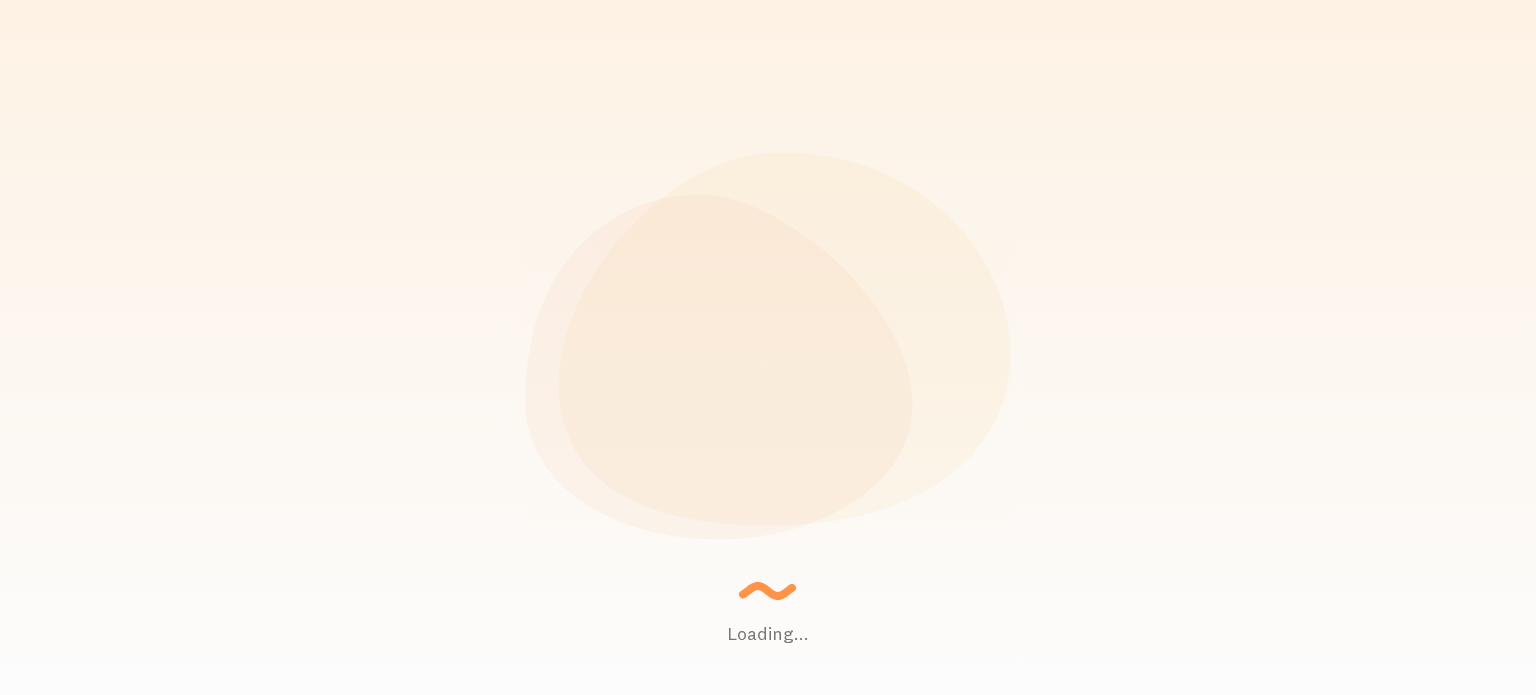 scroll, scrollTop: 0, scrollLeft: 0, axis: both 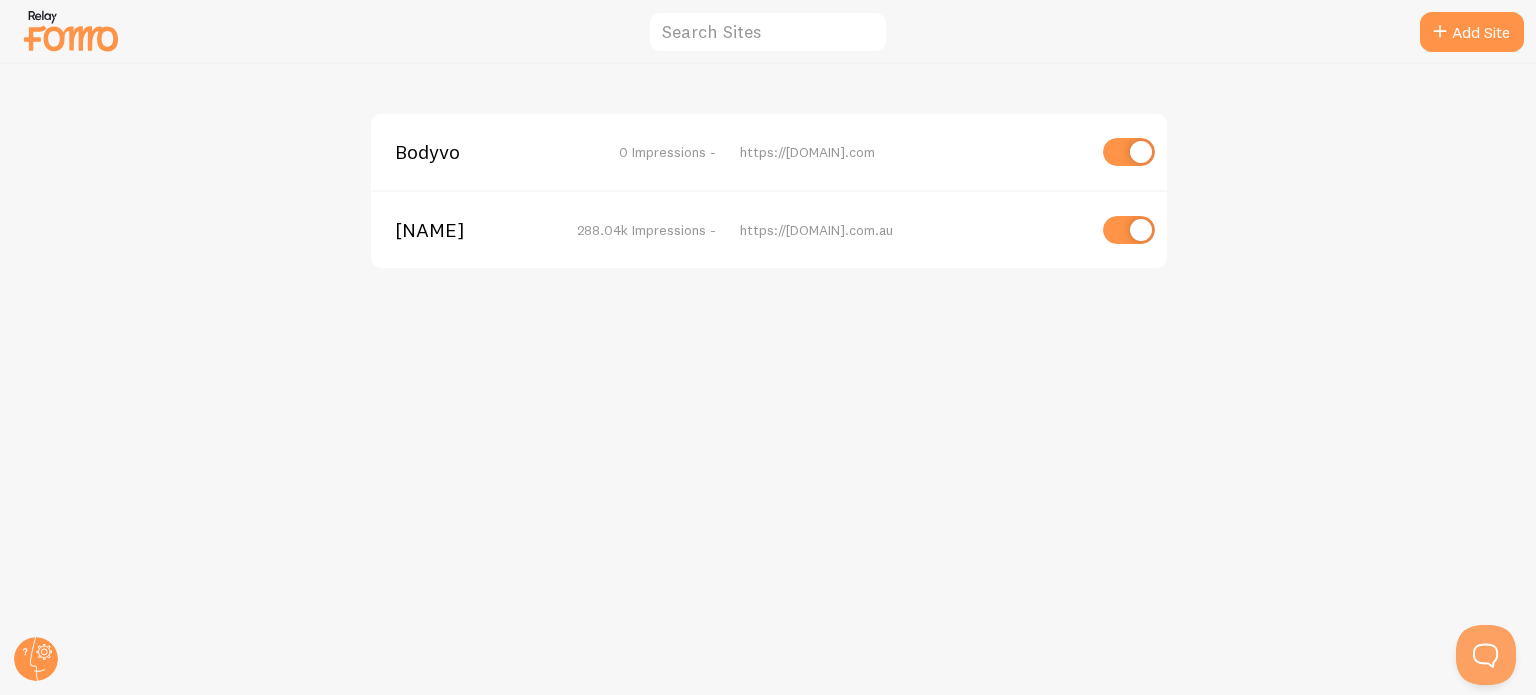 click on "0 Impressions -" at bounding box center (667, 152) 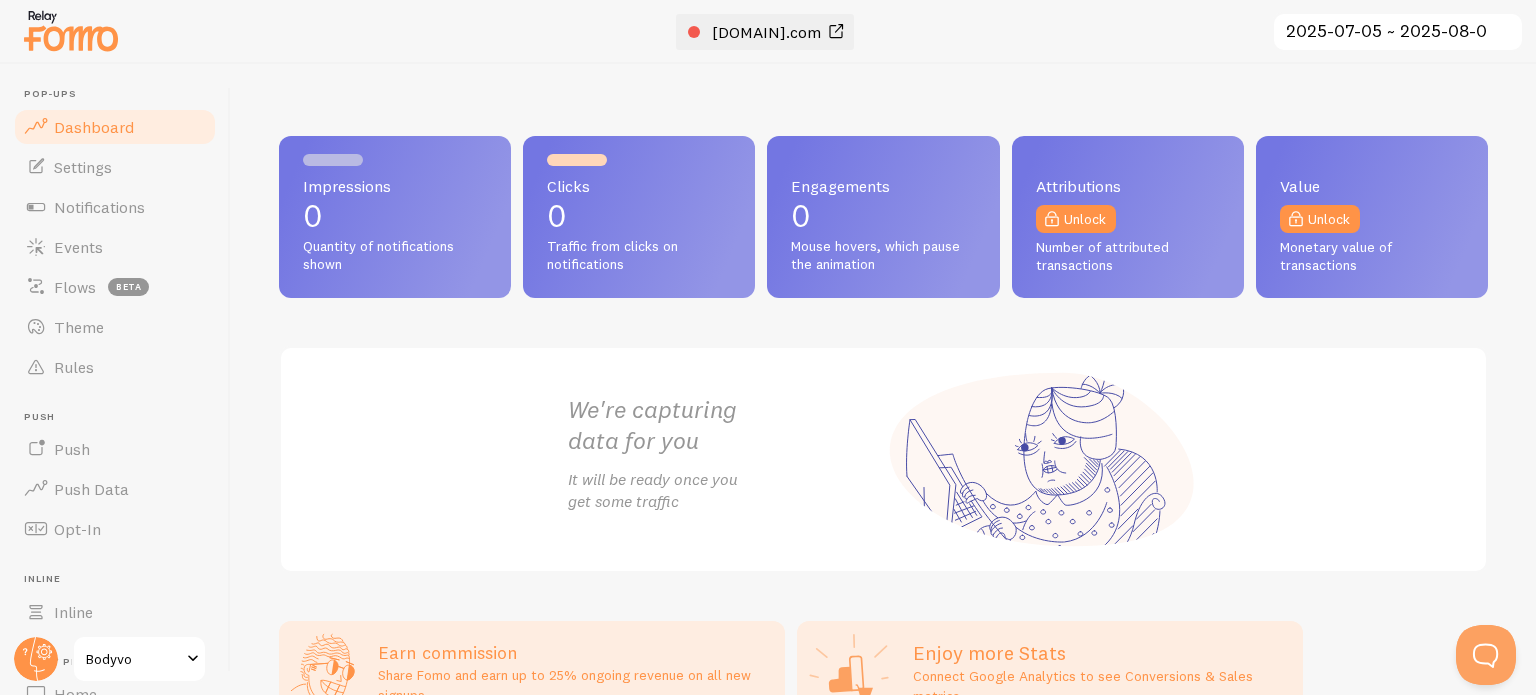 click at bounding box center (694, 32) 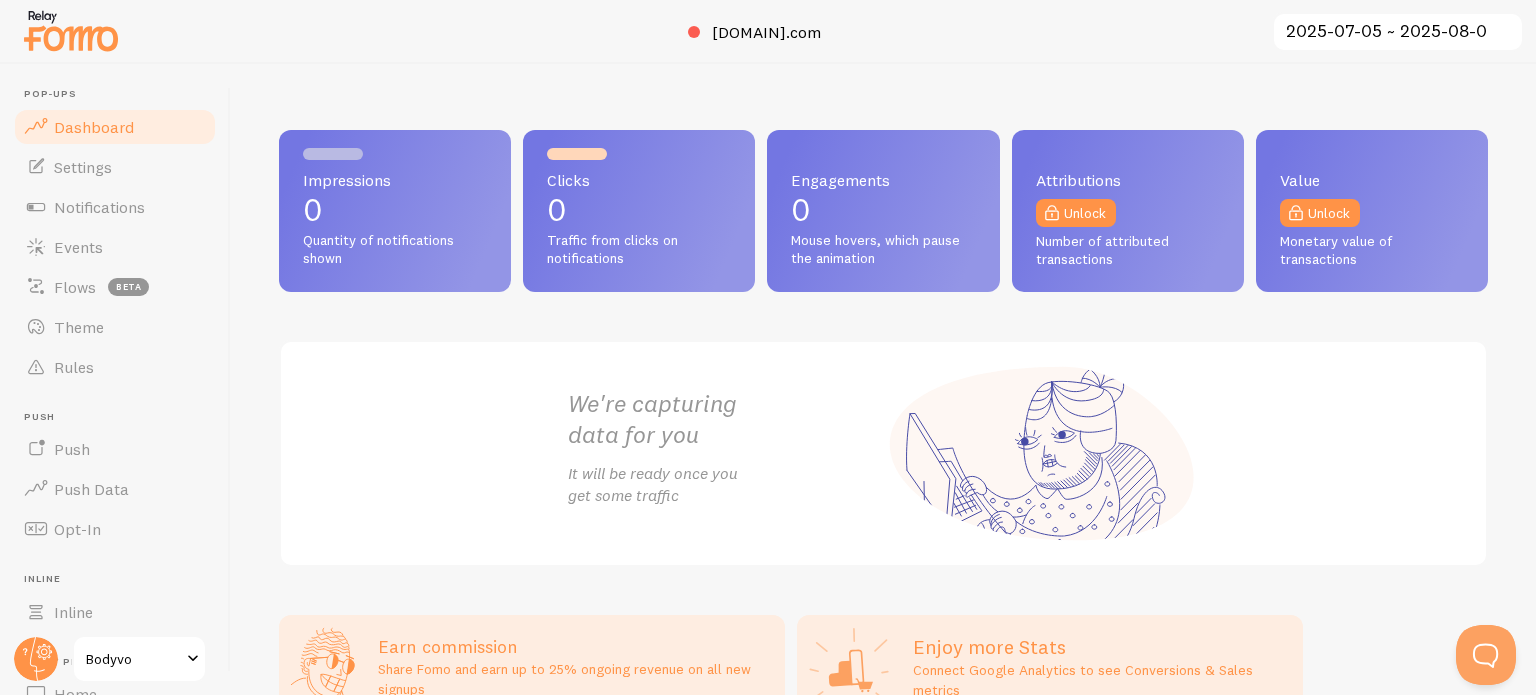scroll, scrollTop: 0, scrollLeft: 0, axis: both 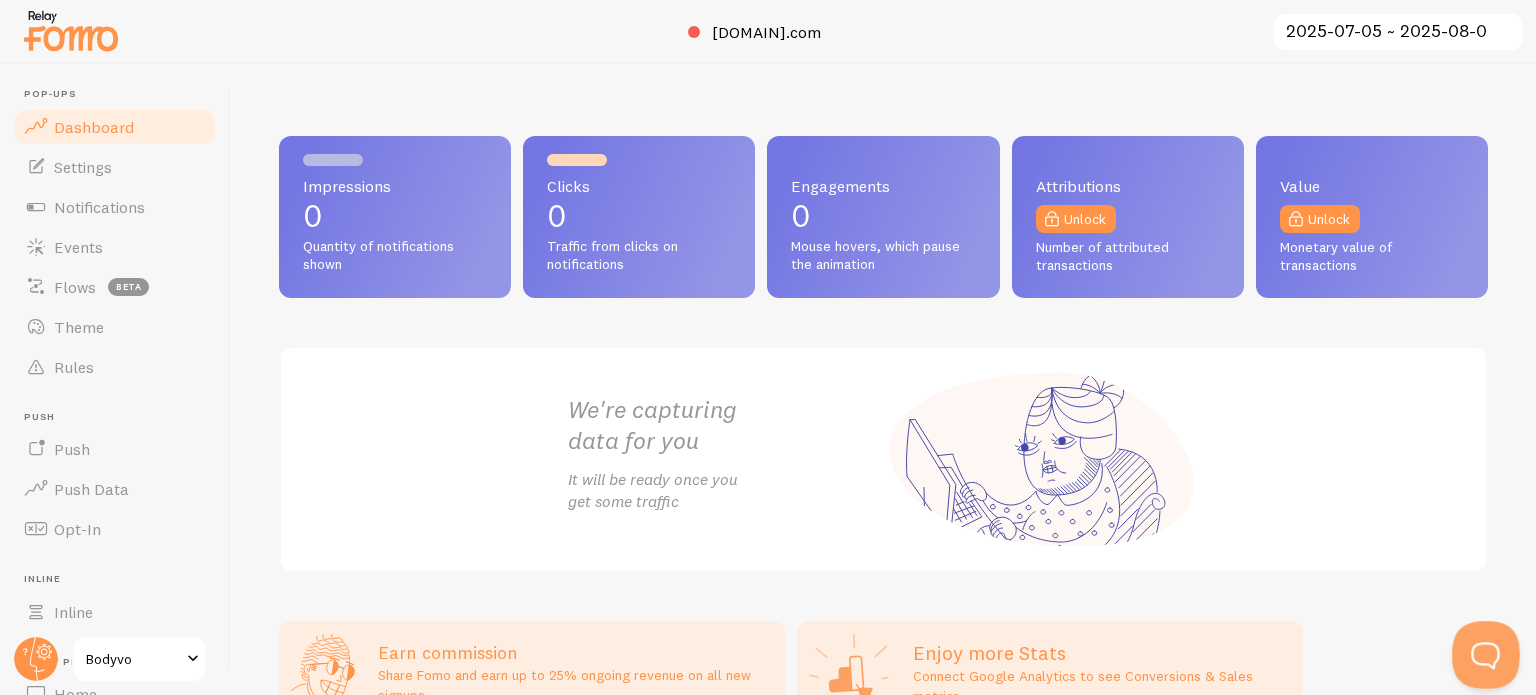 click at bounding box center (1482, 651) 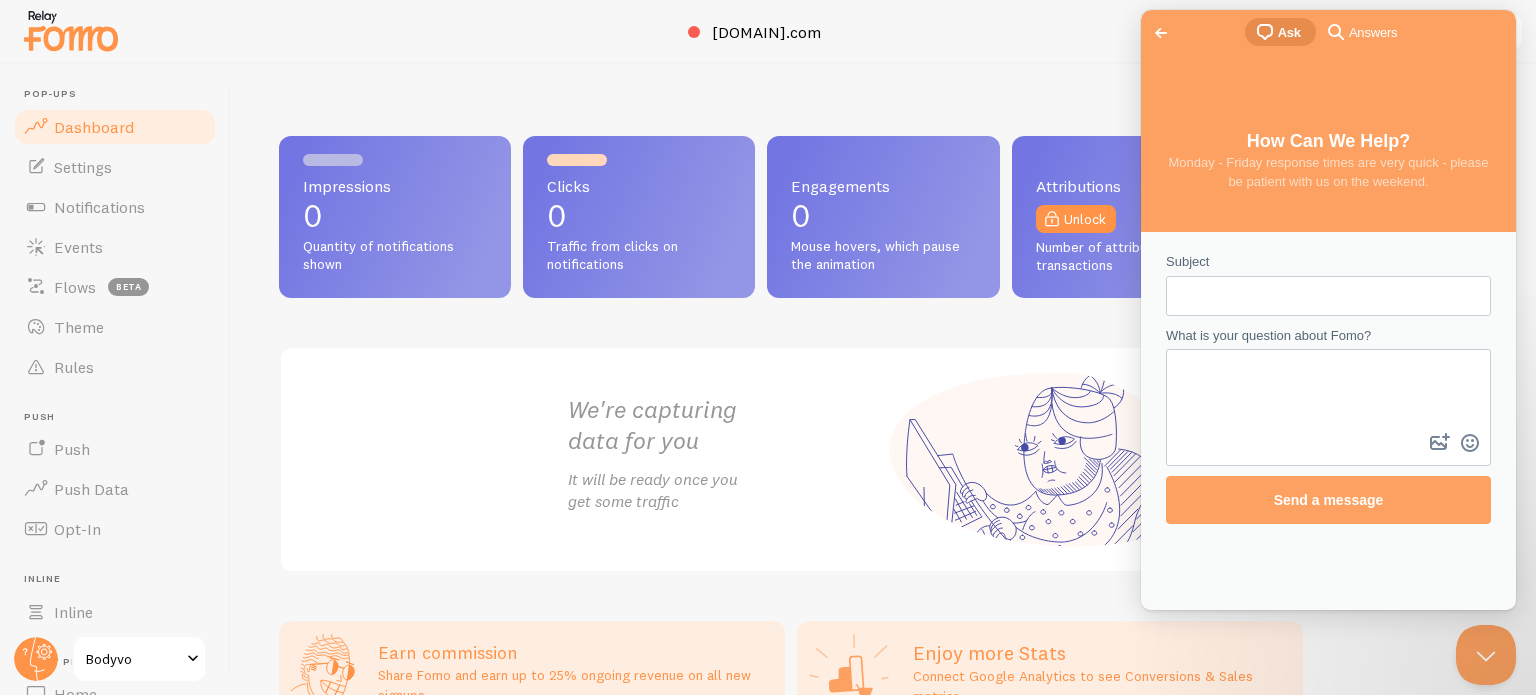 scroll, scrollTop: 0, scrollLeft: 0, axis: both 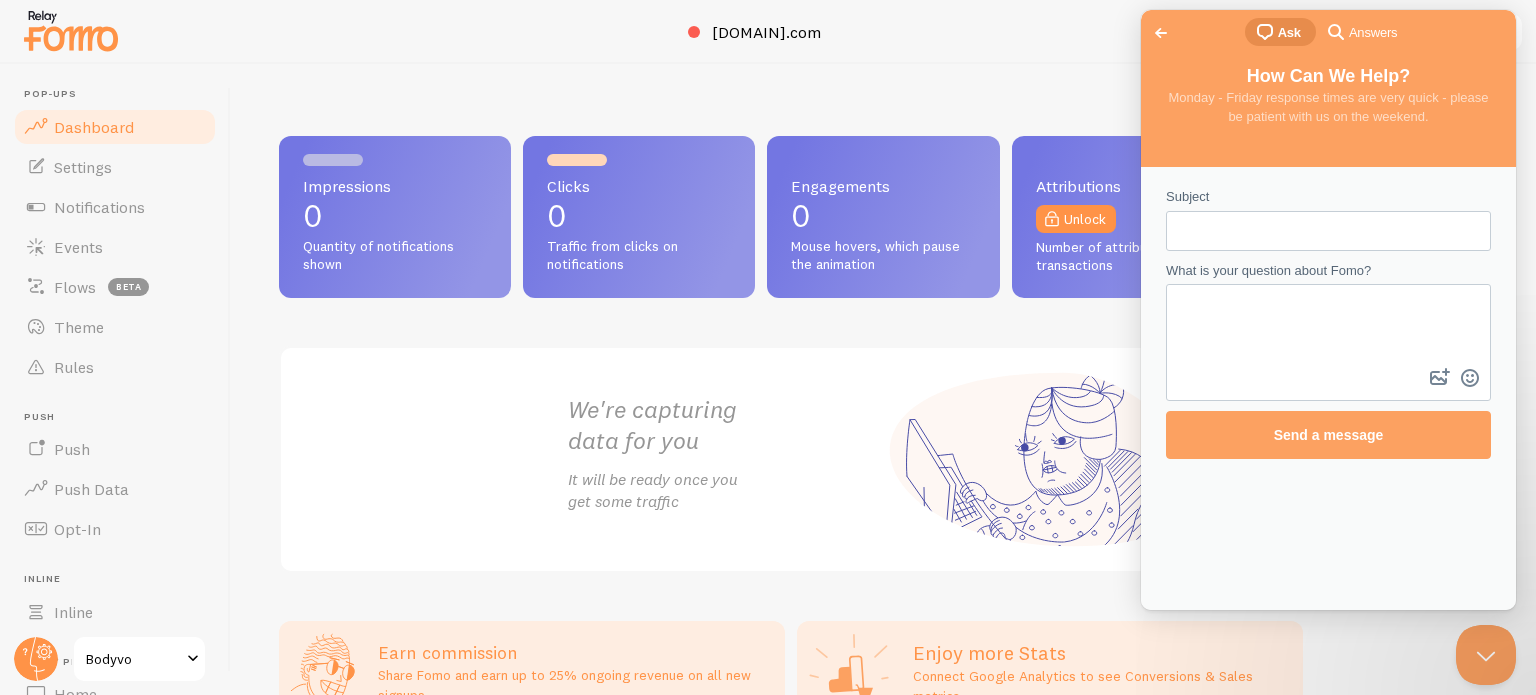click on "Go back" at bounding box center (1161, 33) 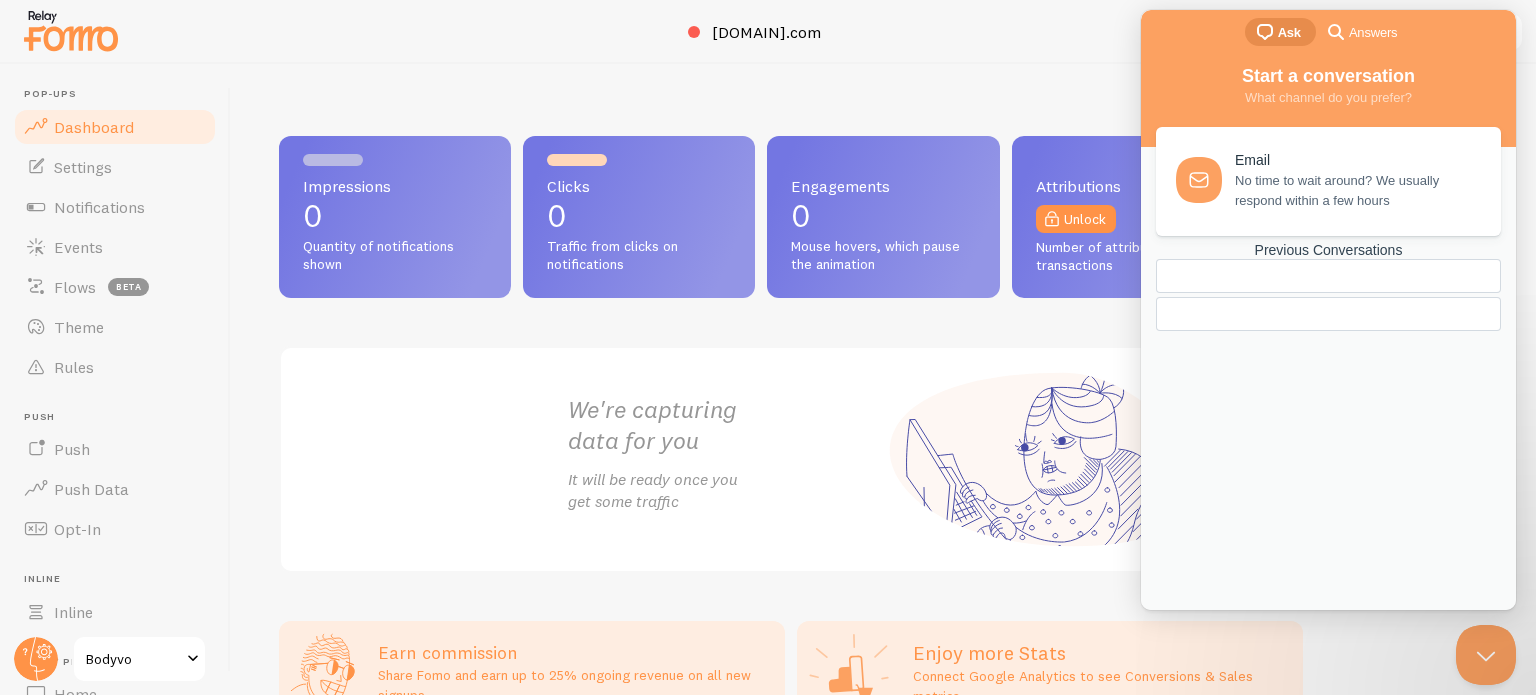 click on "We're capturing  data for you     It will be ready once you  get some traffic" at bounding box center [883, 459] 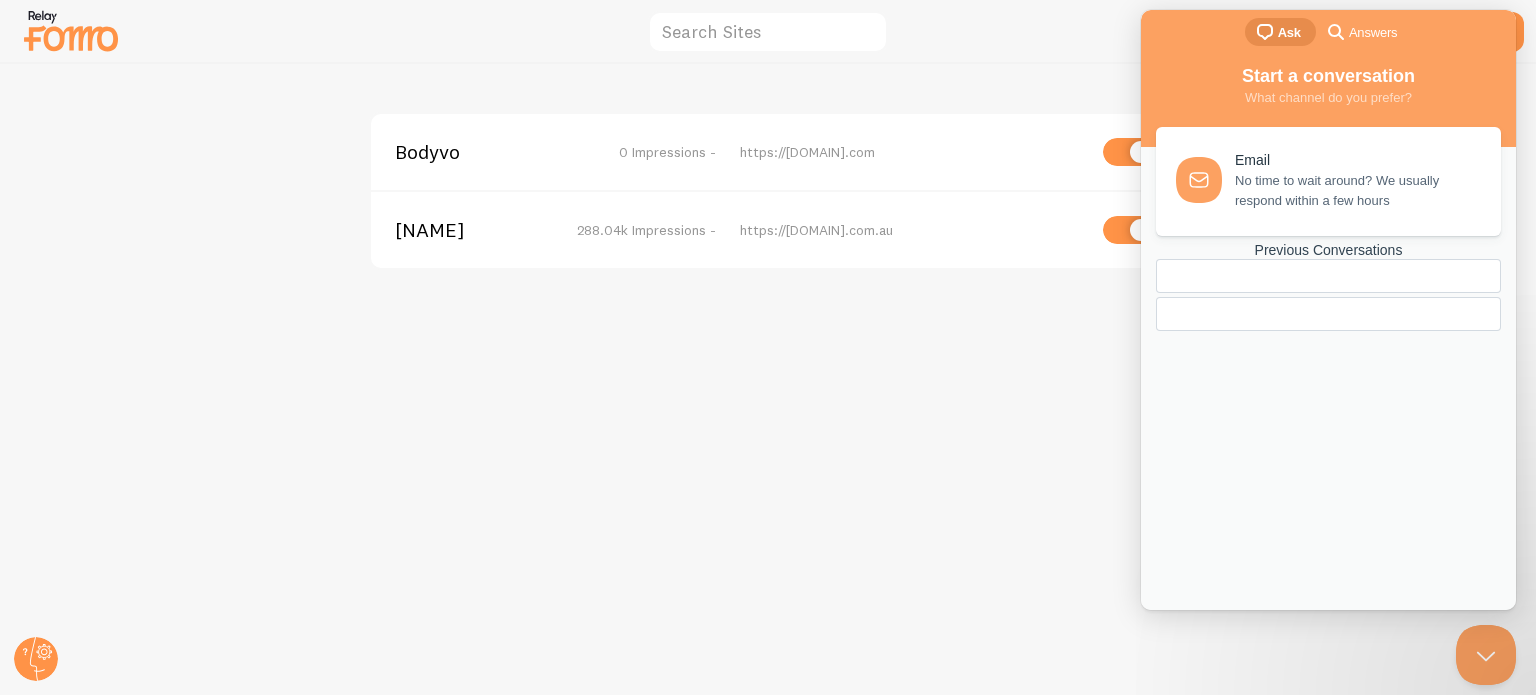 click on "[DOMAIN]    [IMPRESSIONS] -   https://[DOMAIN].com         [DOMAIN]    [IMPRESSIONS] -   https://[DOMAIN].com.au" at bounding box center [768, 379] 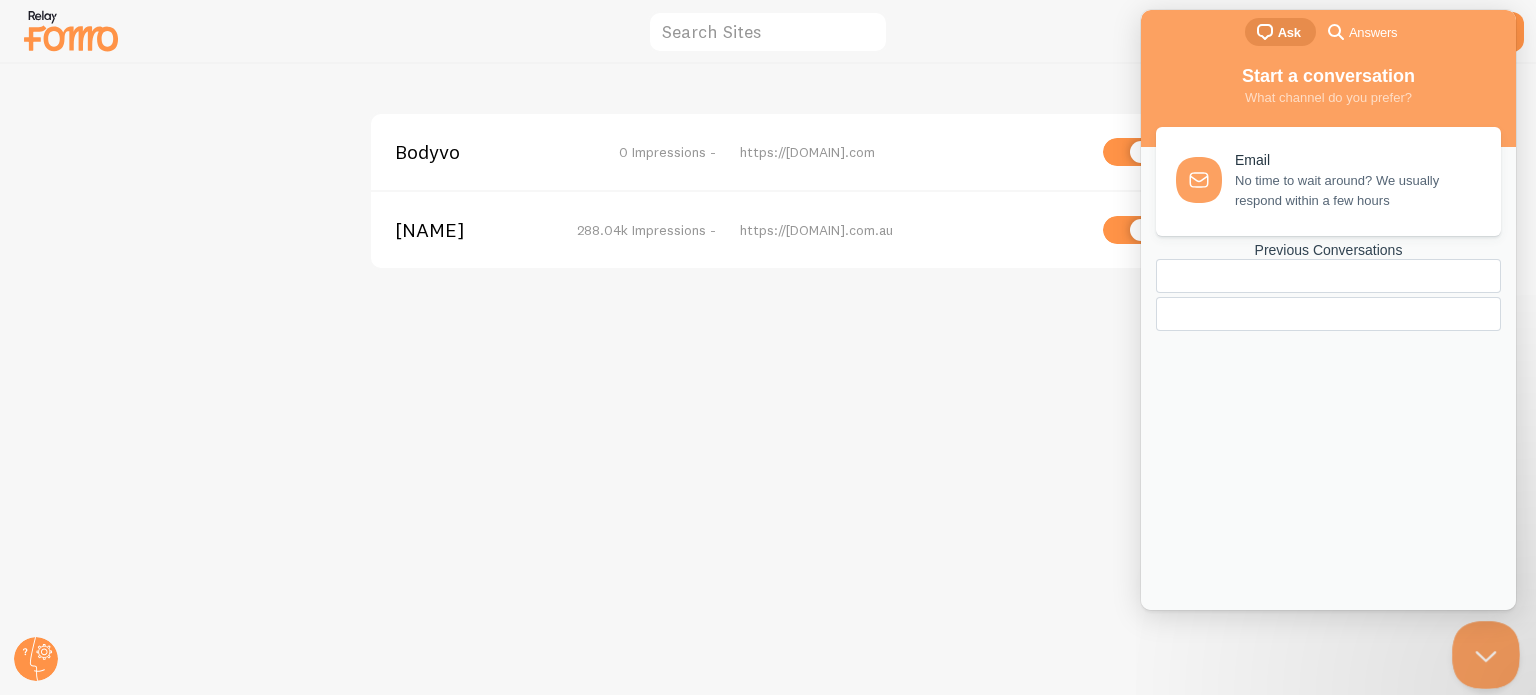 click at bounding box center (1482, 651) 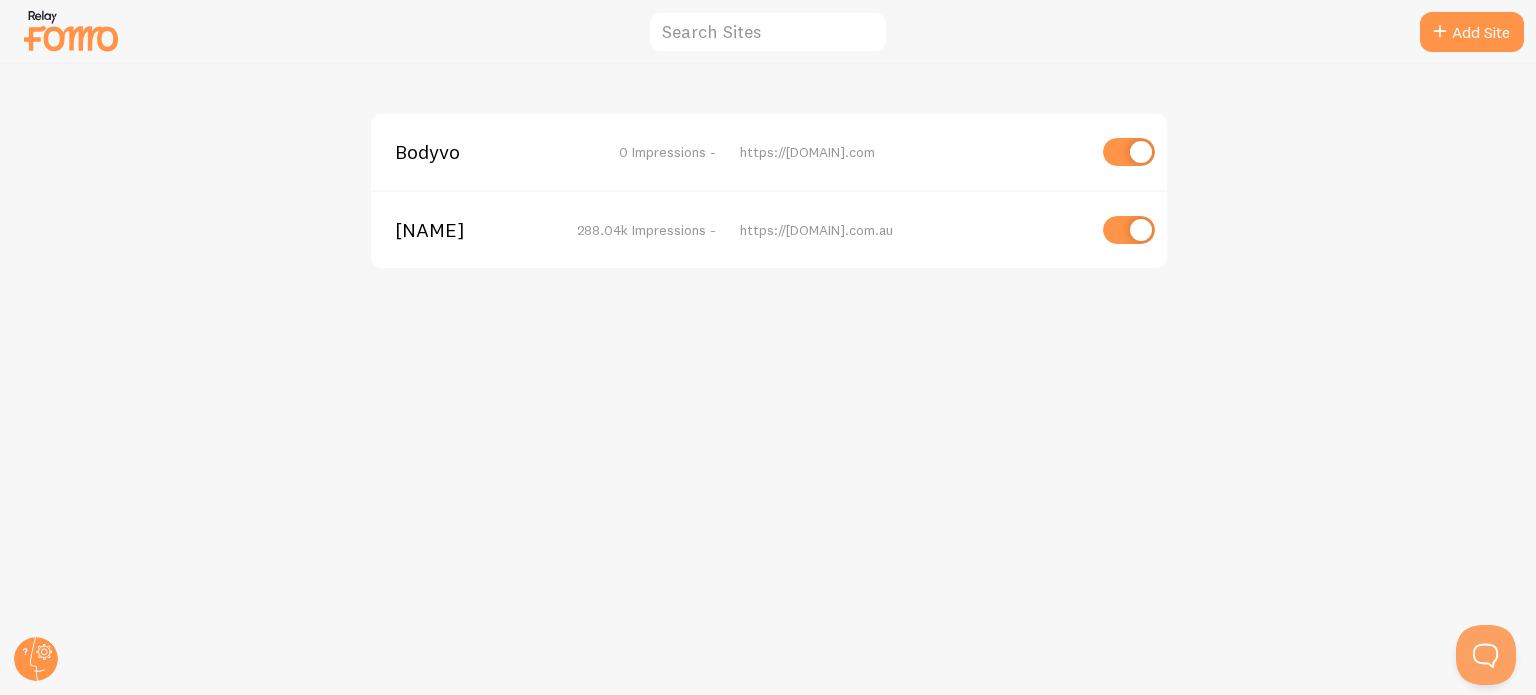 click on "0 Impressions -" at bounding box center (667, 152) 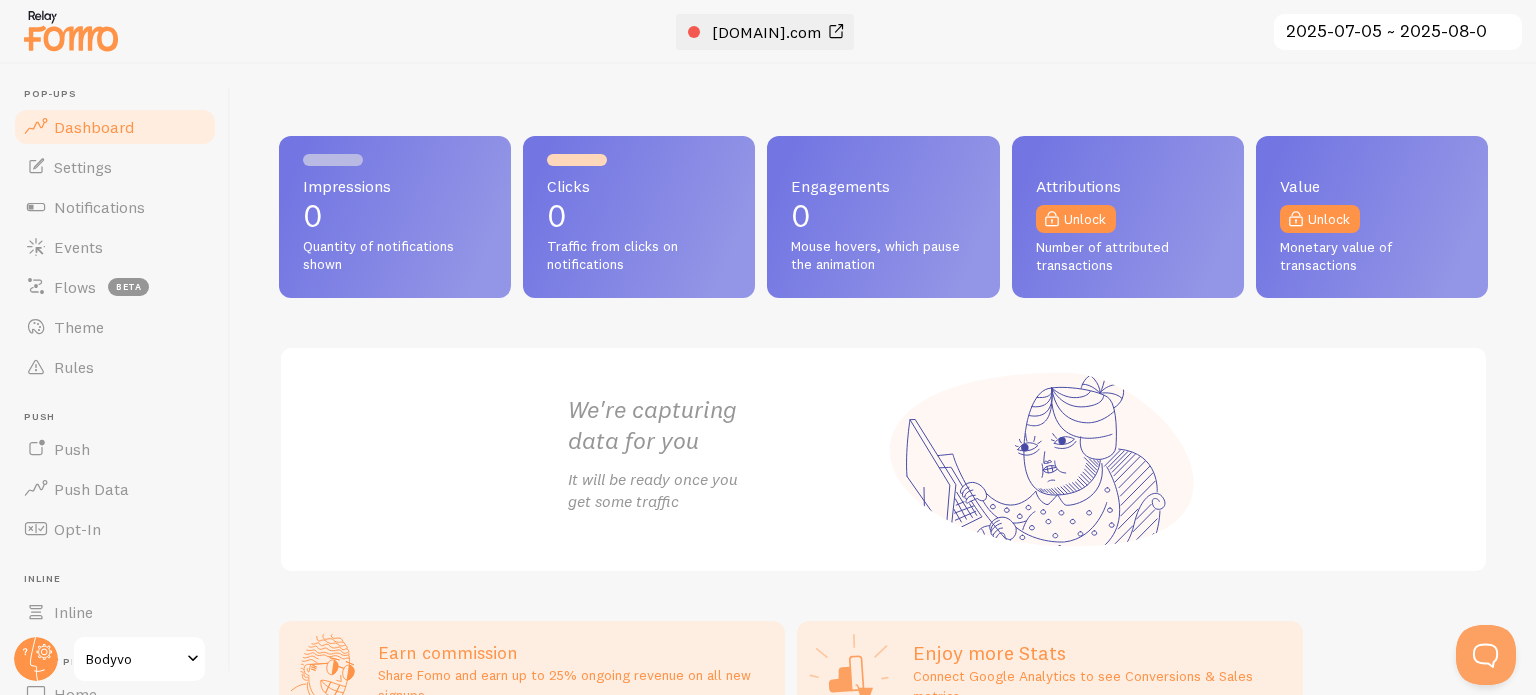 click at bounding box center (694, 32) 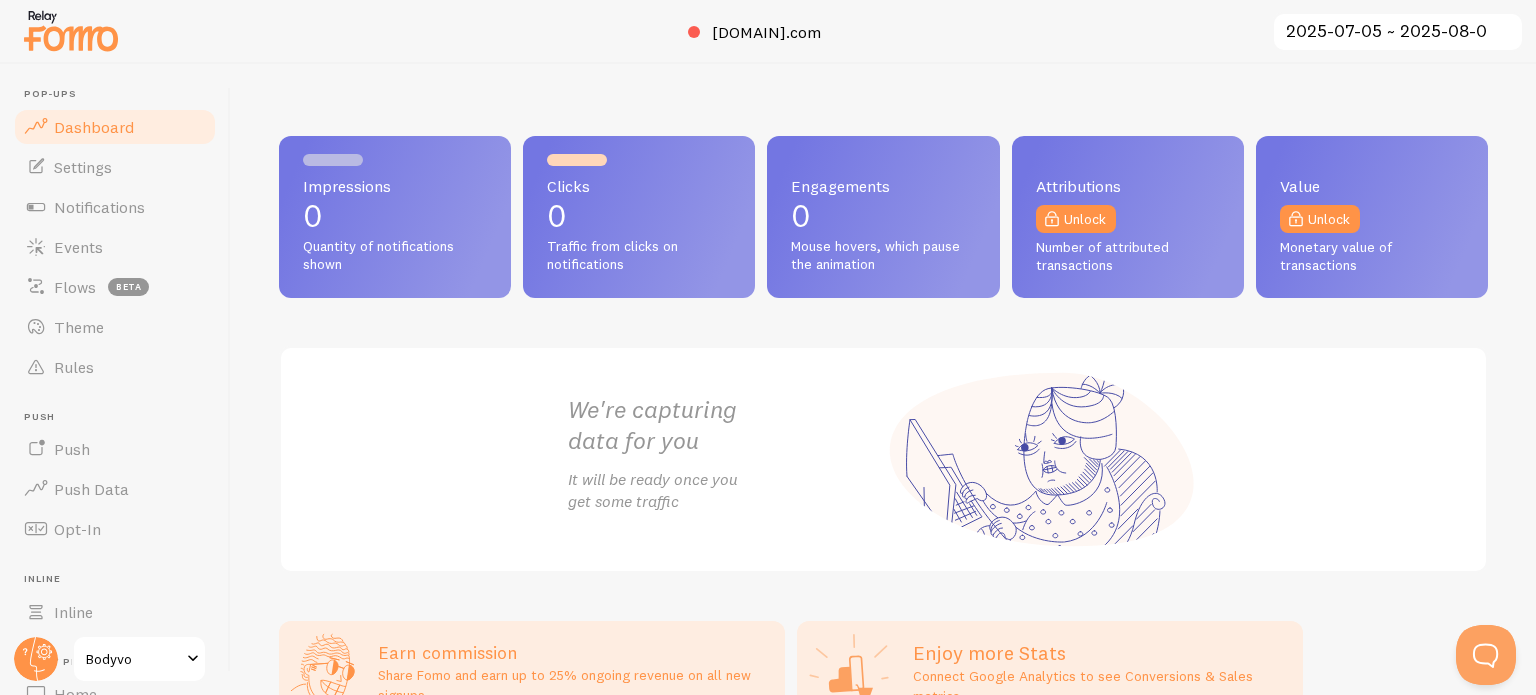 scroll, scrollTop: 125, scrollLeft: 0, axis: vertical 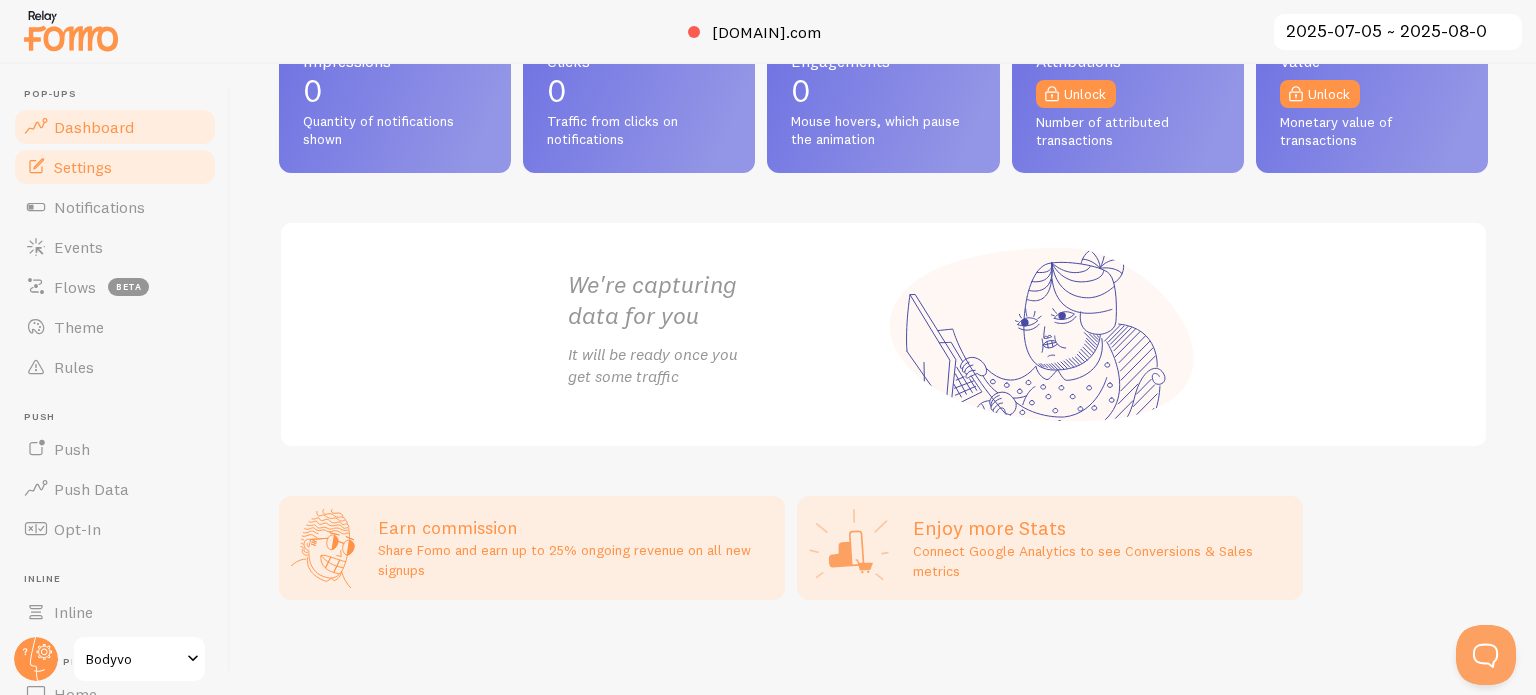 click on "Settings" at bounding box center (115, 167) 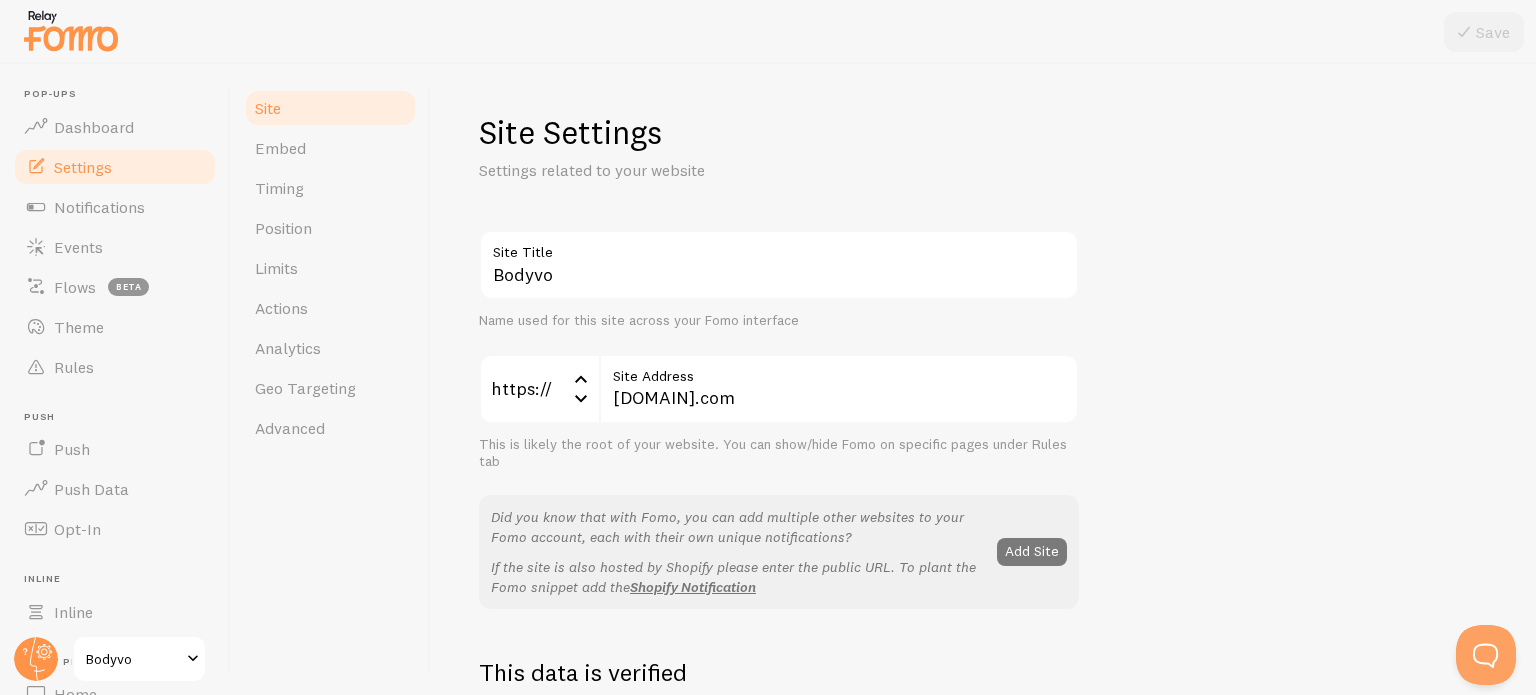 click on "Add Site" at bounding box center (1032, 552) 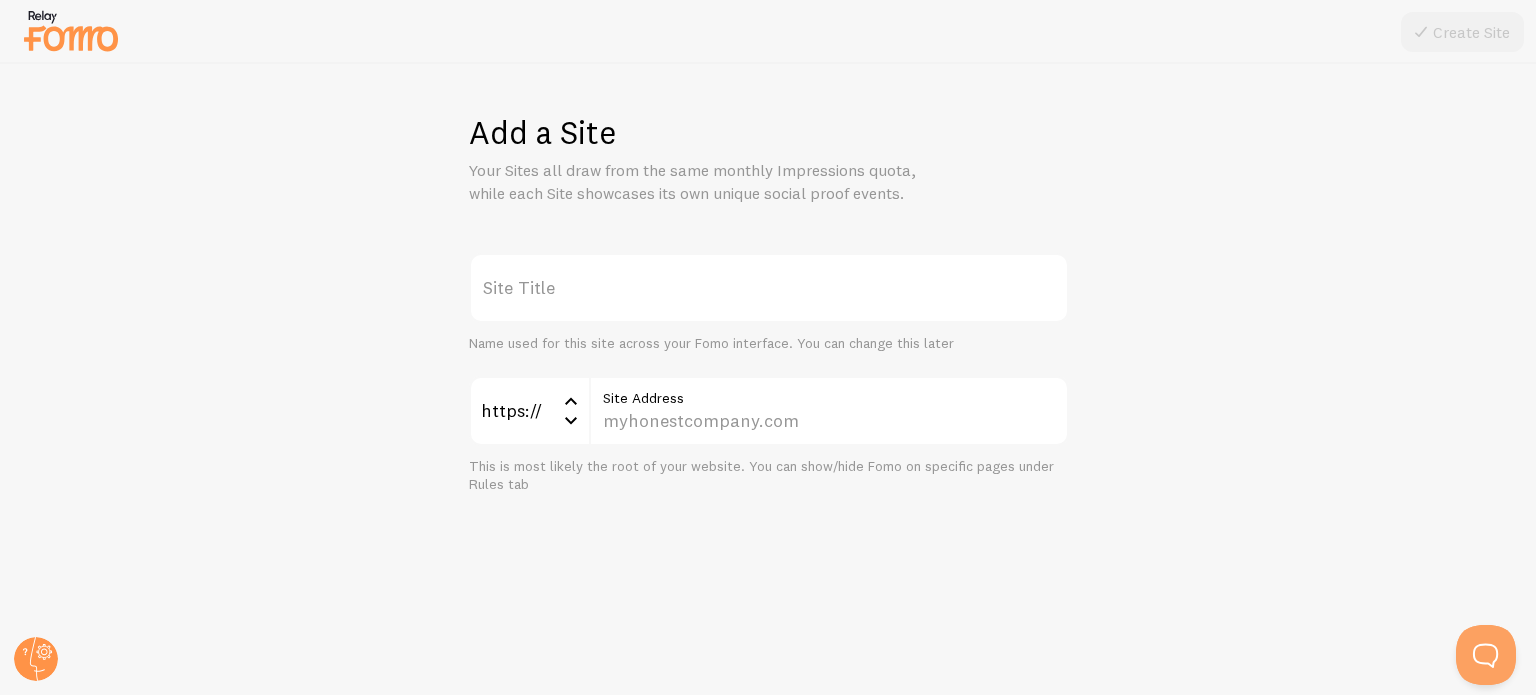 click on "Site Title" at bounding box center (769, 288) 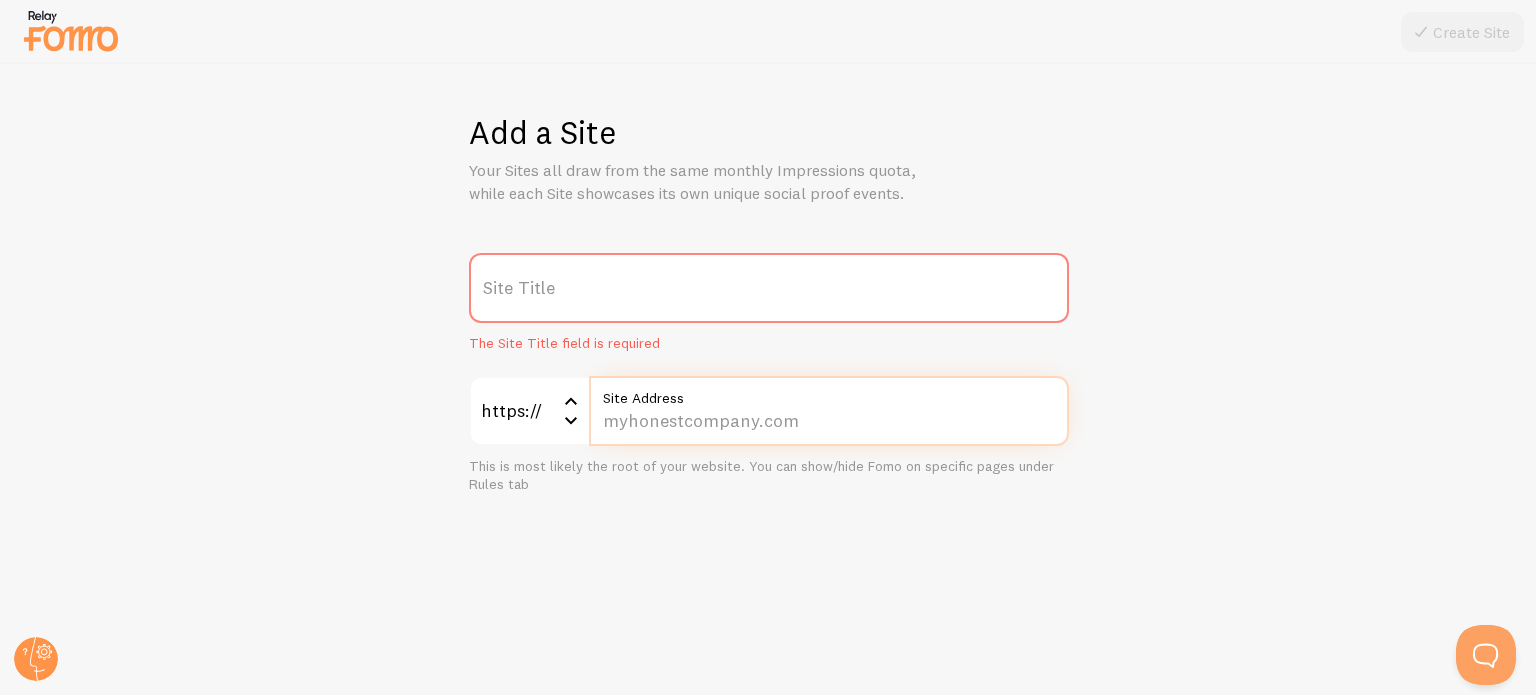 click on "Site Address" at bounding box center (829, 411) 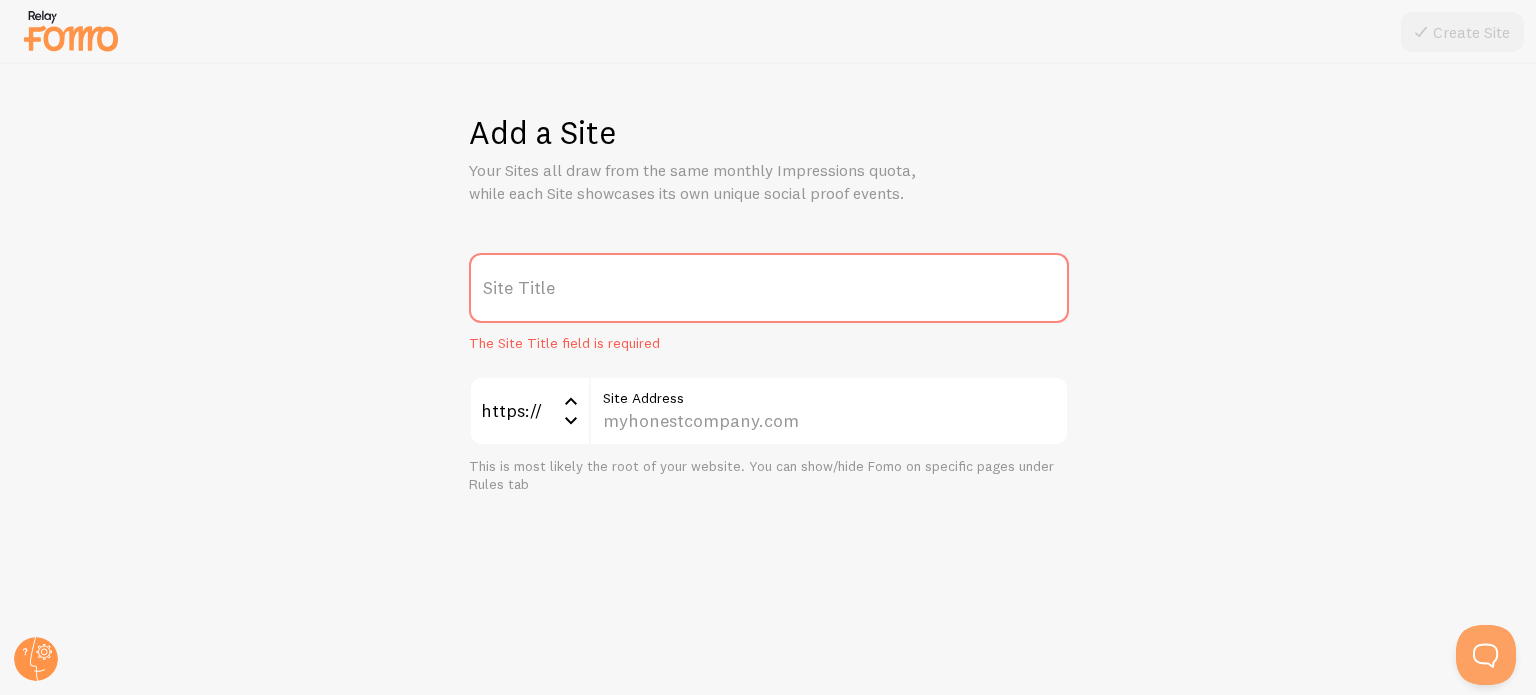 click on "Site Title" at bounding box center (769, 288) 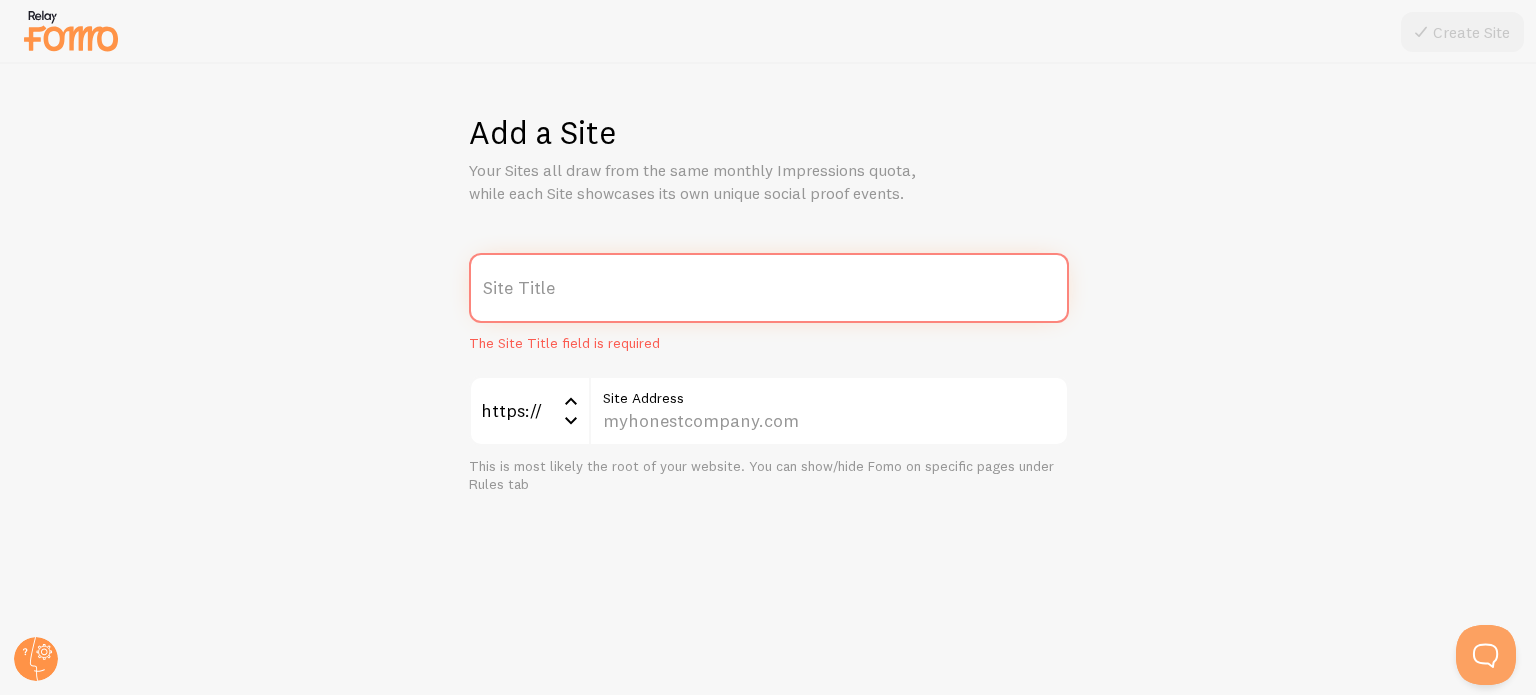 click on "Site Title" at bounding box center (769, 288) 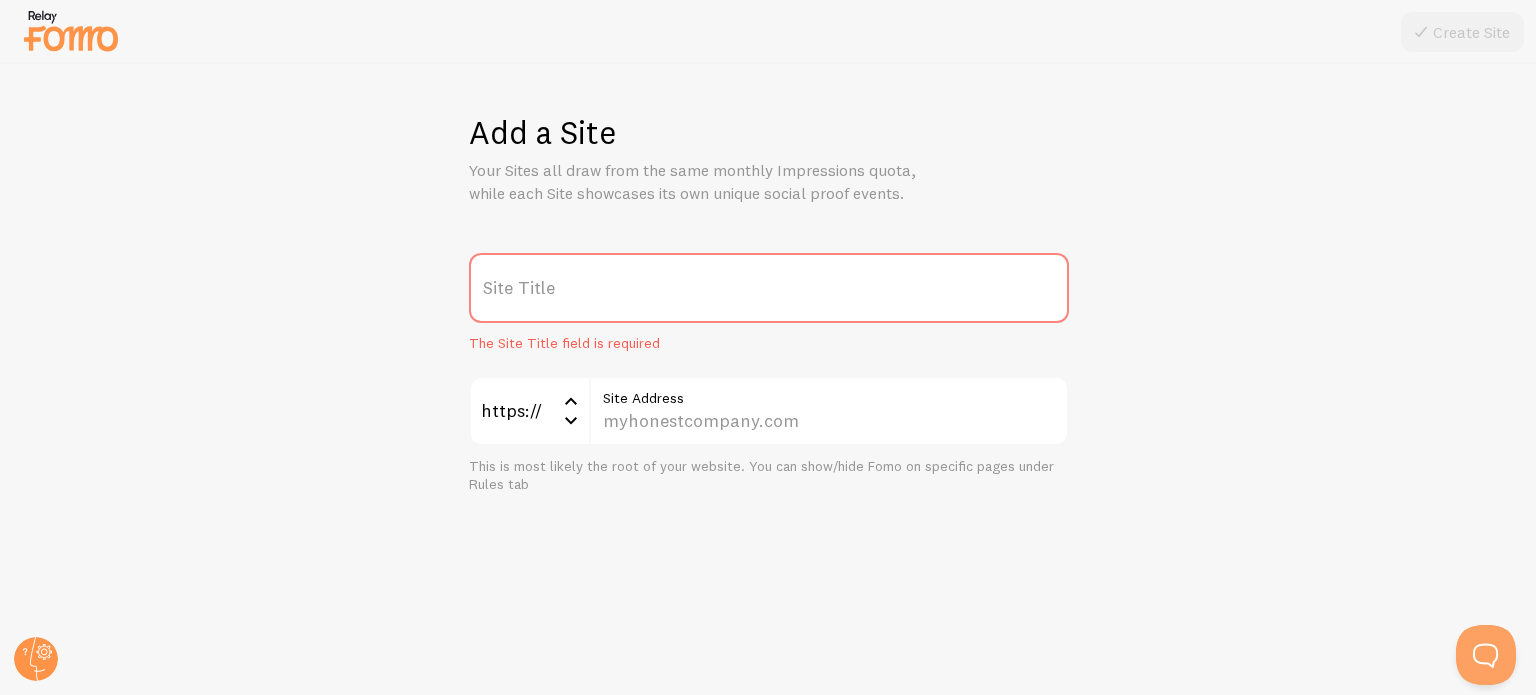 click at bounding box center [71, 30] 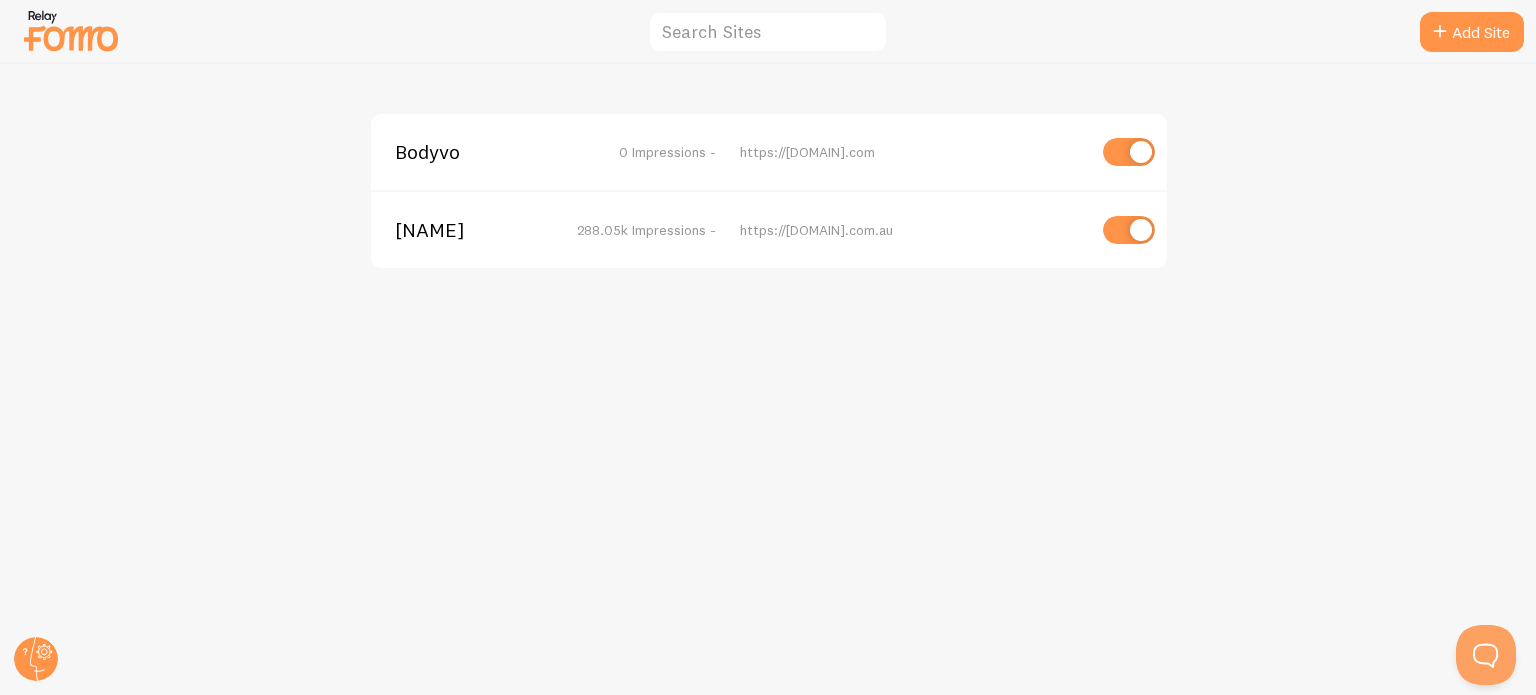 click on "Bodyvo" at bounding box center (475, 152) 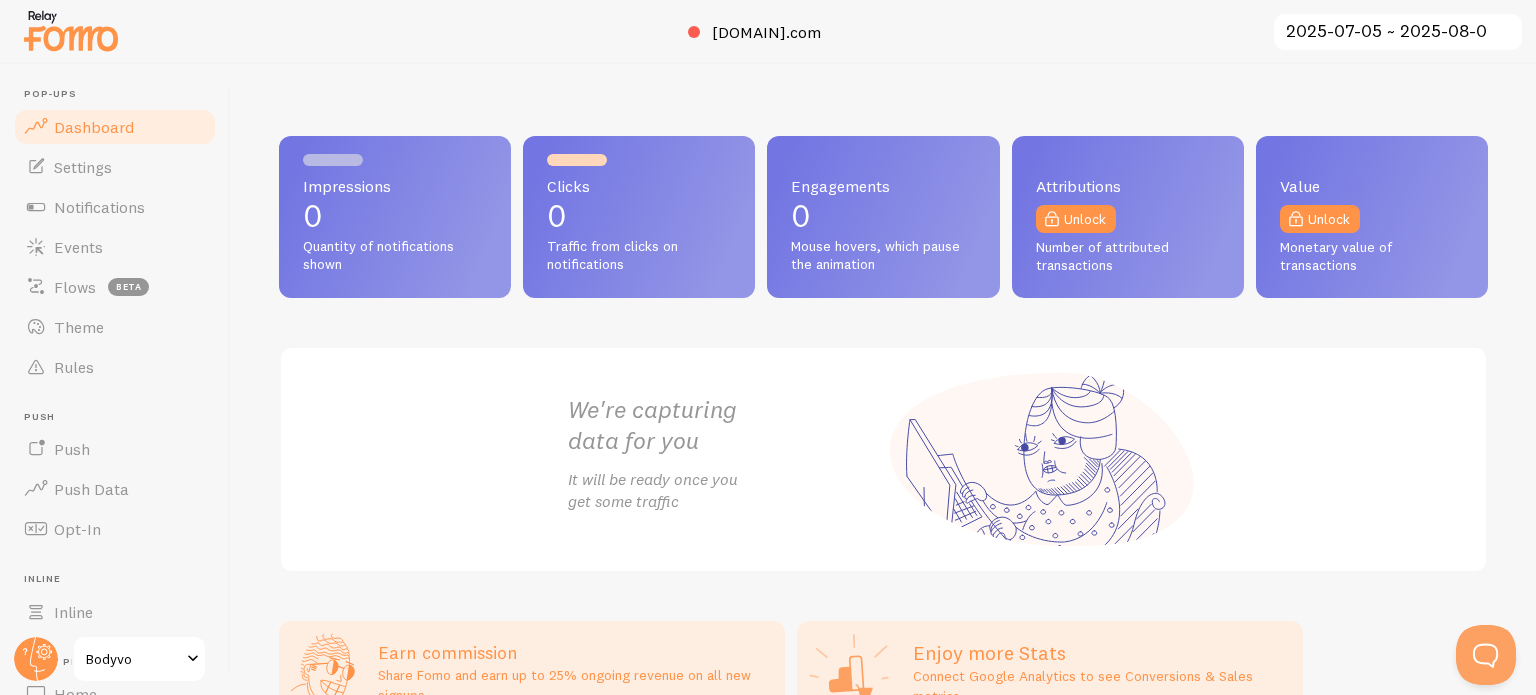 scroll, scrollTop: 125, scrollLeft: 0, axis: vertical 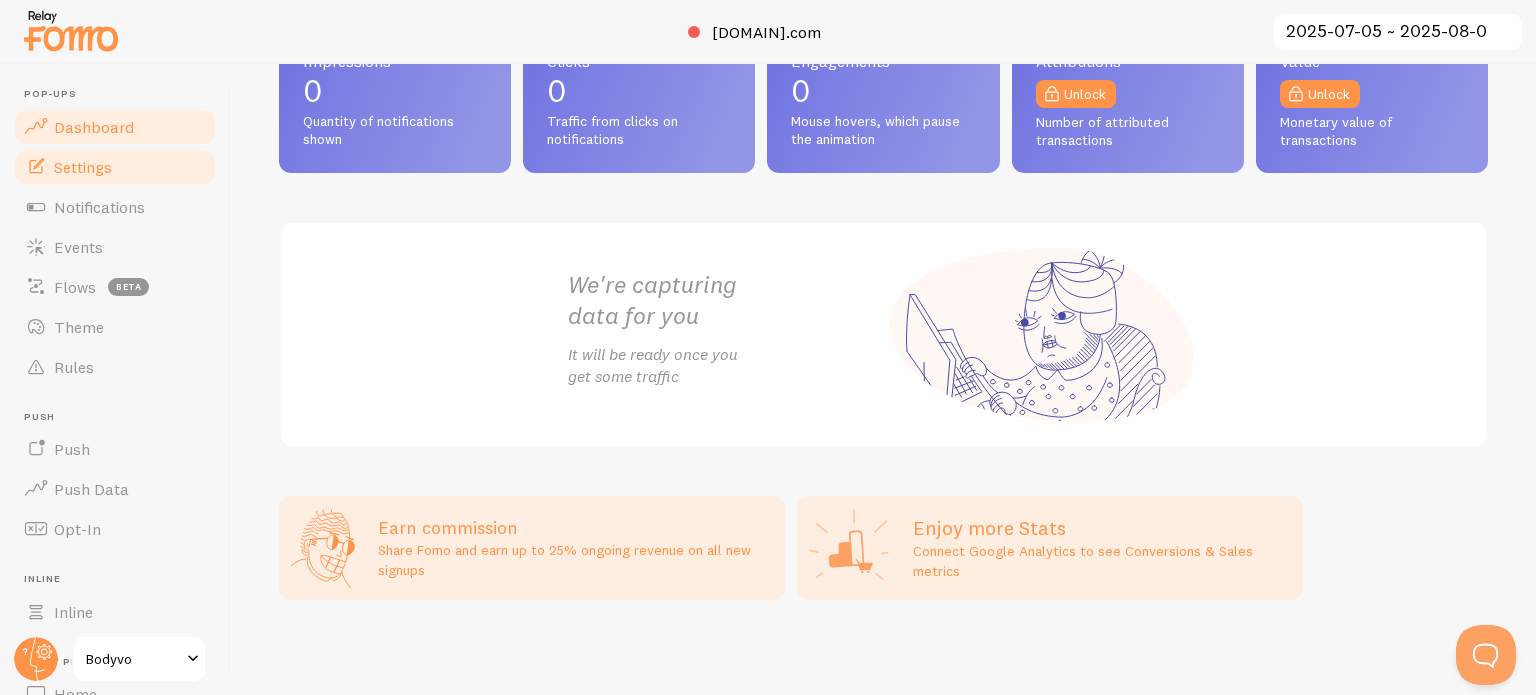 click on "Settings" at bounding box center (83, 167) 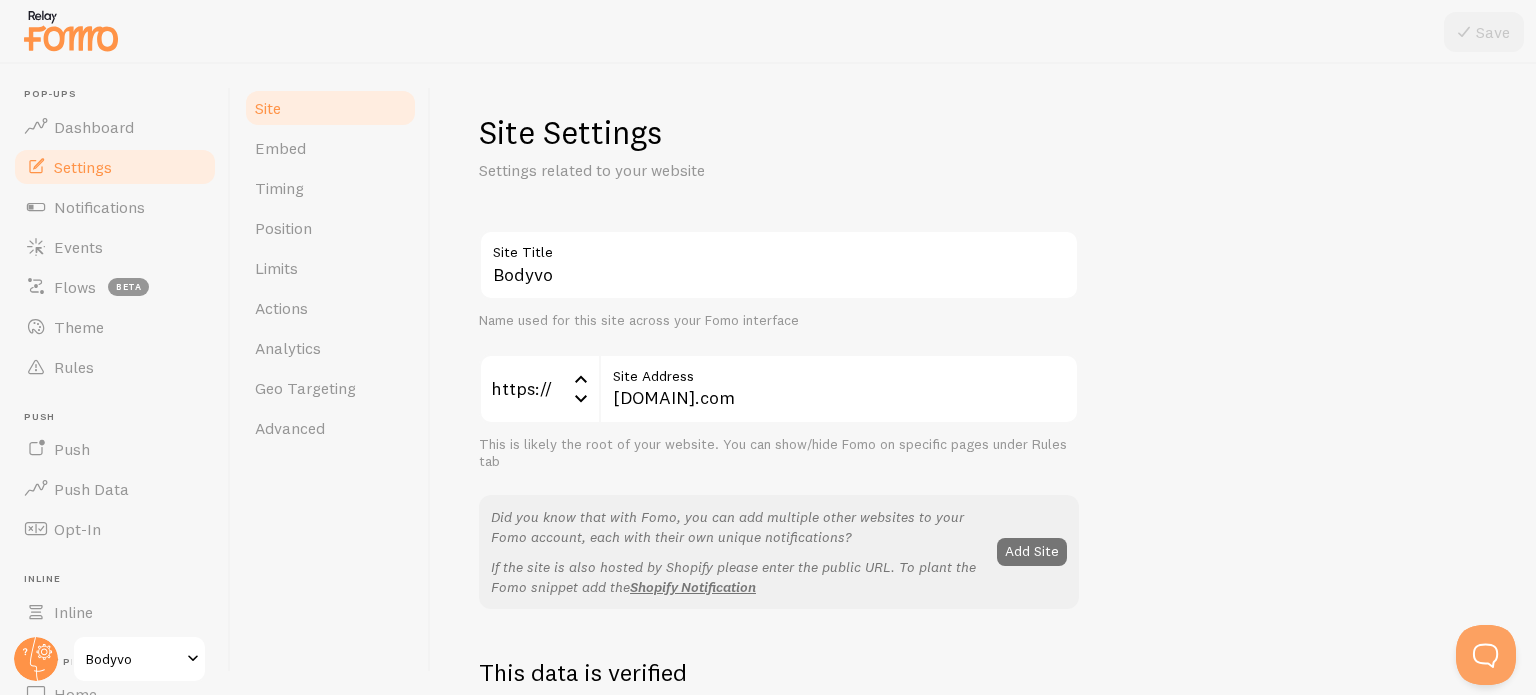 click on "[DOMAIN]    Site Title       Name used for this site across your Fomo interface     https://   https://       https://  http://      [DOMAIN].com   Site Address       This is likely the root of your website. You can show/hide Fomo on specific pages under Rules tab
Did you know that with Fomo, you can add multiple other websites
to your Fomo account, each with their own unique notifications?
If the site is also hosted by Shopify please enter the public
URL. To plant the Fomo snippet add the
Shopify Notification
Add Site
This data is verified       This data is verified badge   Show badge   Show a badge on notifications that leads to Event details   Analytics     fomo   UTM Source       Provide a unique identifier for measuring clicks on this notification from within your Google Analytics account (optional)     notification   UTM Medium           Fomo APIs       Auth Token" at bounding box center (983, 906) 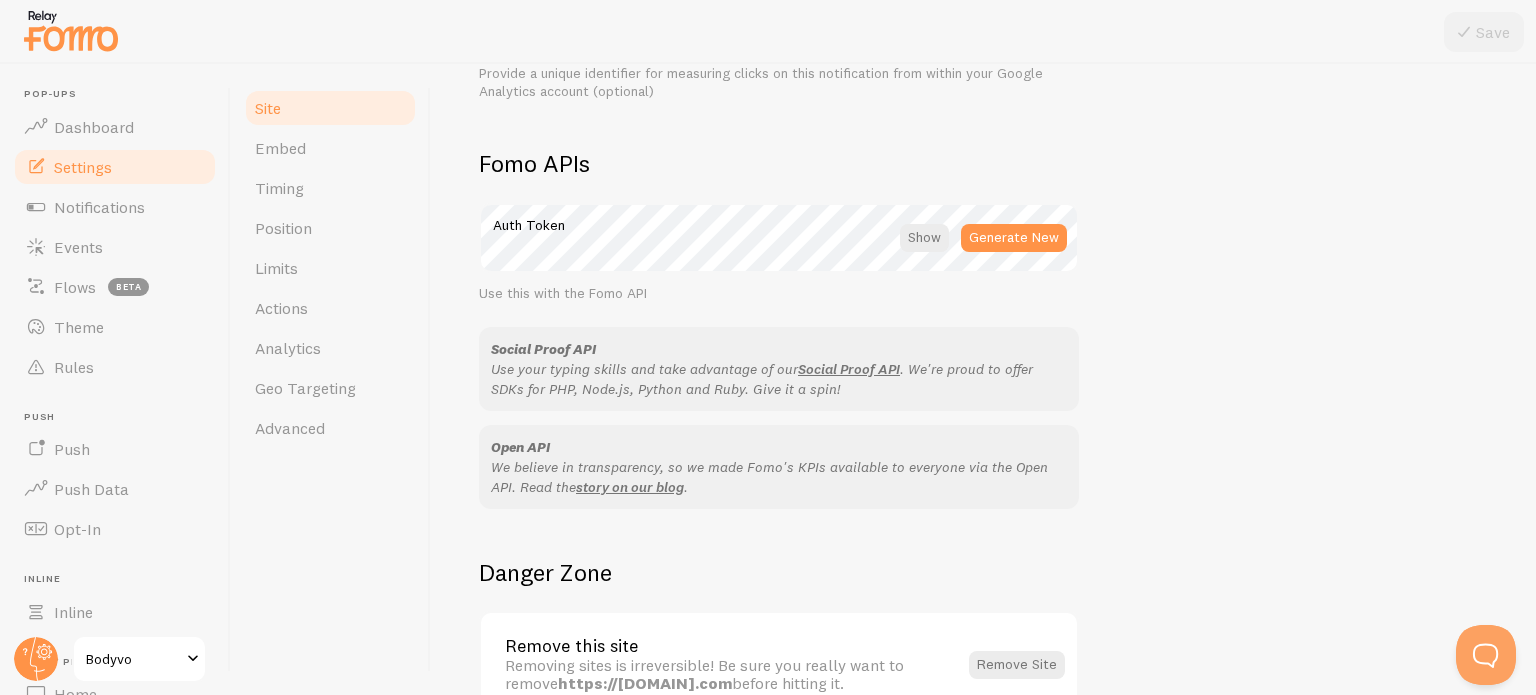 scroll, scrollTop: 1108, scrollLeft: 0, axis: vertical 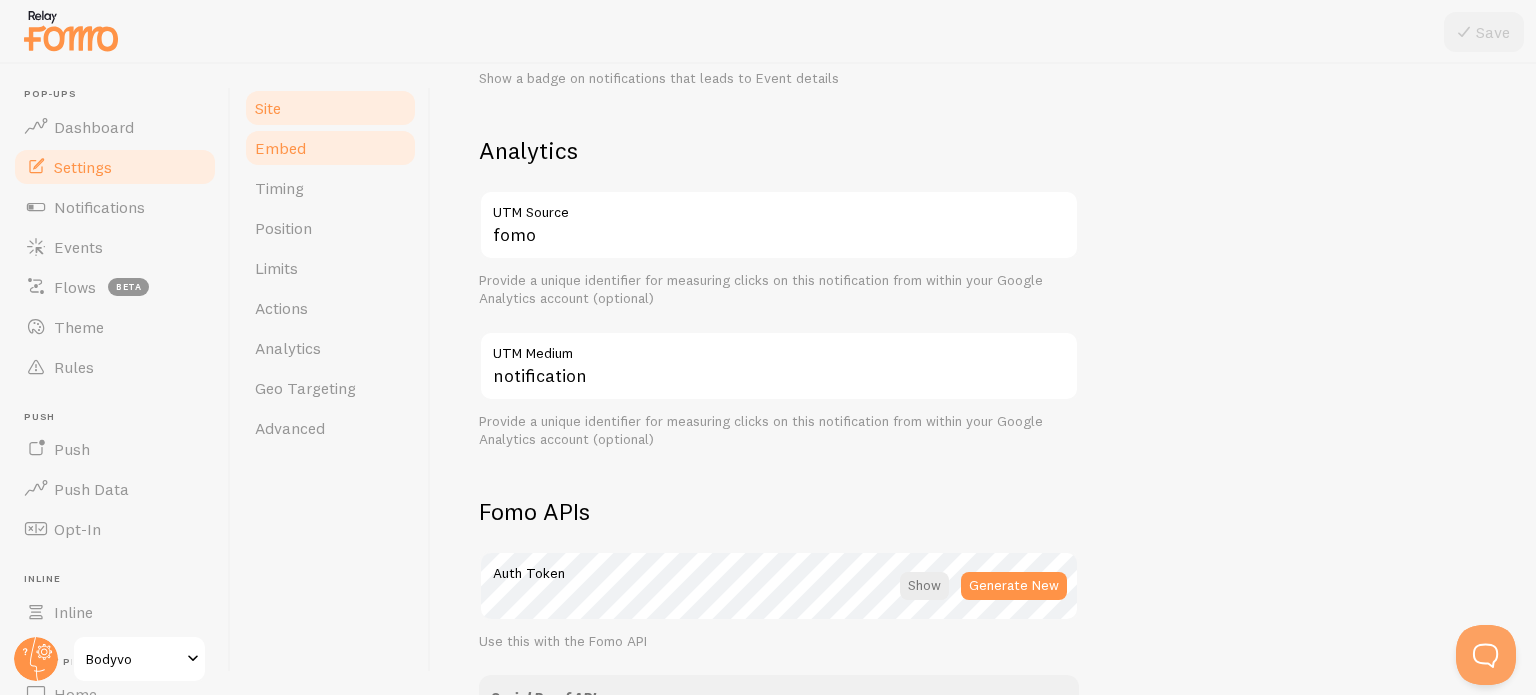 click on "Embed" at bounding box center (330, 148) 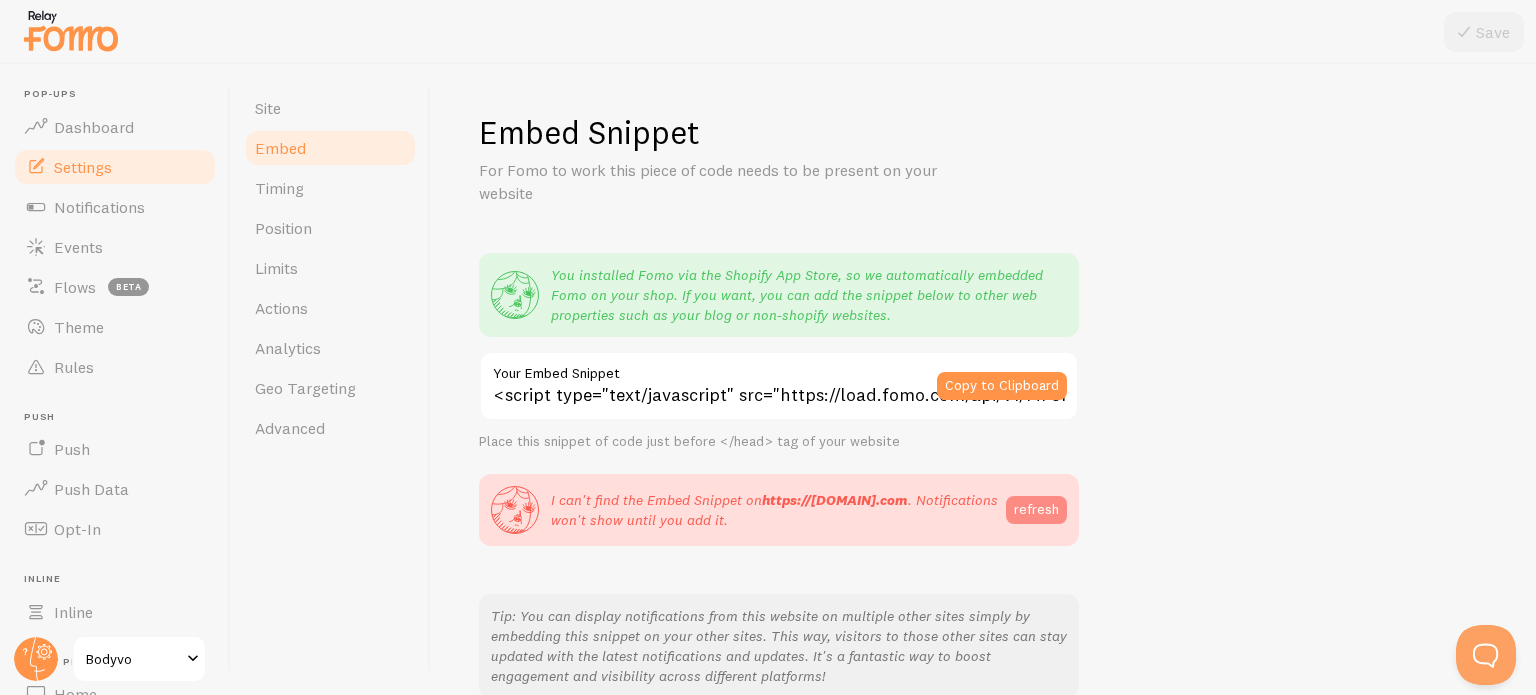 click on "refresh" at bounding box center [1036, 510] 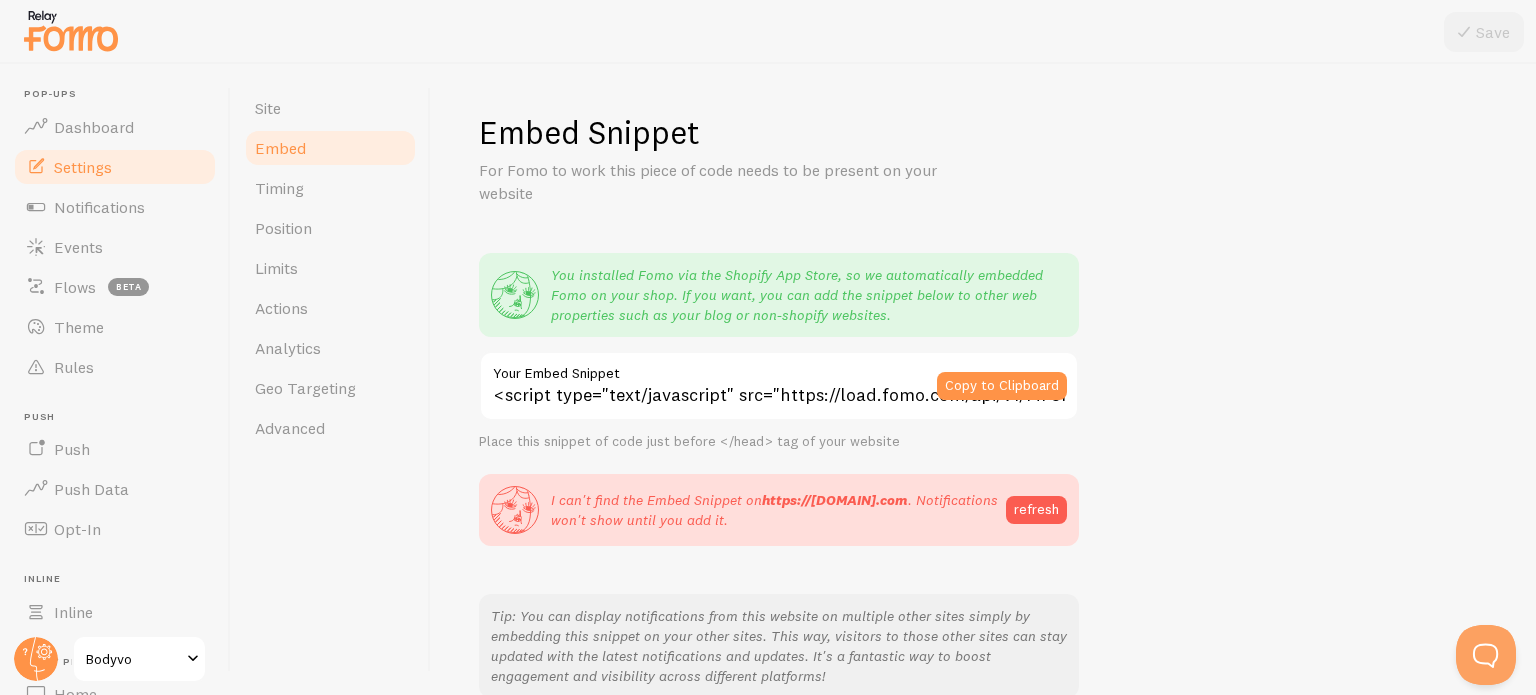 scroll, scrollTop: 376, scrollLeft: 0, axis: vertical 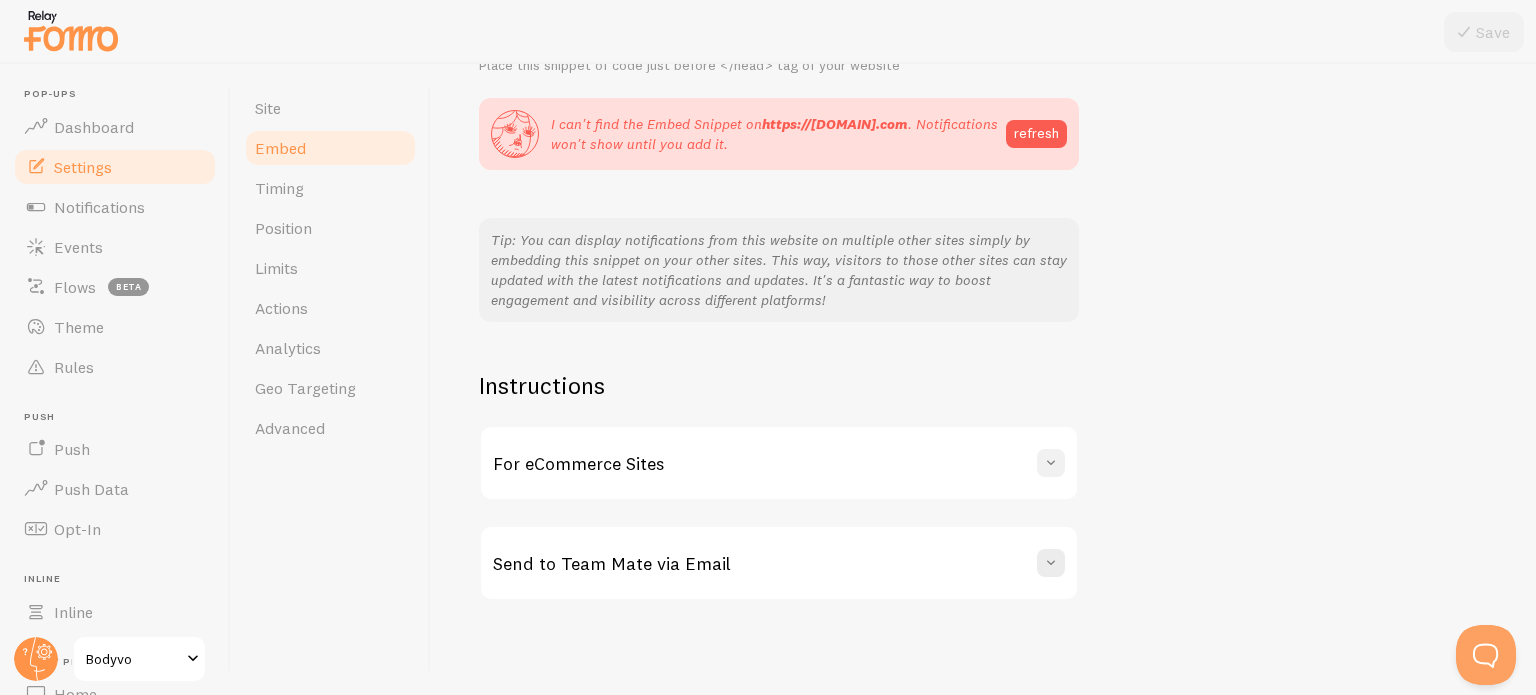 click at bounding box center (1051, 463) 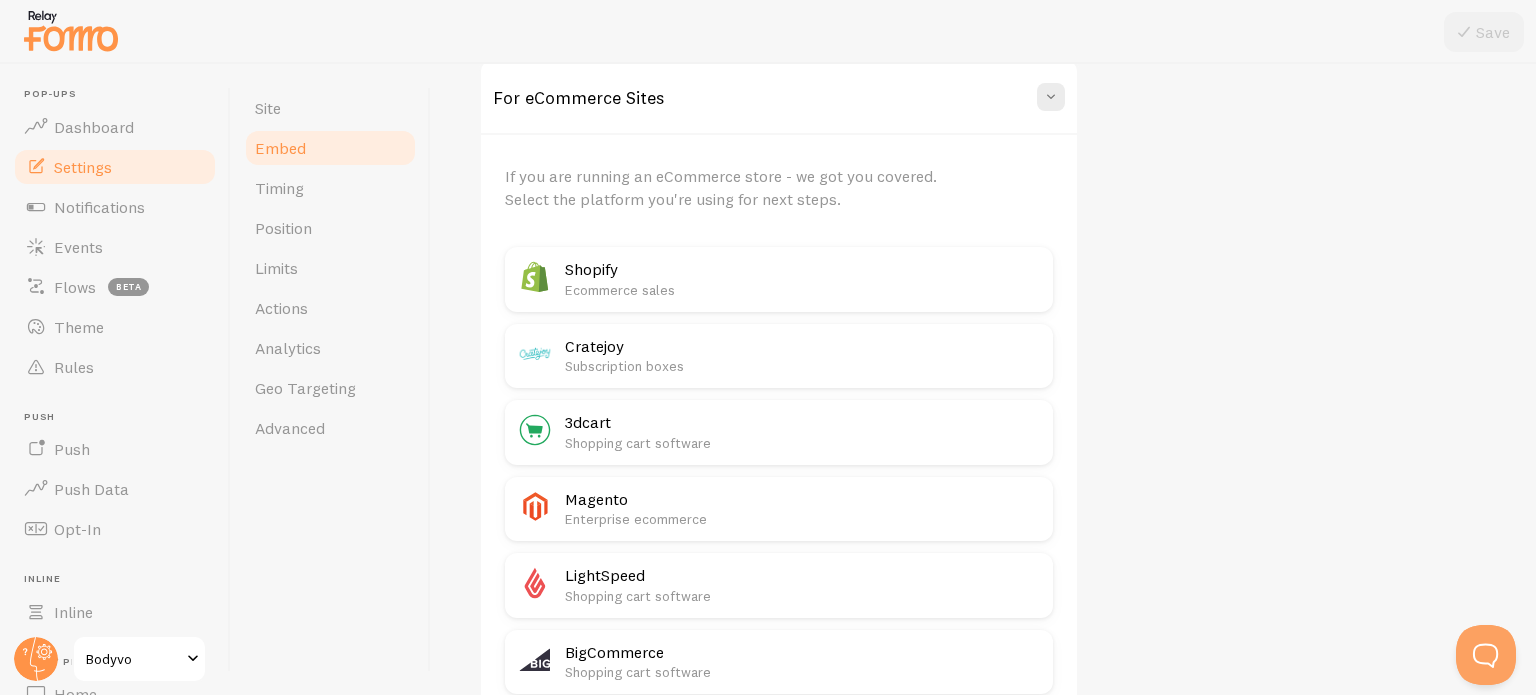 scroll, scrollTop: 717, scrollLeft: 0, axis: vertical 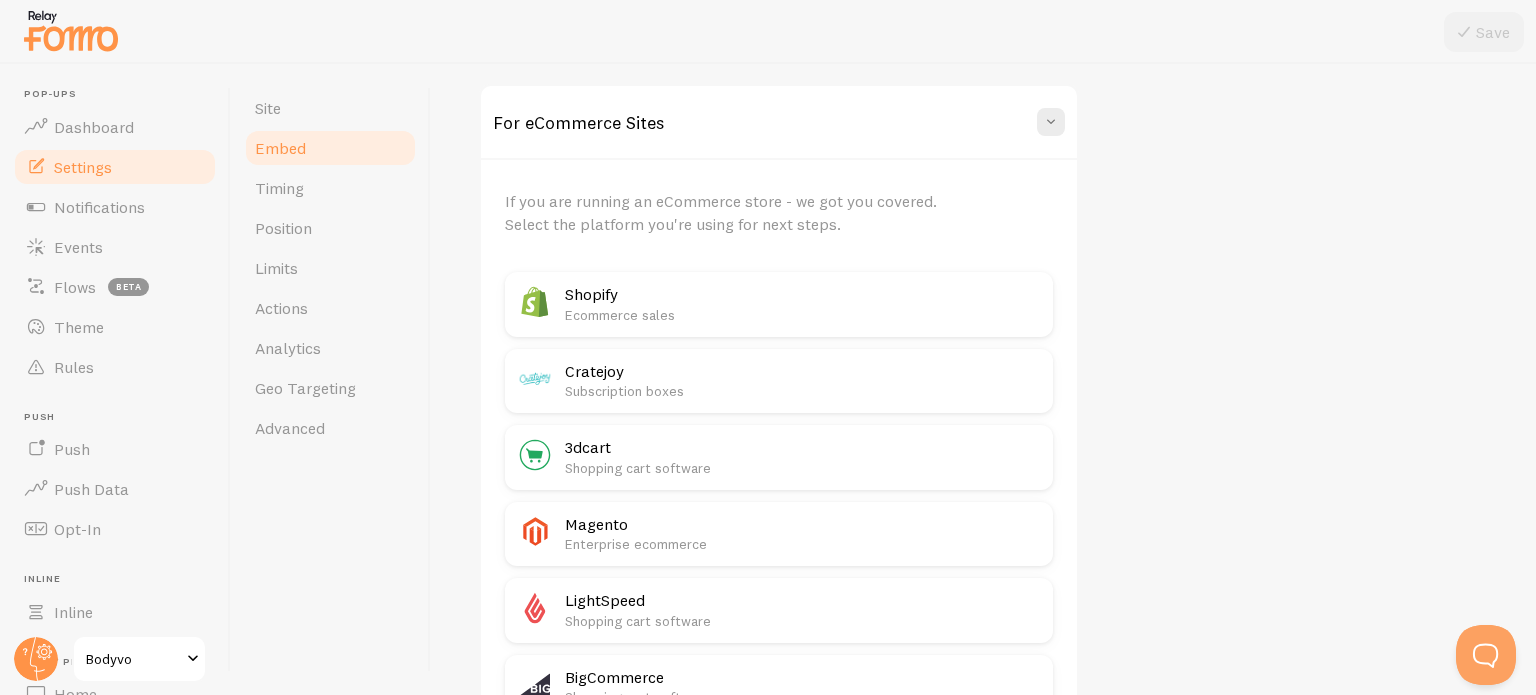 click on "Ecommerce sales" at bounding box center [803, 315] 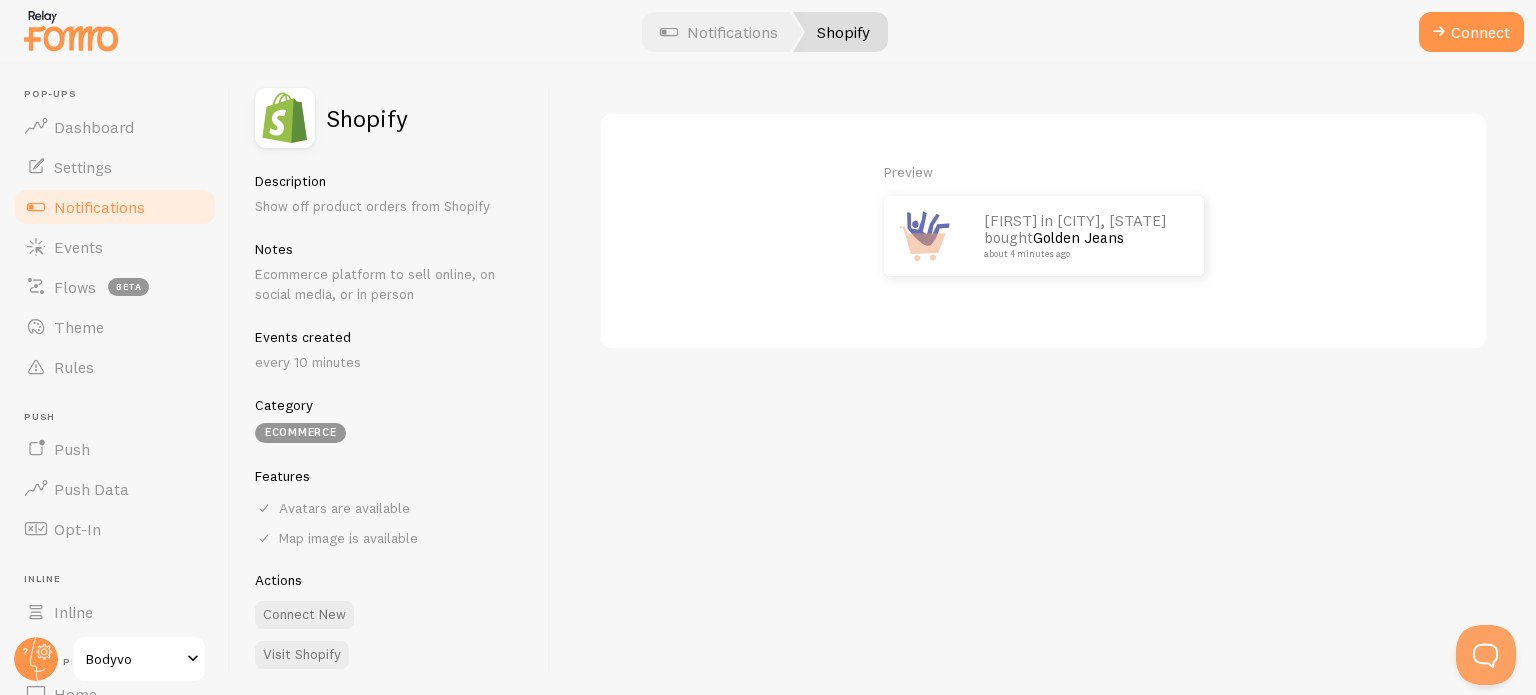 click on "[FIRST] in [CITY], [STATE] bought  Golden Jeans   about 4 minutes ago" at bounding box center [1084, 236] 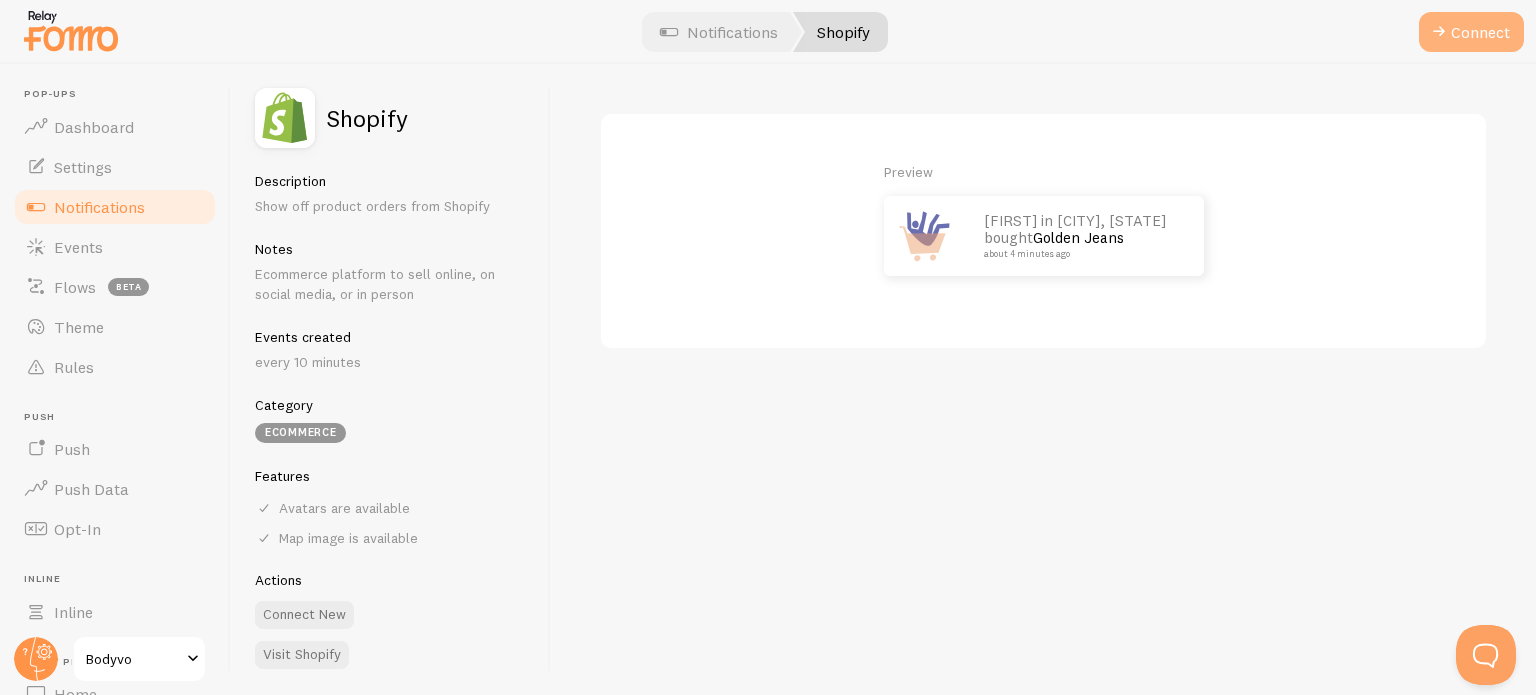 click on "Connect" at bounding box center [1471, 32] 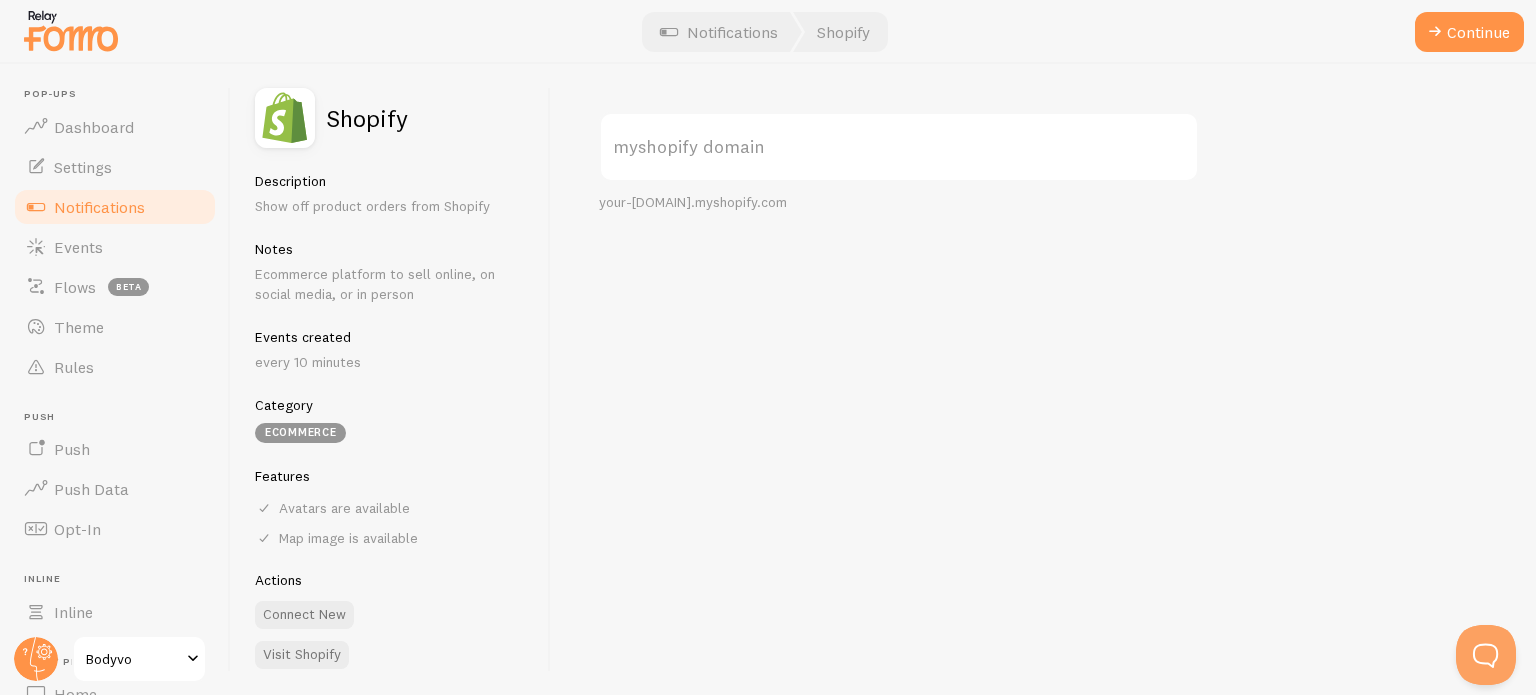 click on "myshopify domain" at bounding box center (899, 147) 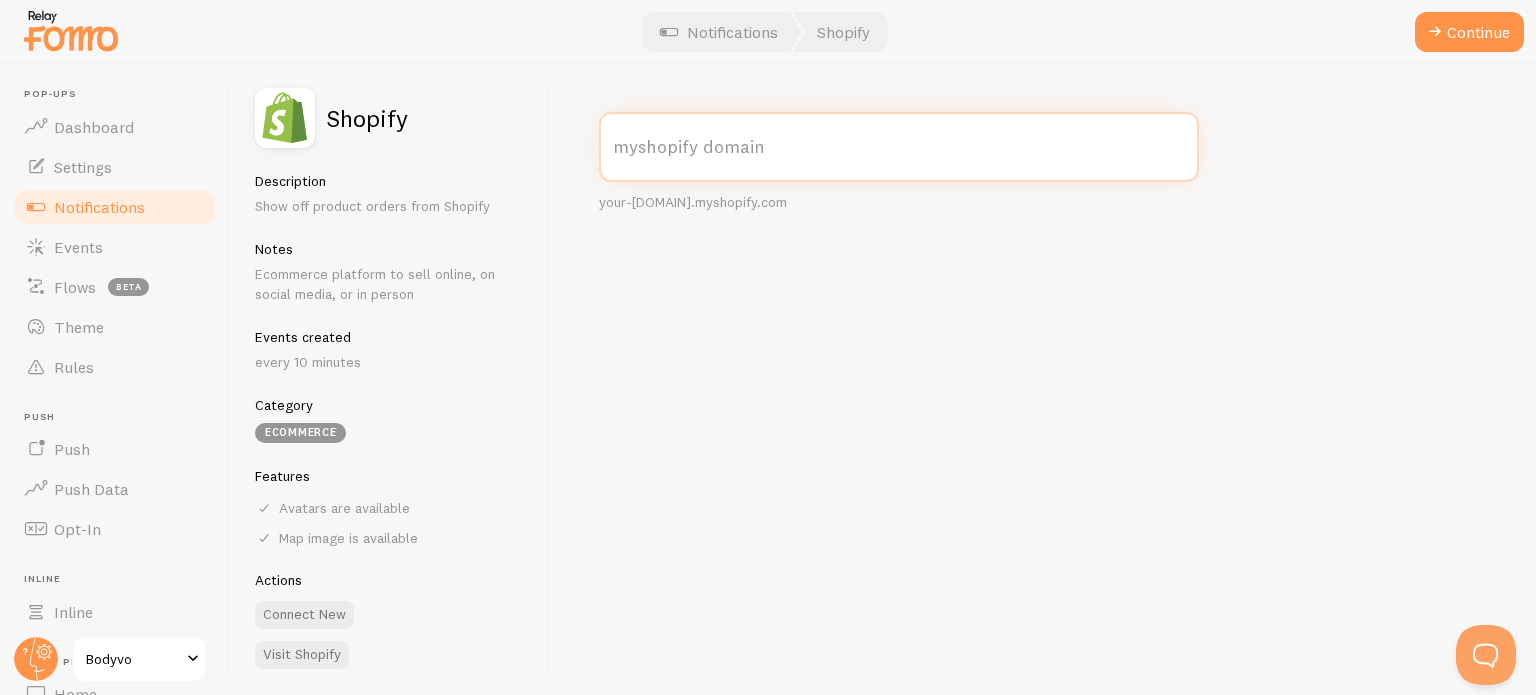 click on "myshopify domain" at bounding box center [899, 147] 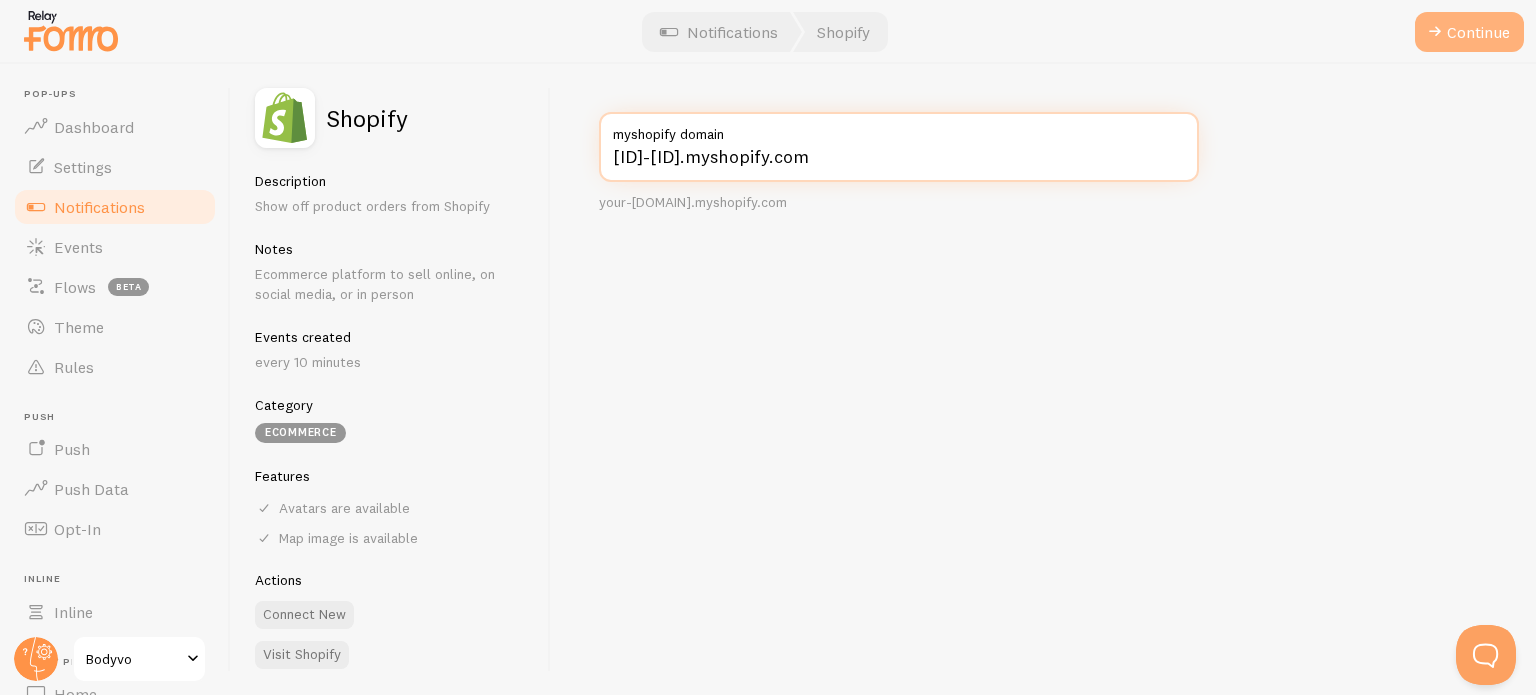 type on "[ID]-[ID].myshopify.com" 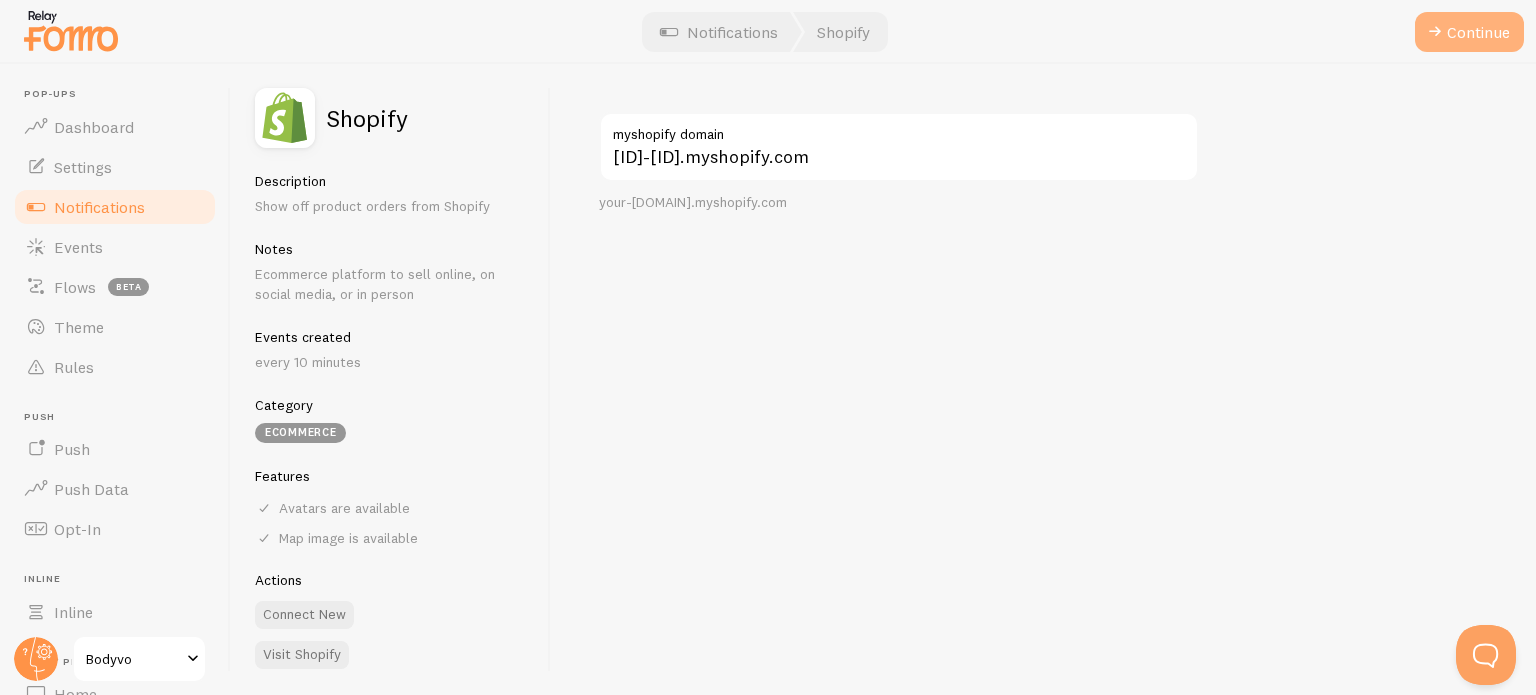 click on "Continue" at bounding box center [1469, 32] 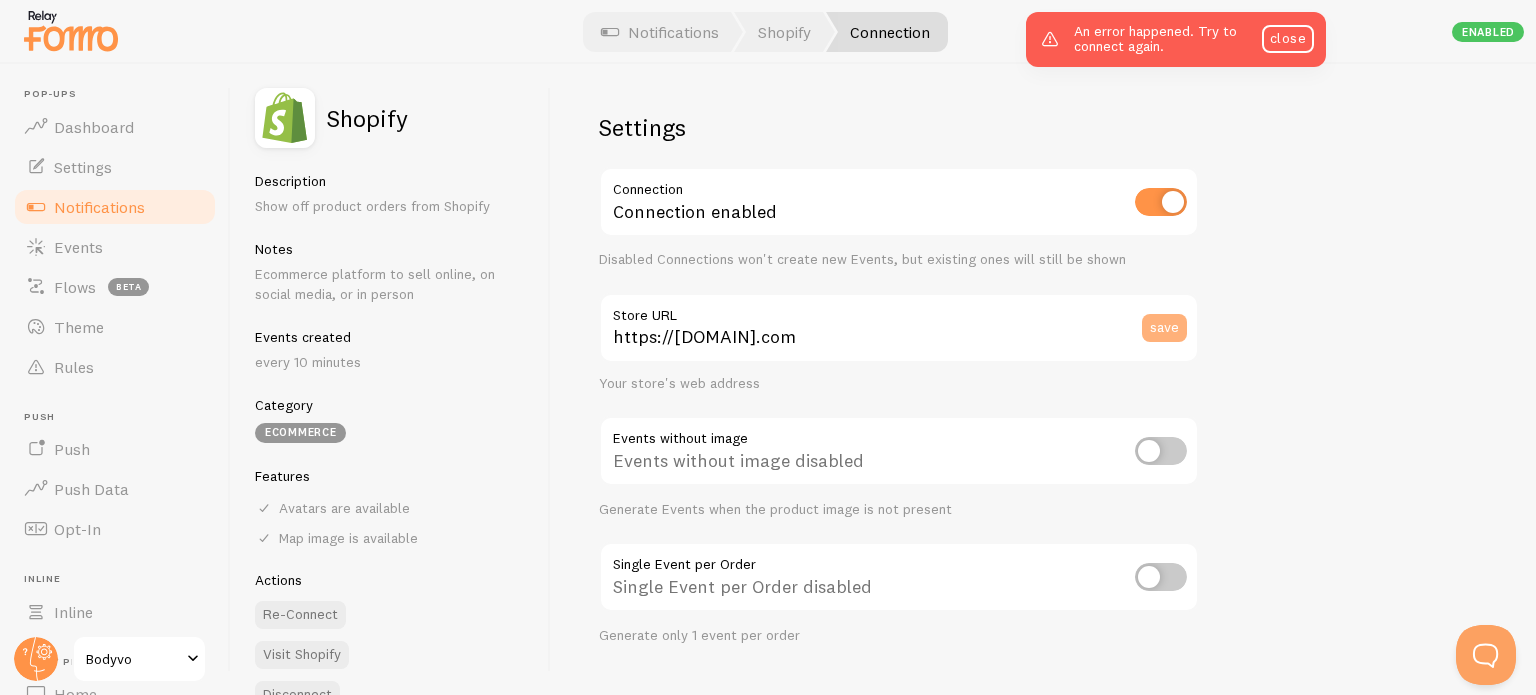 click on "save" at bounding box center [1164, 328] 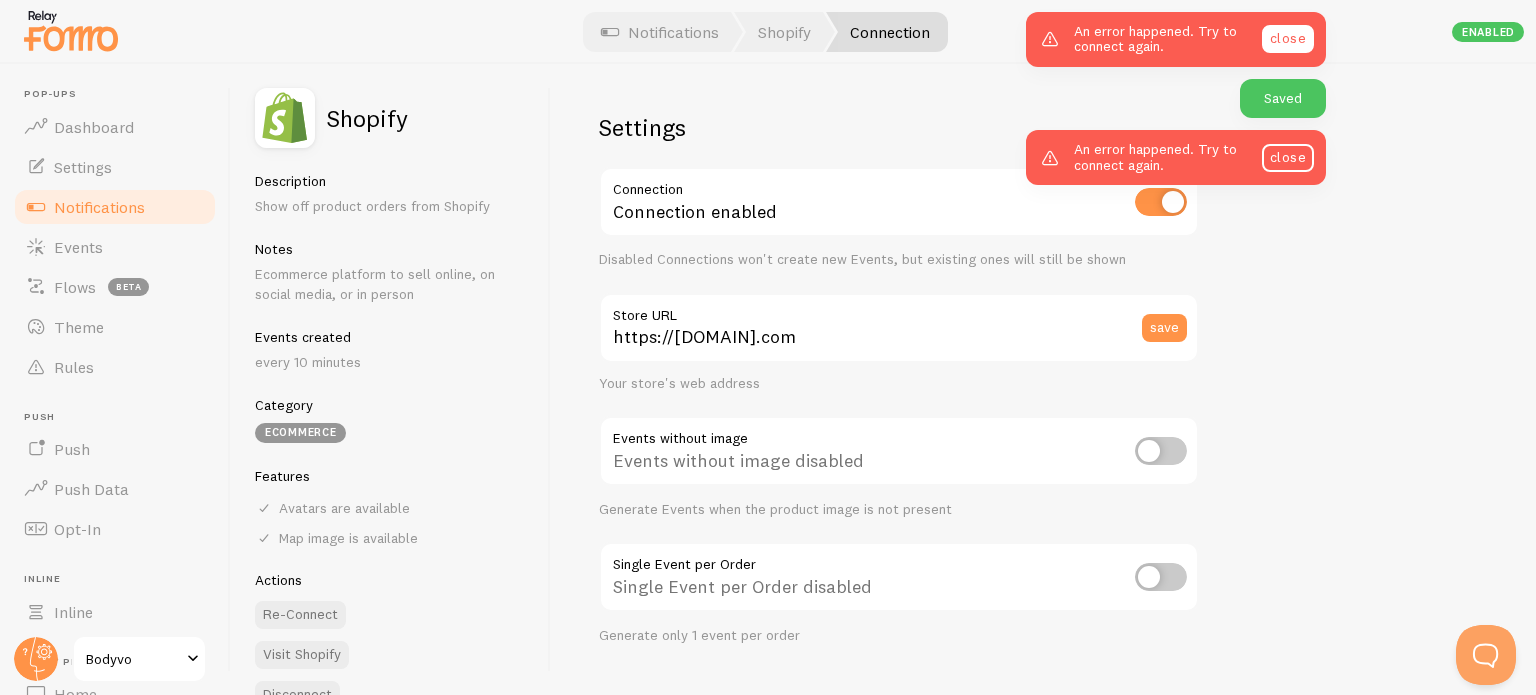 click on "close" at bounding box center (1288, 39) 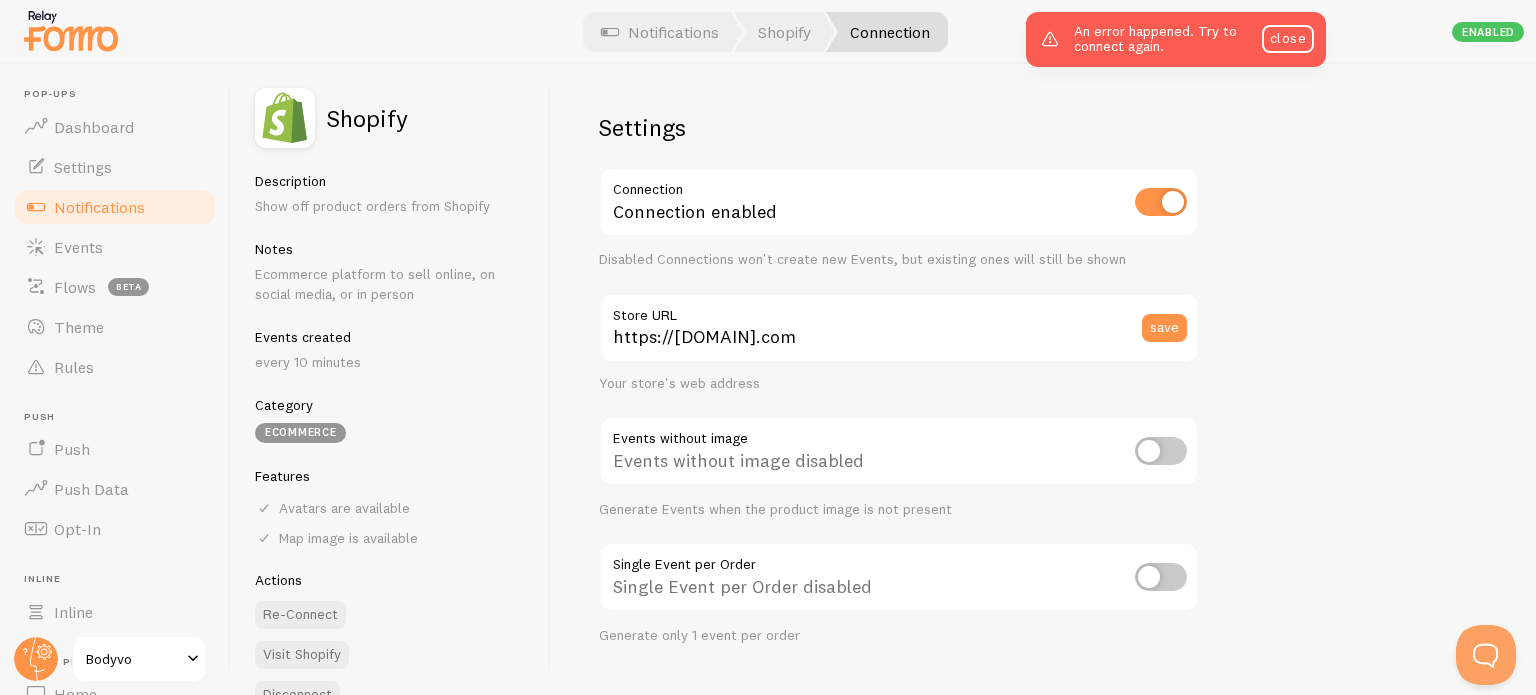 click on "Shopify
Description
Show off product orders from Shopify
Notes
Ecommerce platform to sell online, on social media, or in person
Events created
every 10 minutes
Category
eCommerce
Features    Avatars are available
Map image is available
Actions
Re-Connect
Visit Shopify
Disconnect" at bounding box center (391, 379) 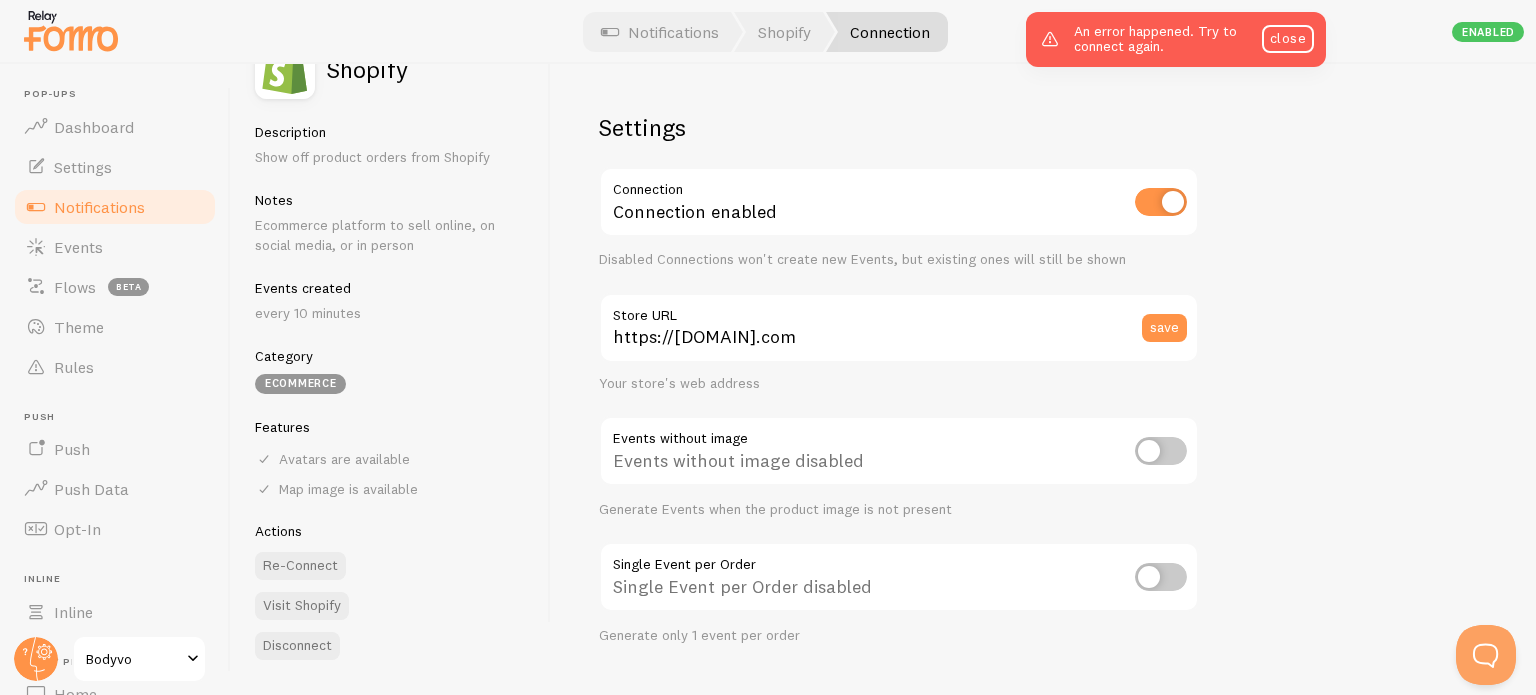 scroll, scrollTop: 0, scrollLeft: 0, axis: both 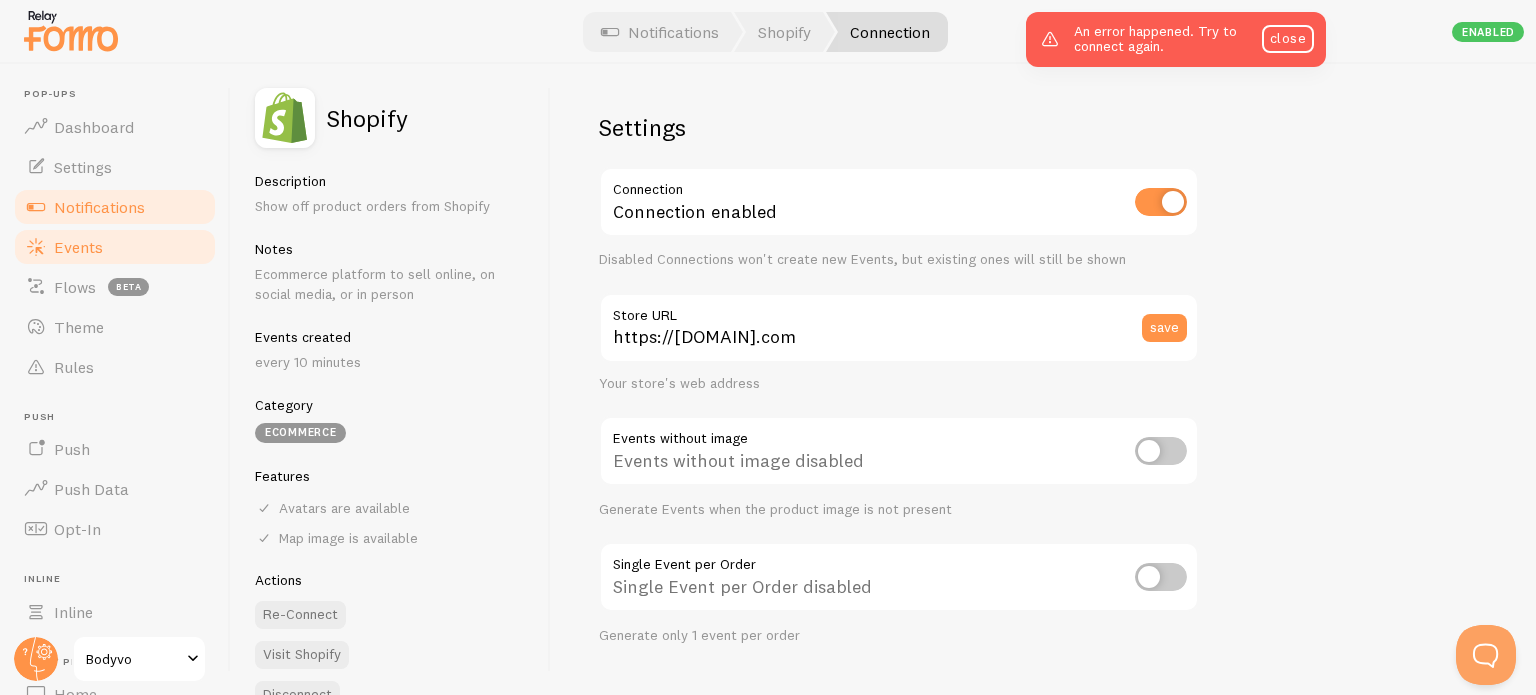 click on "Events" at bounding box center [78, 247] 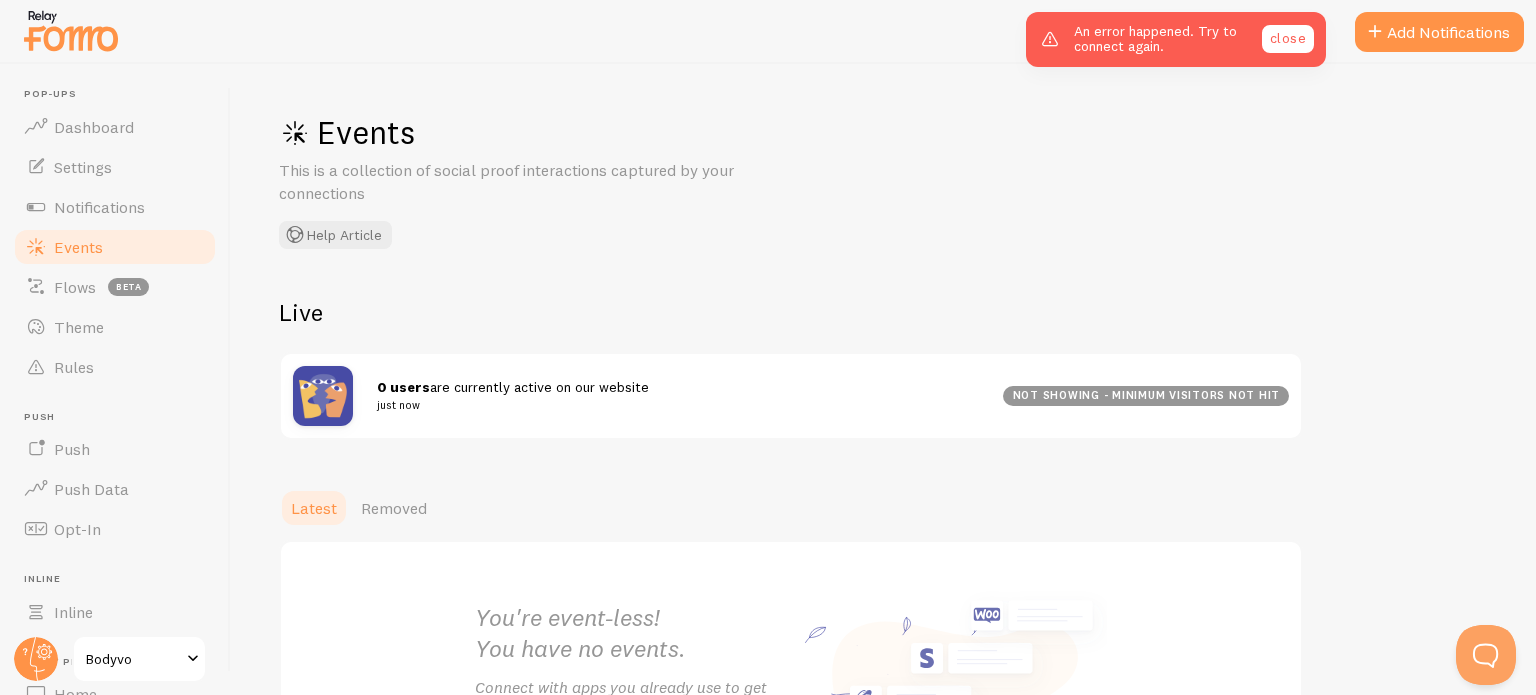click on "close" at bounding box center (1288, 39) 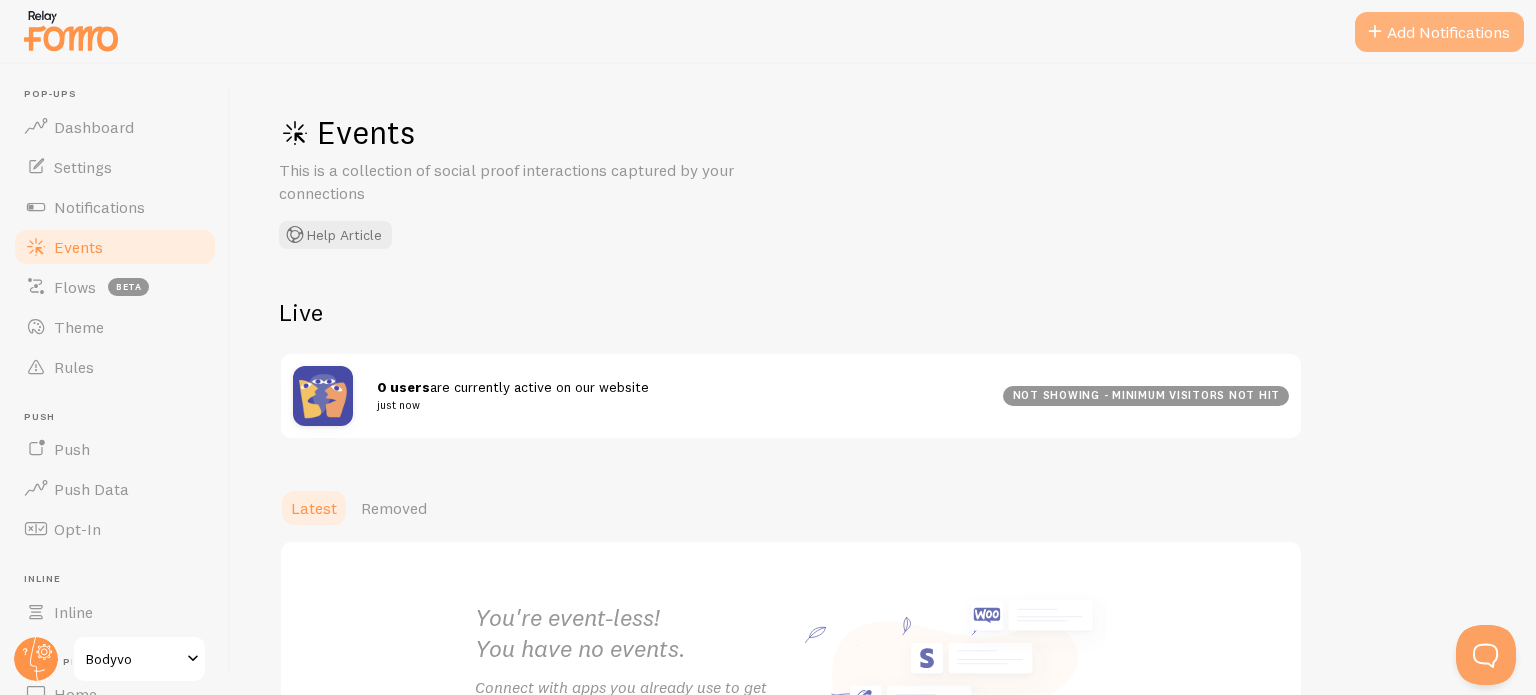 click on "Add Notifications" at bounding box center (1439, 32) 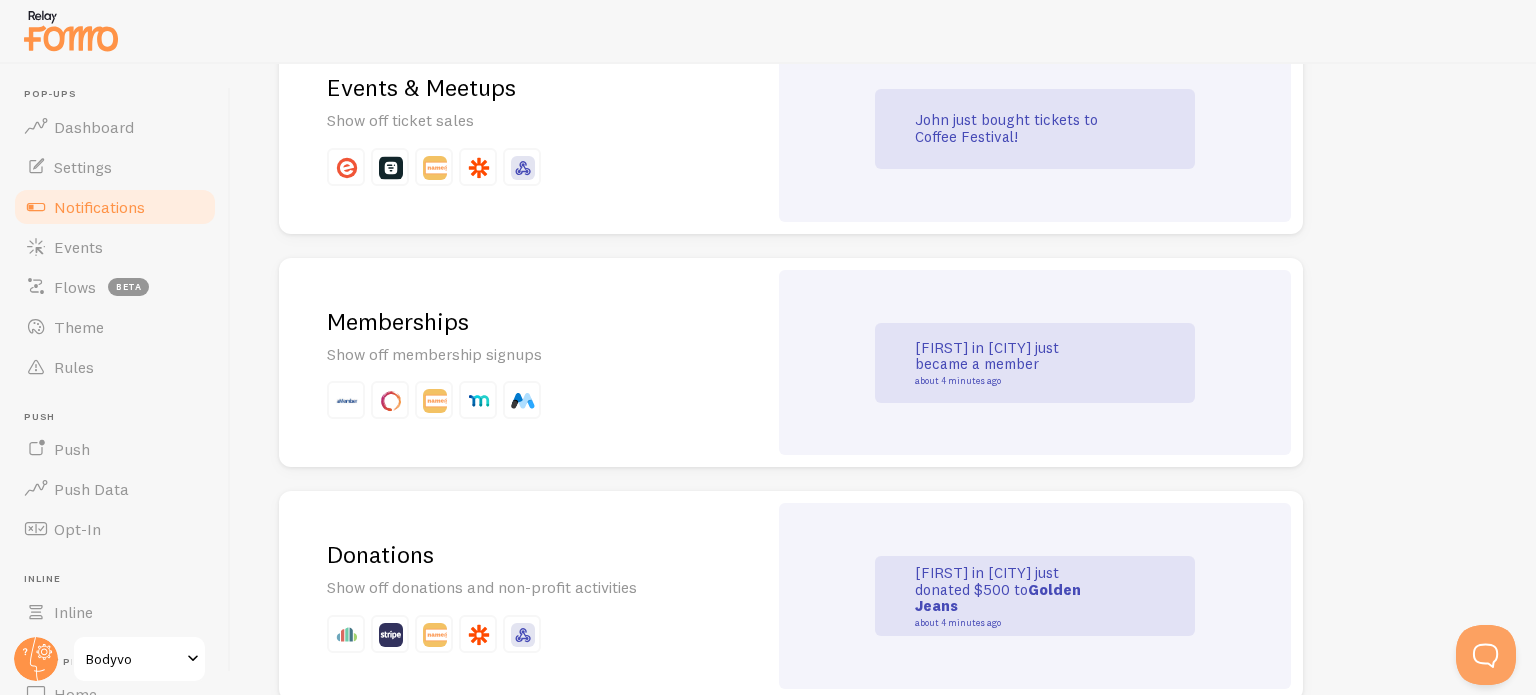 scroll, scrollTop: 4438, scrollLeft: 0, axis: vertical 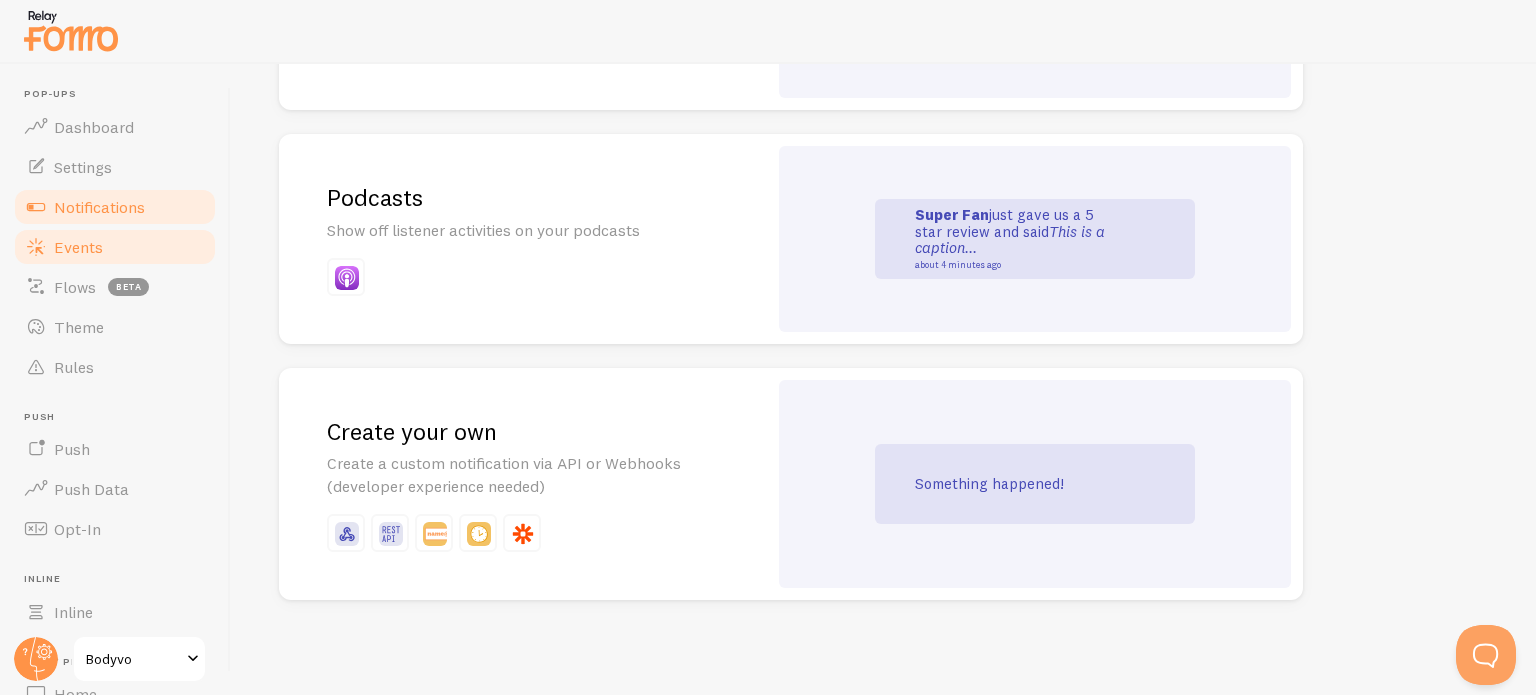 click on "Events" at bounding box center [115, 247] 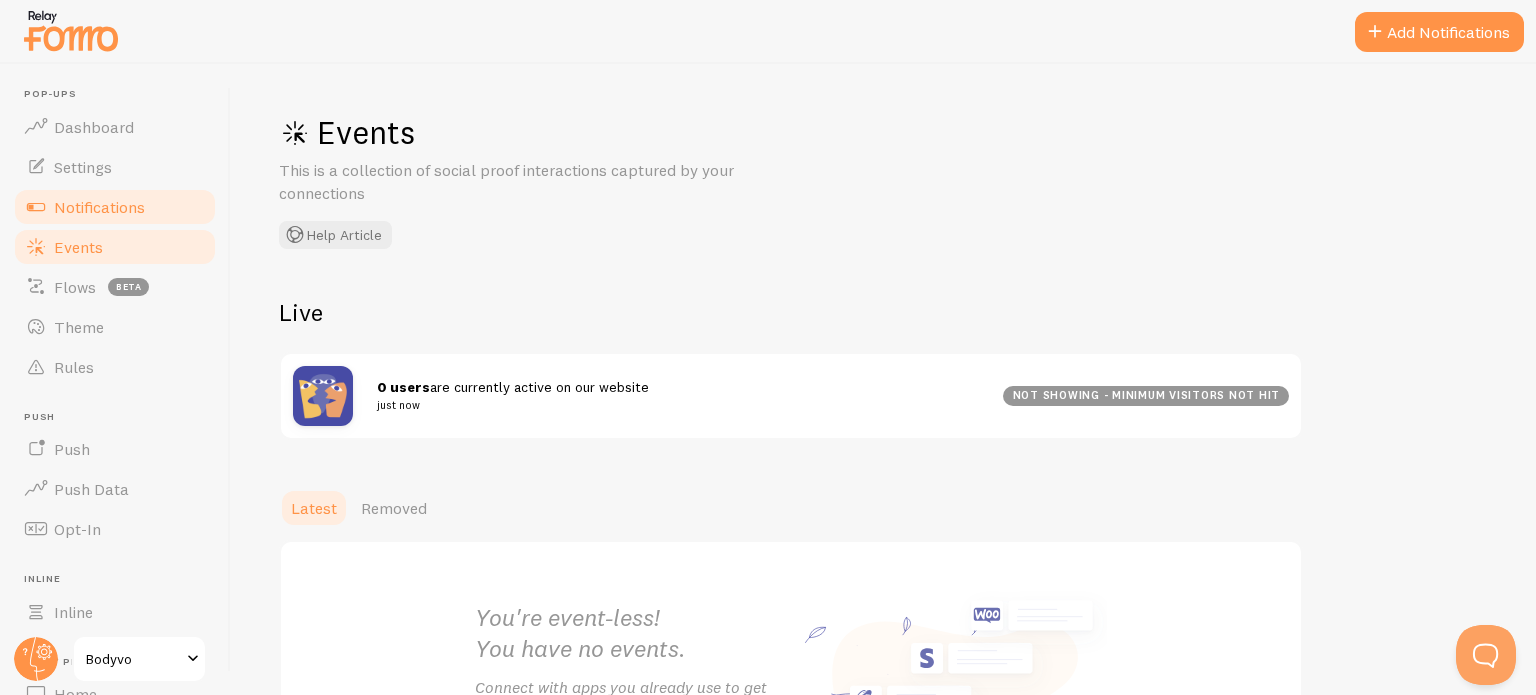click on "Notifications" at bounding box center [99, 207] 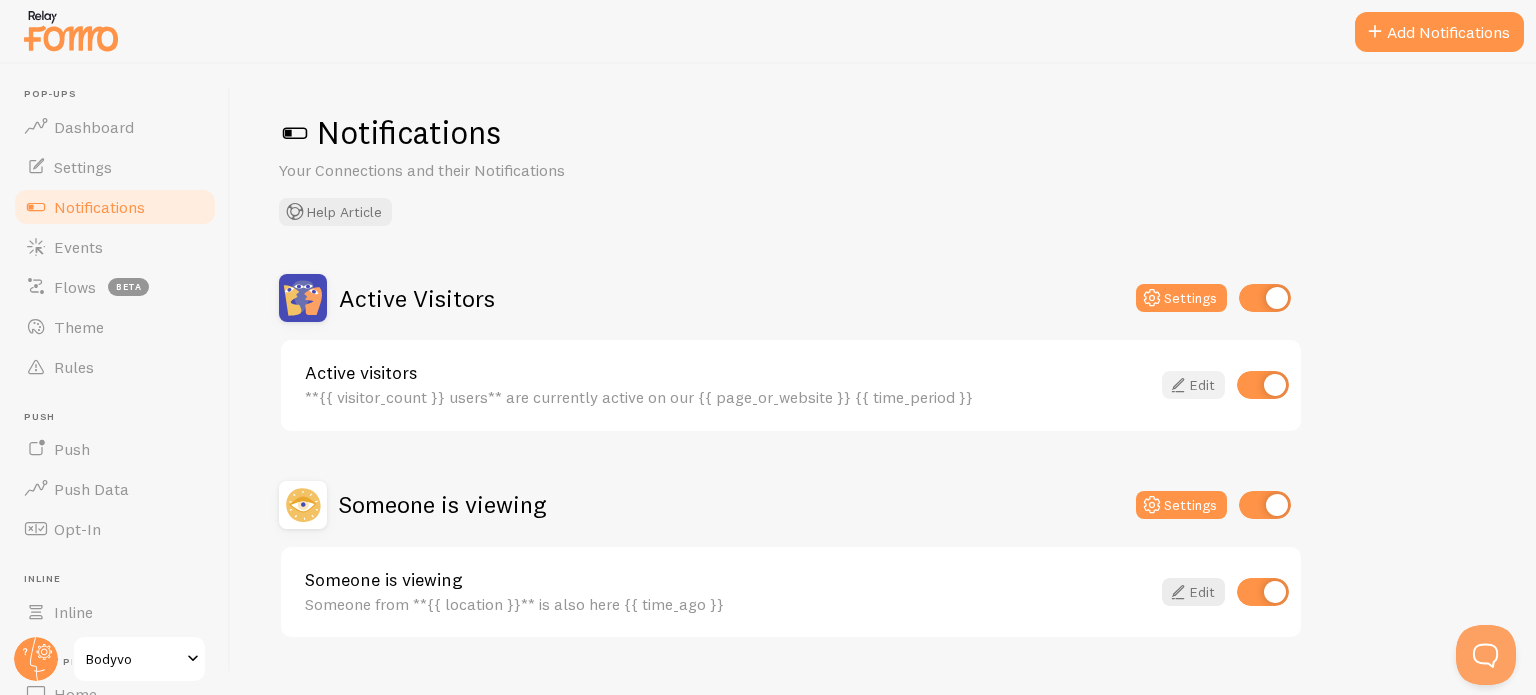 click at bounding box center [1178, 385] 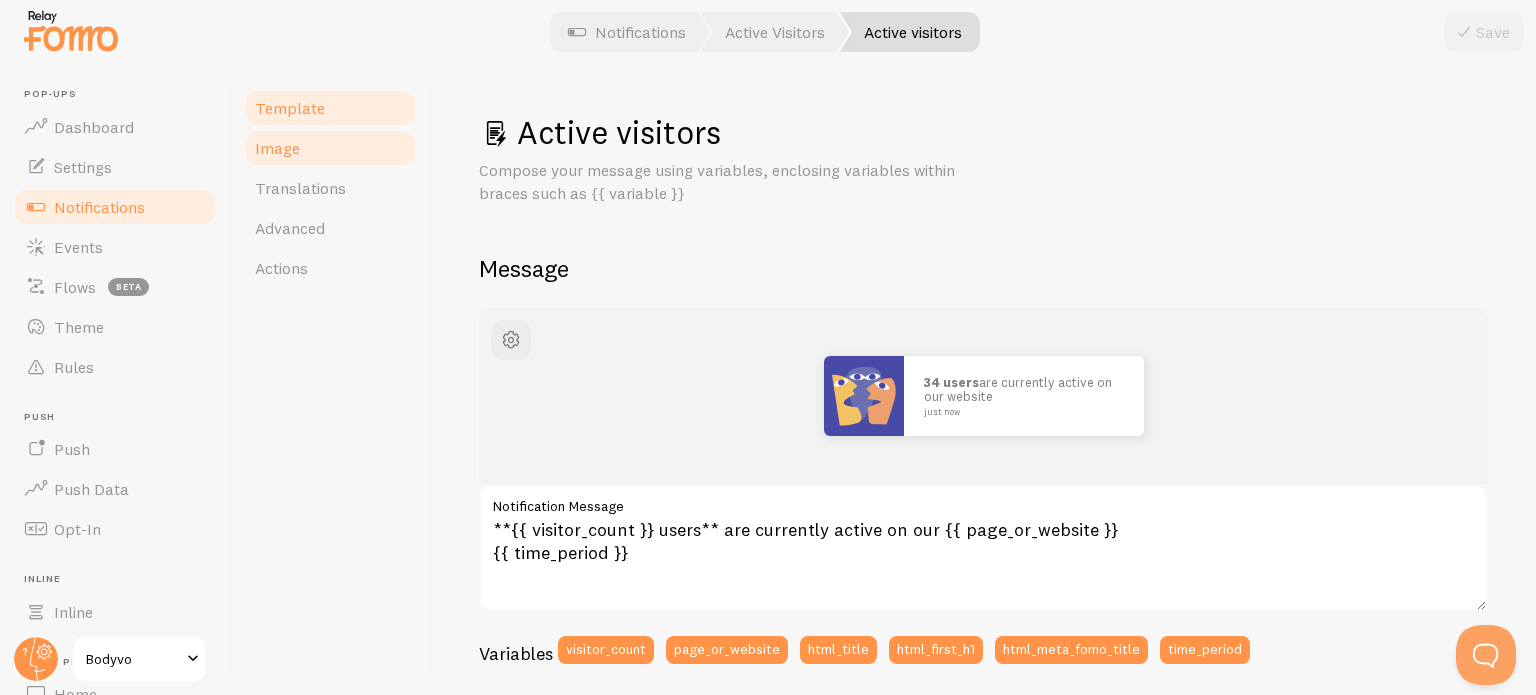 click on "Image" at bounding box center (330, 148) 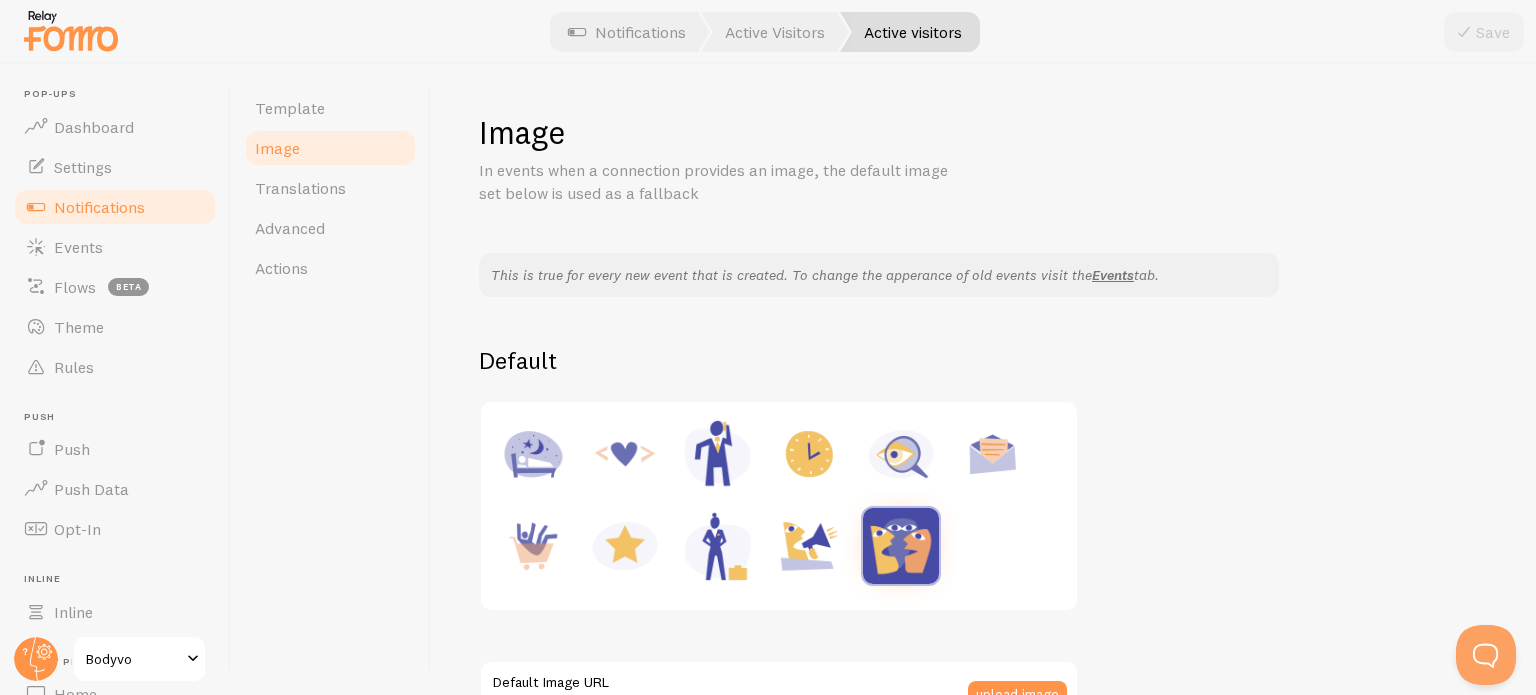 scroll, scrollTop: 164, scrollLeft: 0, axis: vertical 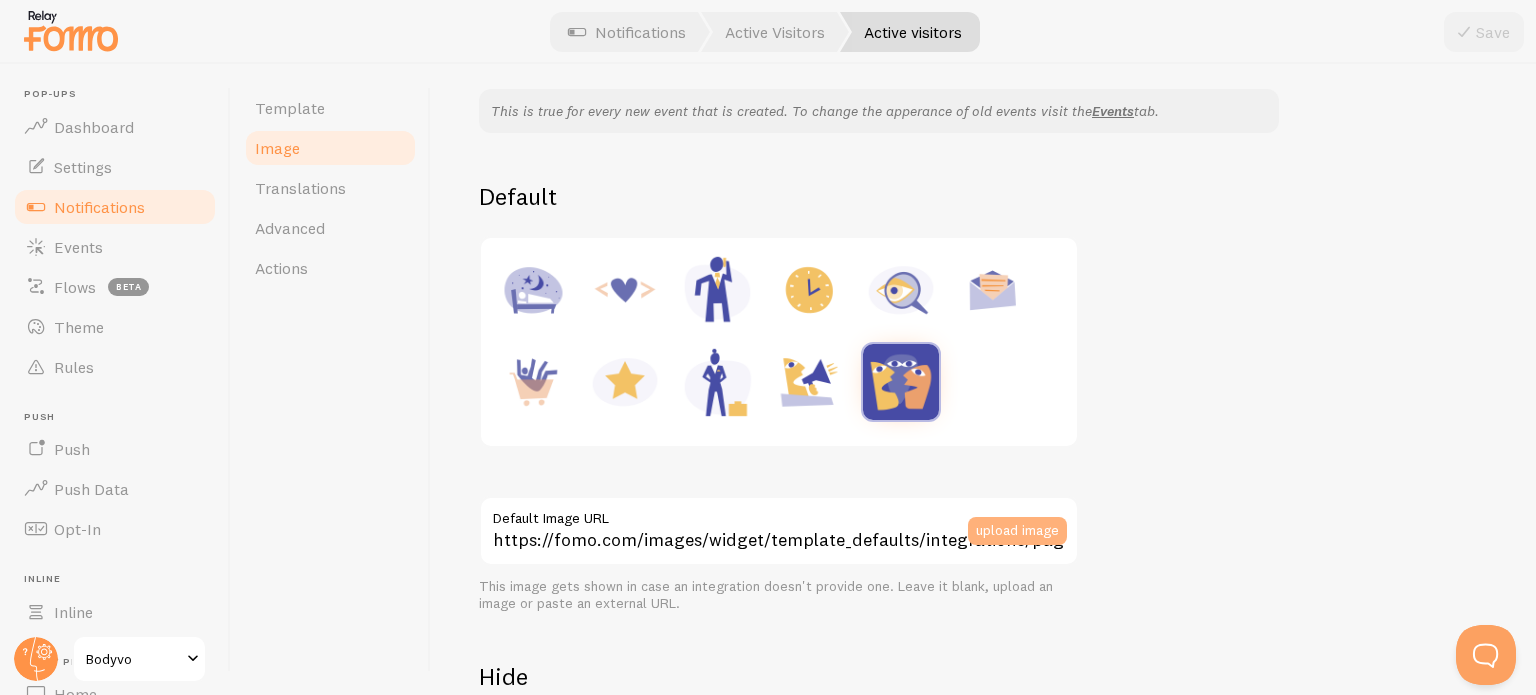 click on "upload image" at bounding box center (1017, 531) 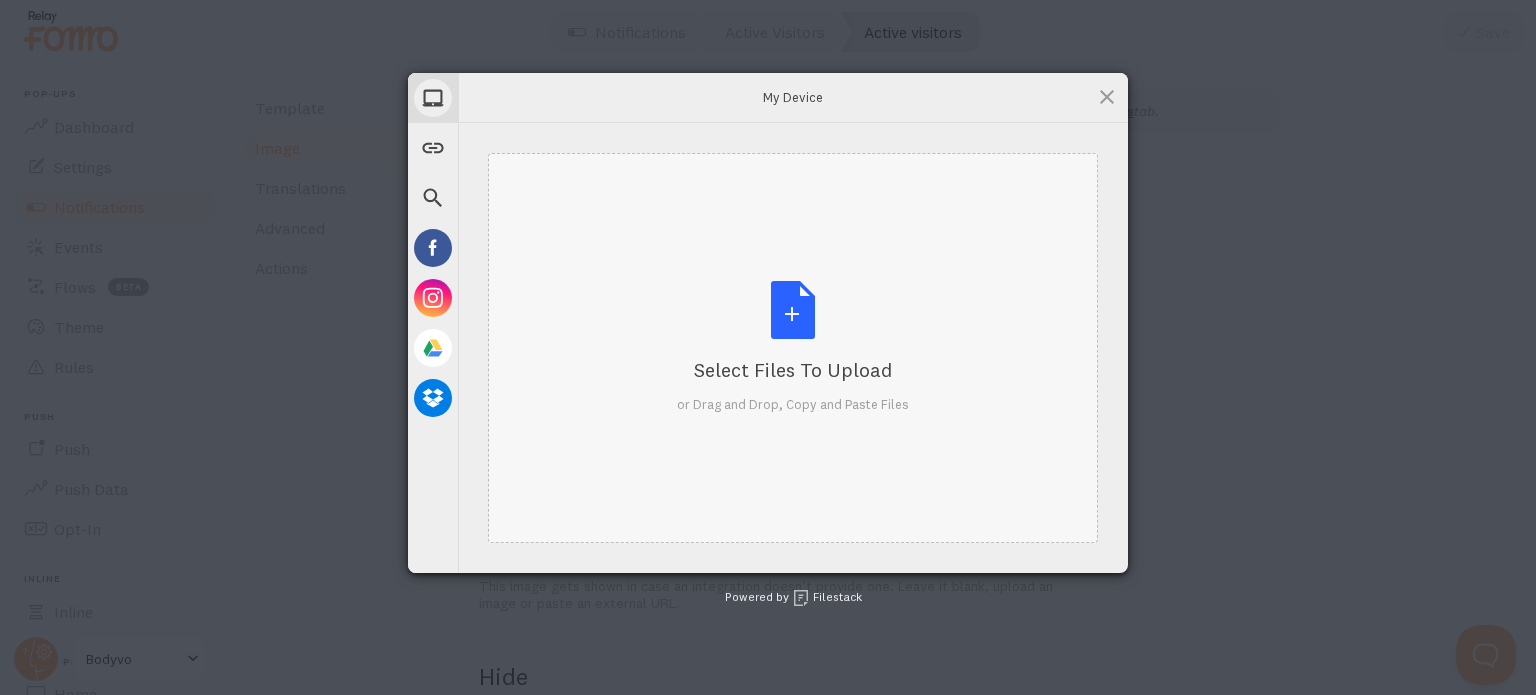 click on "Select Files to Upload     or Drag and Drop, Copy and Paste Files" at bounding box center (793, 347) 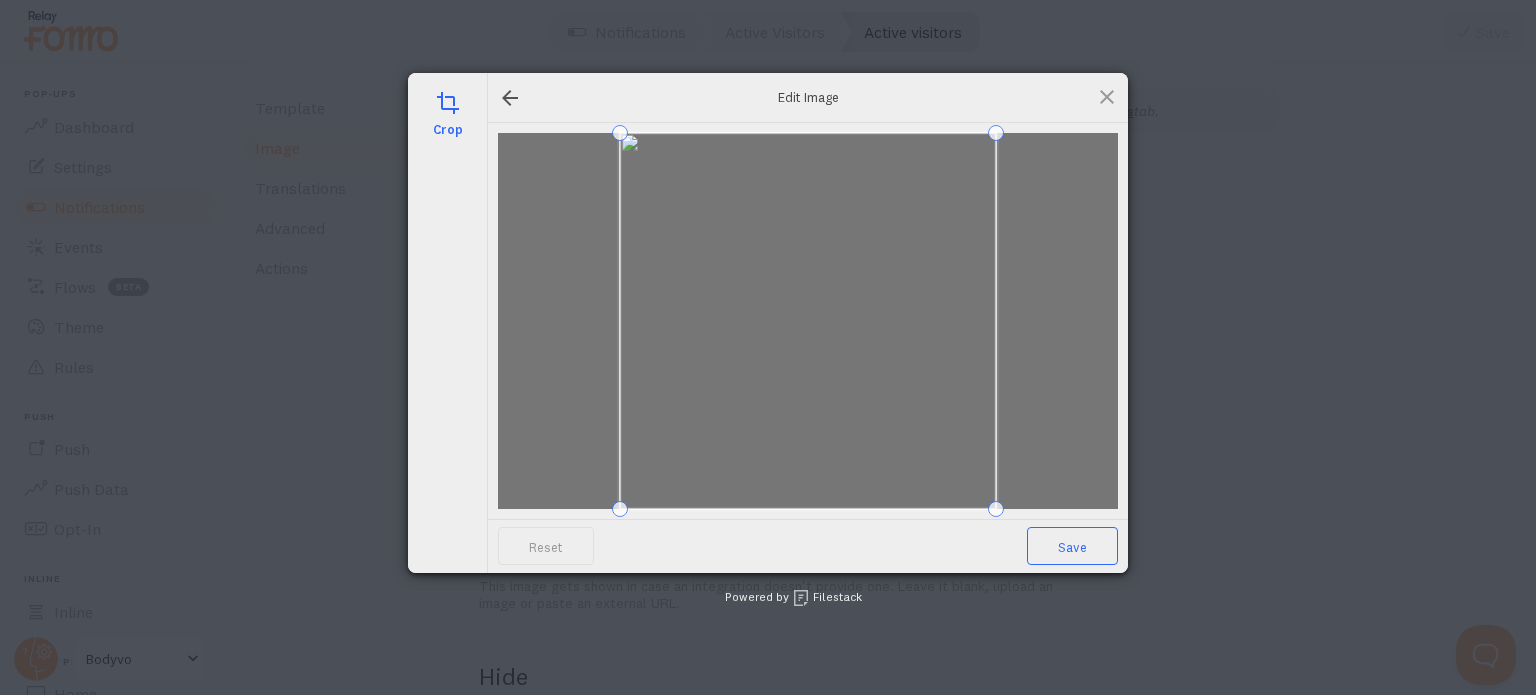 click on "Save" at bounding box center [1072, 546] 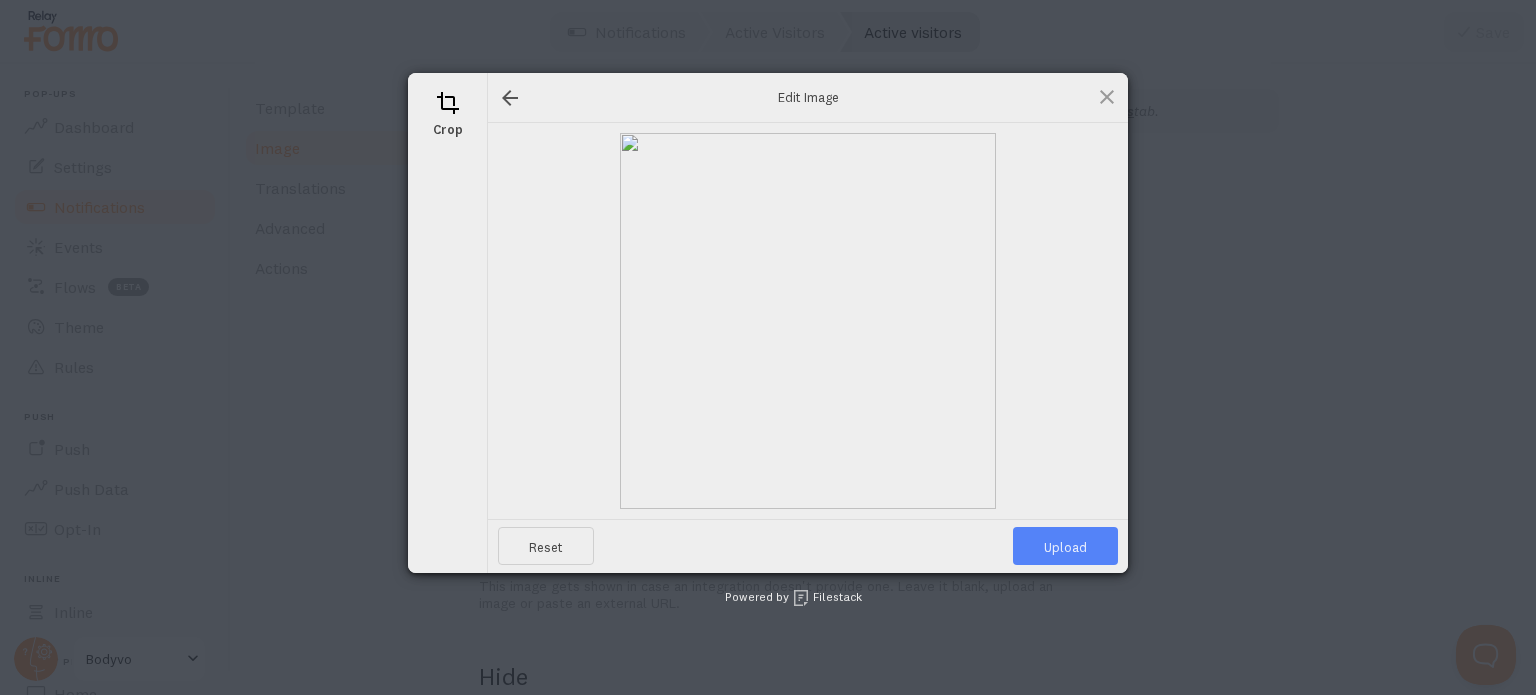 click on "Upload" at bounding box center [1065, 546] 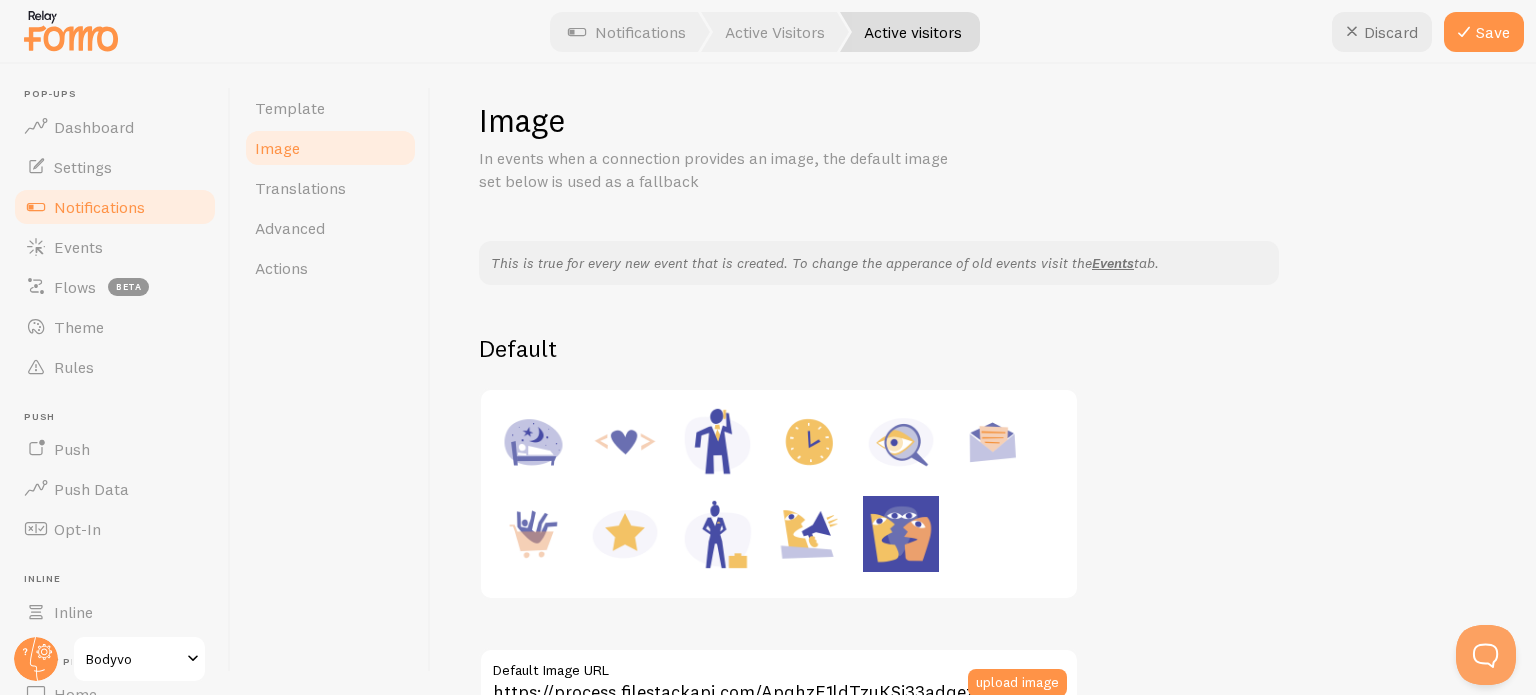 scroll, scrollTop: 0, scrollLeft: 0, axis: both 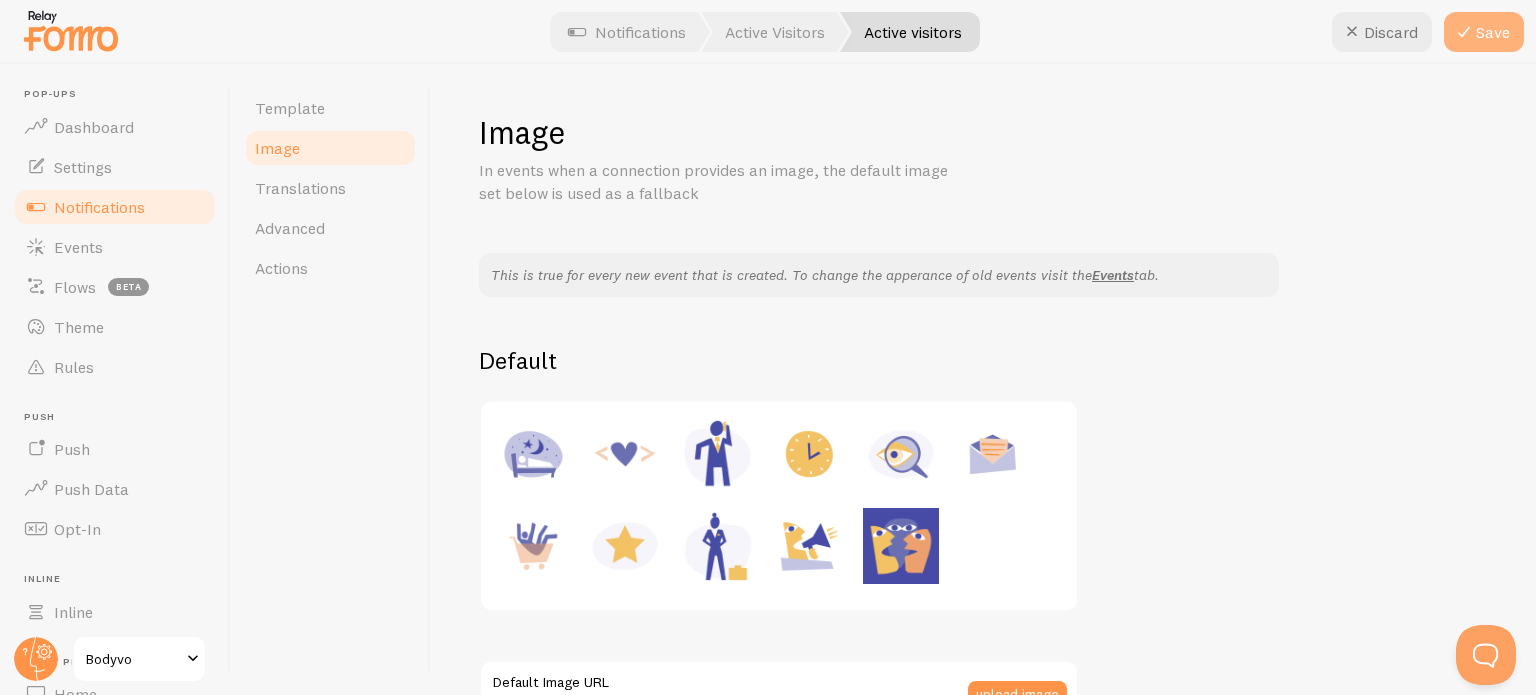 click on "Save" at bounding box center [1484, 32] 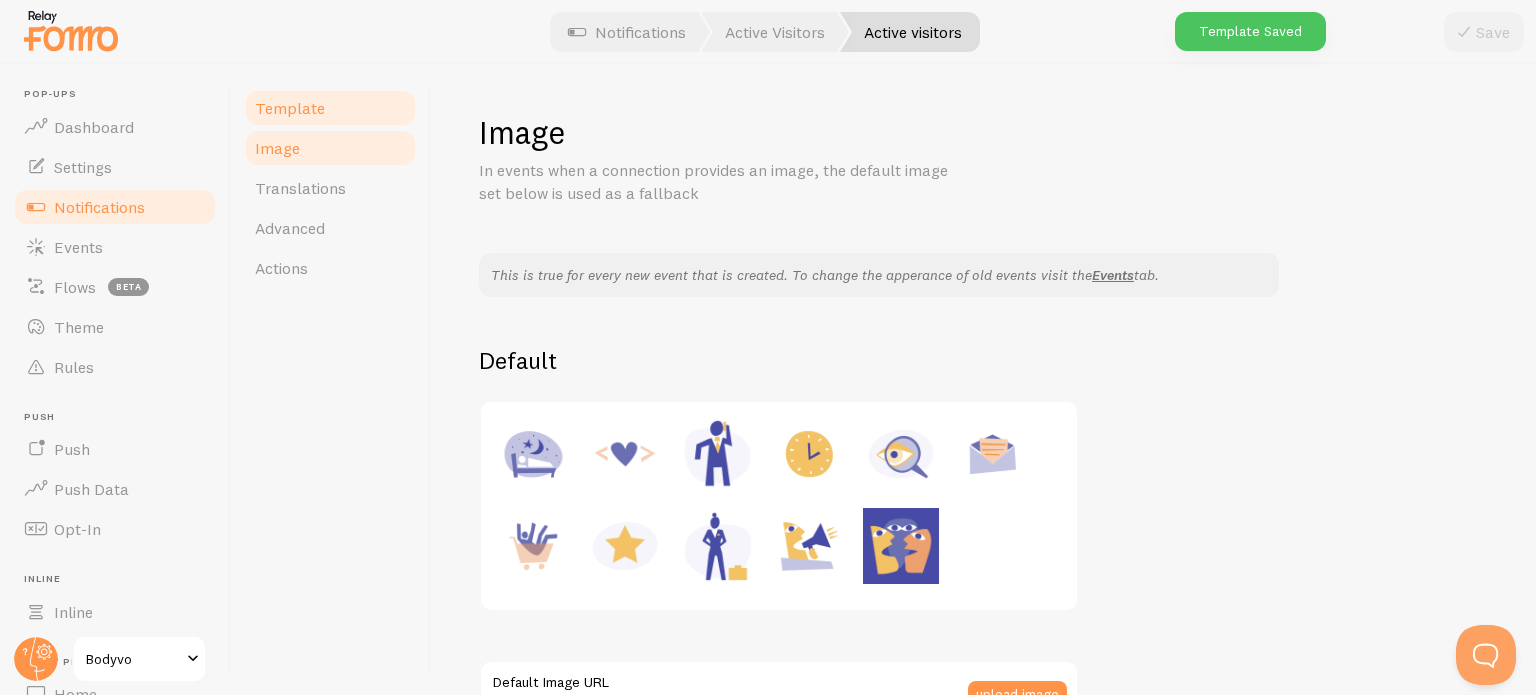 click on "Template" at bounding box center (290, 108) 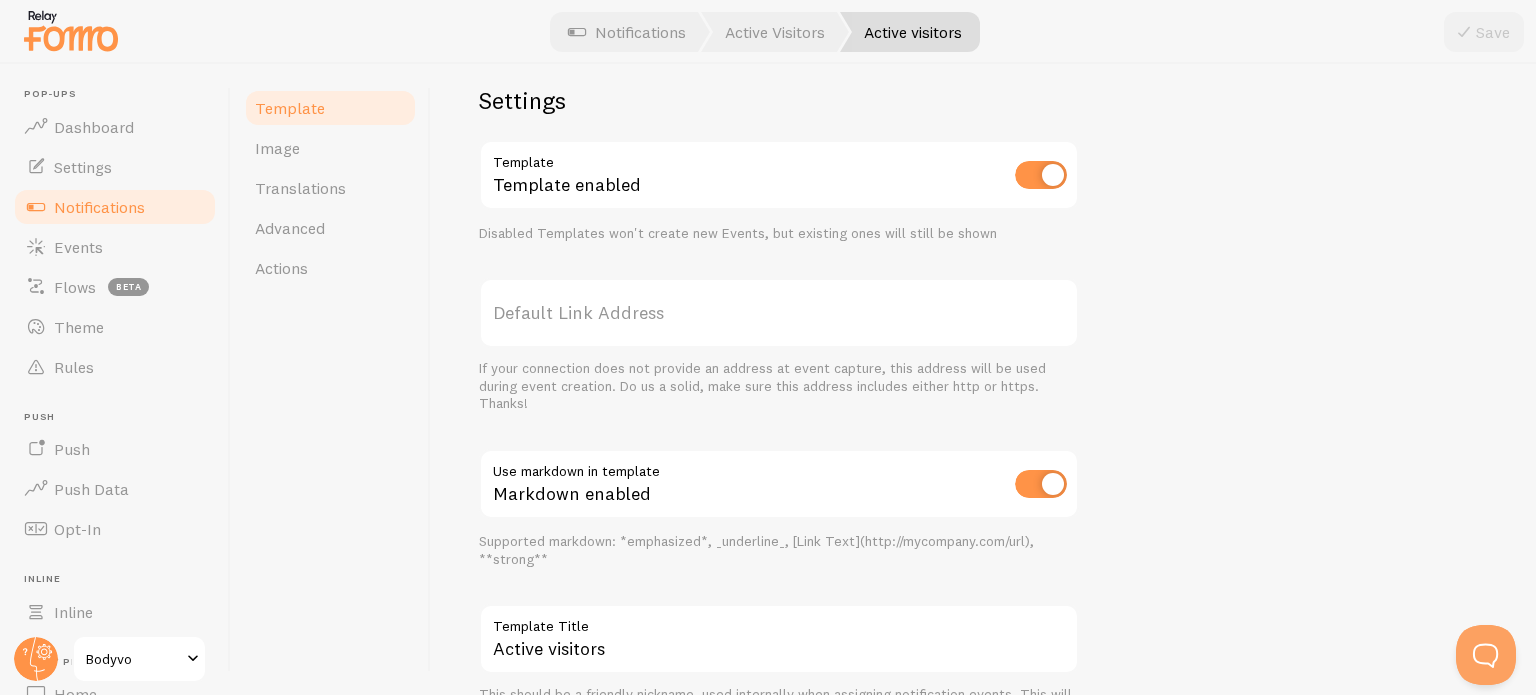 scroll, scrollTop: 641, scrollLeft: 0, axis: vertical 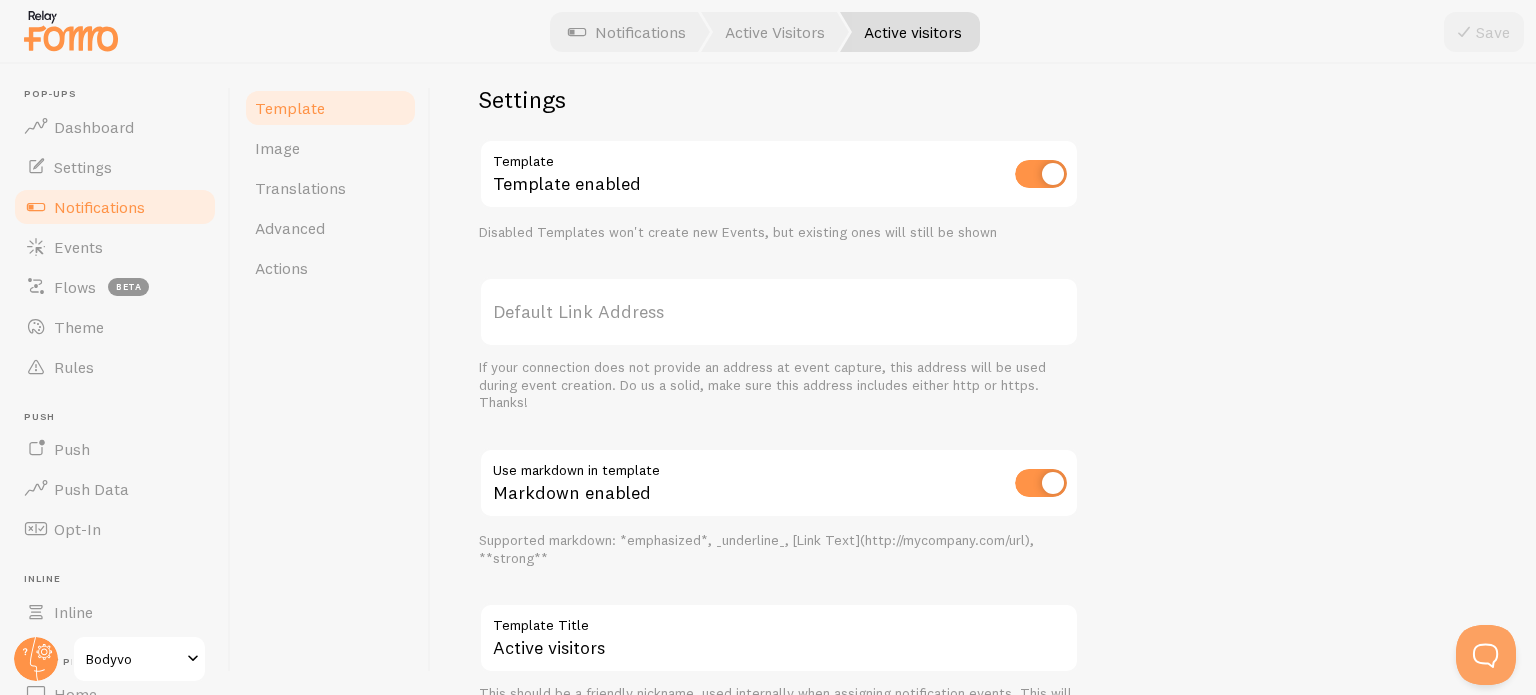 click on "Active visitors
Compose your message using variables, enclosing variables within braces such as {{ variable }}
Message       34 users  are currently active on our website just now   **{{ visitor_count }} users** are currently active on our {{ page_or_website }}
{{ time_period }}   Notification Message         Variables
visitor_count
page_or_website
html_title
html_first_h1
html_meta_fomo_title
time_period       Settings         Template   Template enabled   Disabled Templates won't create new Events, but existing ones will still be shown       Default Link Address       If your connection does not provide an address at event capture, this address will be used during event creation. Do us a solid, make sure this address includes either http or https. Thanks!       Use markdown in template   Markdown enabled       Active visitors   Template Title" at bounding box center (983, 379) 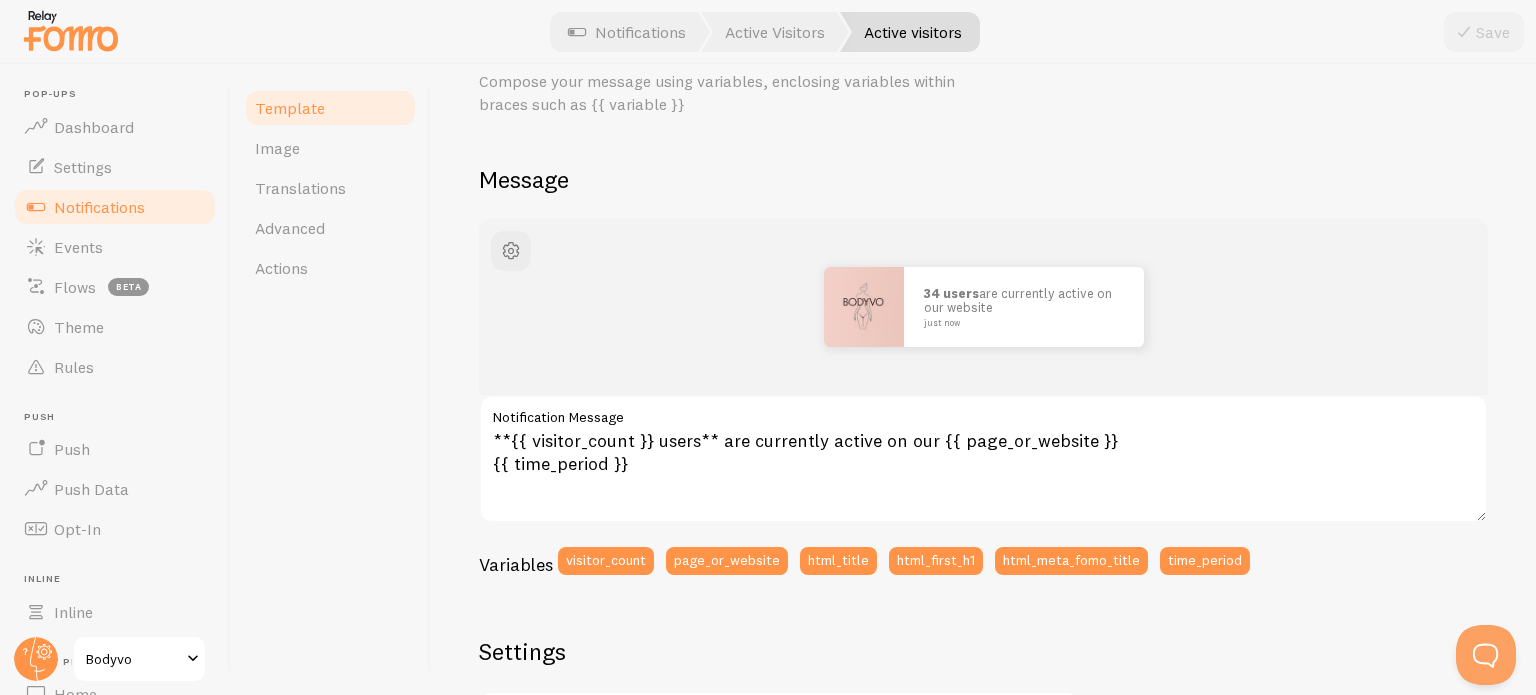 scroll, scrollTop: 0, scrollLeft: 0, axis: both 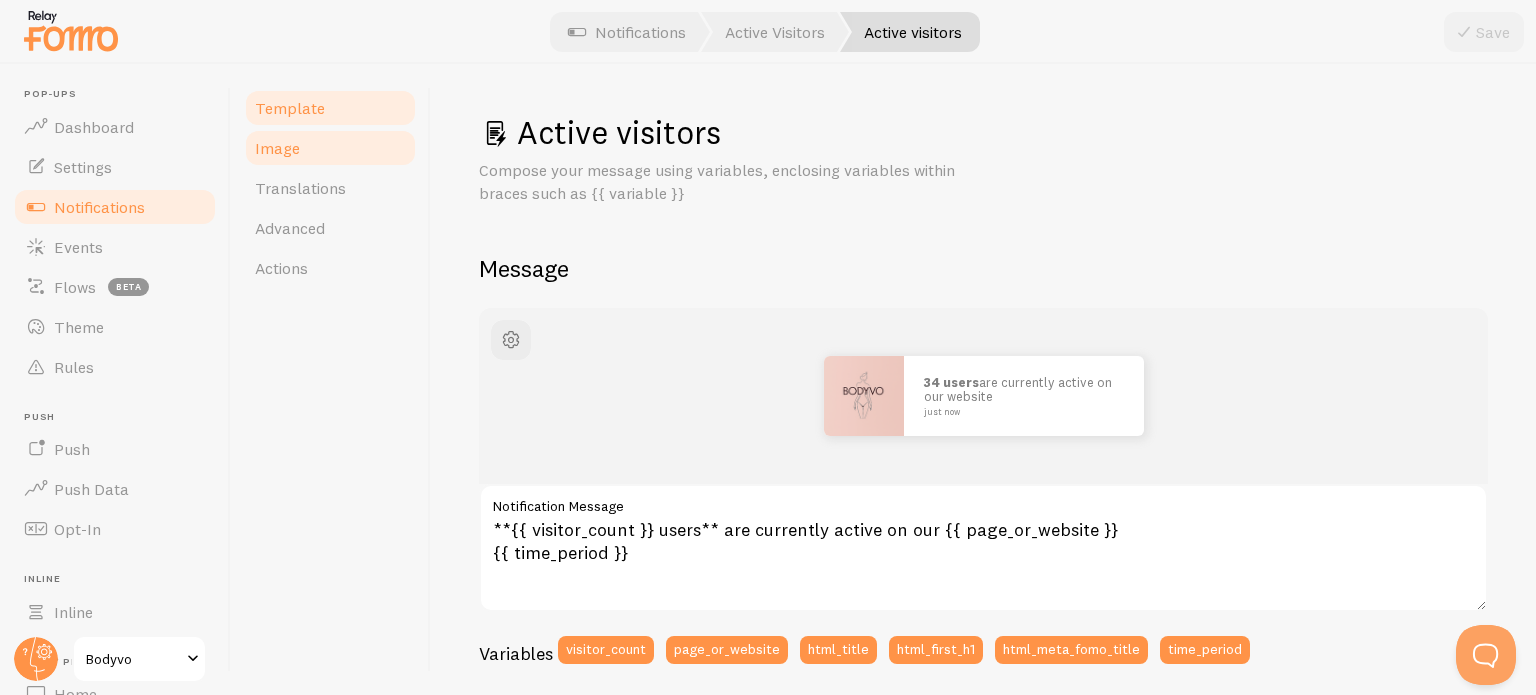 click on "Image" at bounding box center [330, 148] 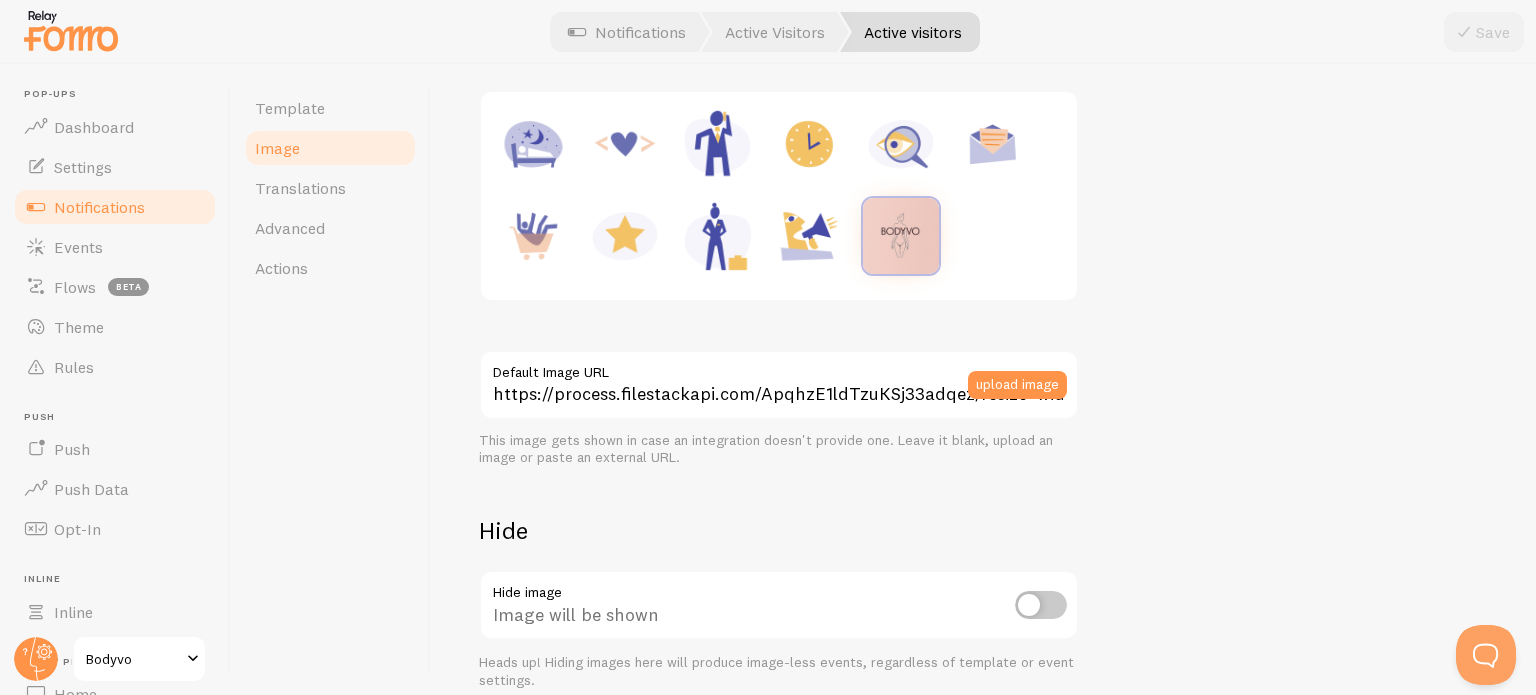scroll, scrollTop: 356, scrollLeft: 0, axis: vertical 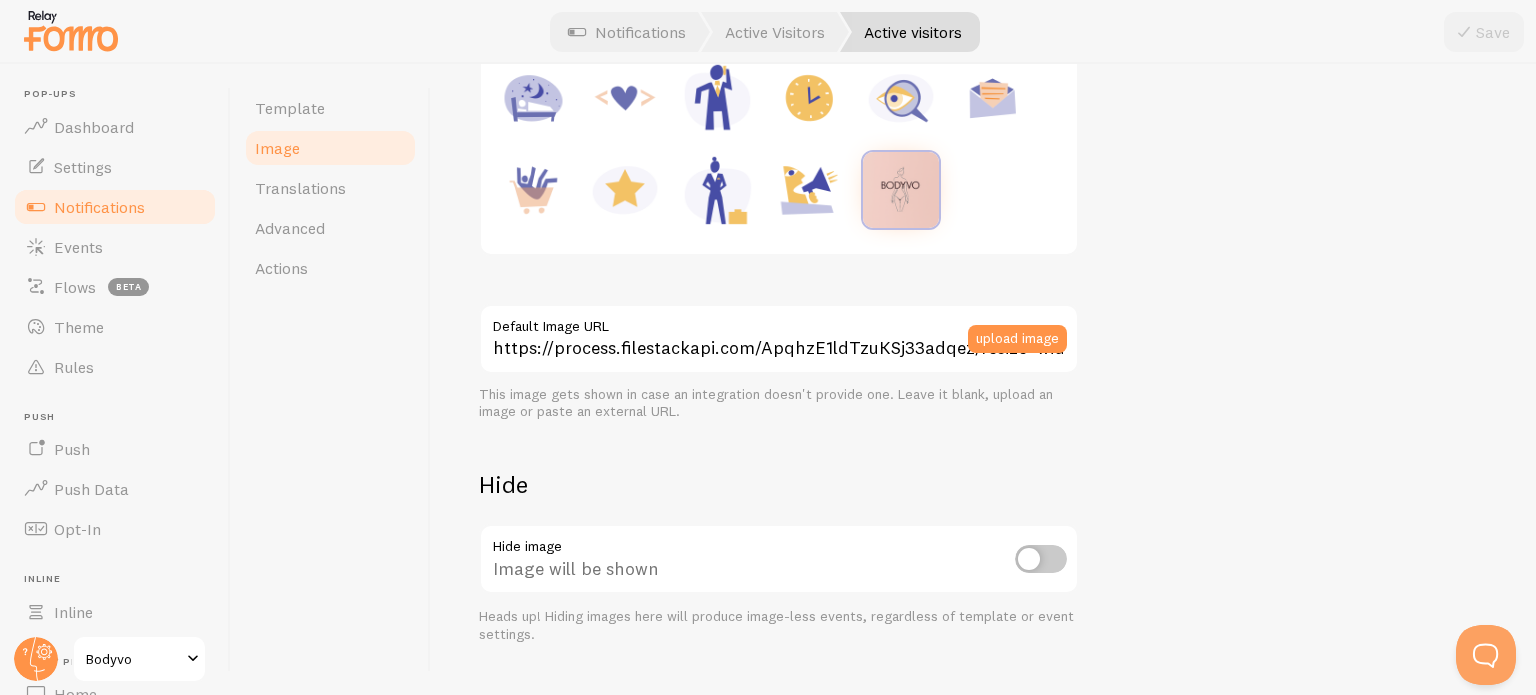 click on "Notifications" at bounding box center [99, 207] 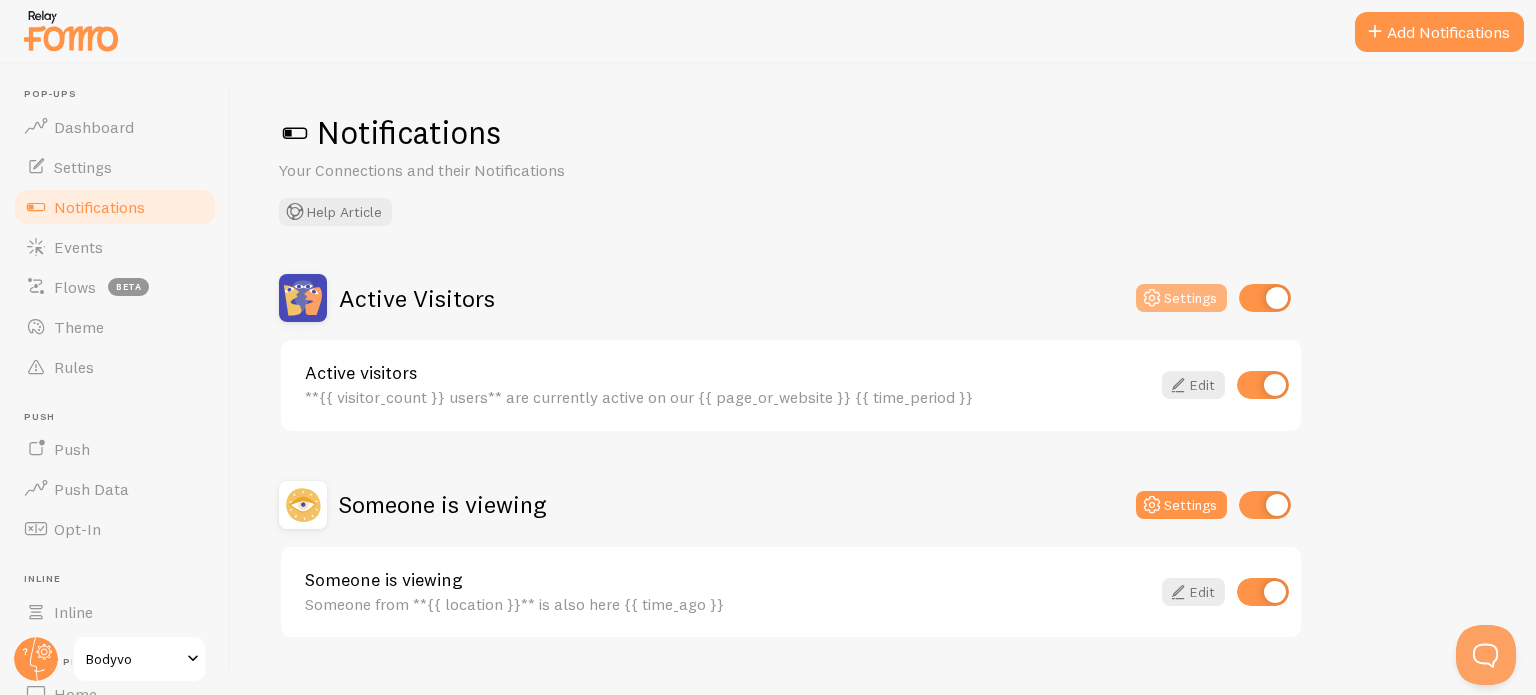 click on "Settings" at bounding box center [1181, 298] 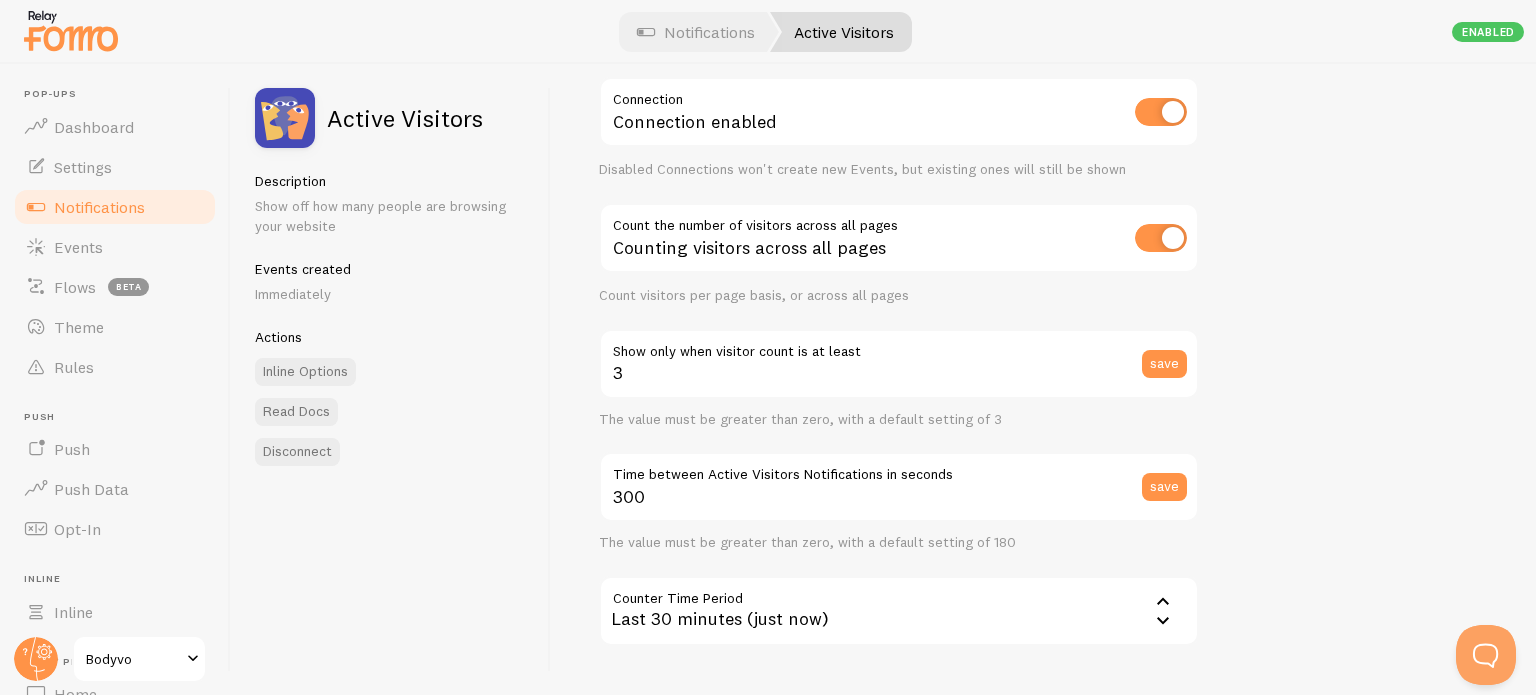 scroll, scrollTop: 0, scrollLeft: 0, axis: both 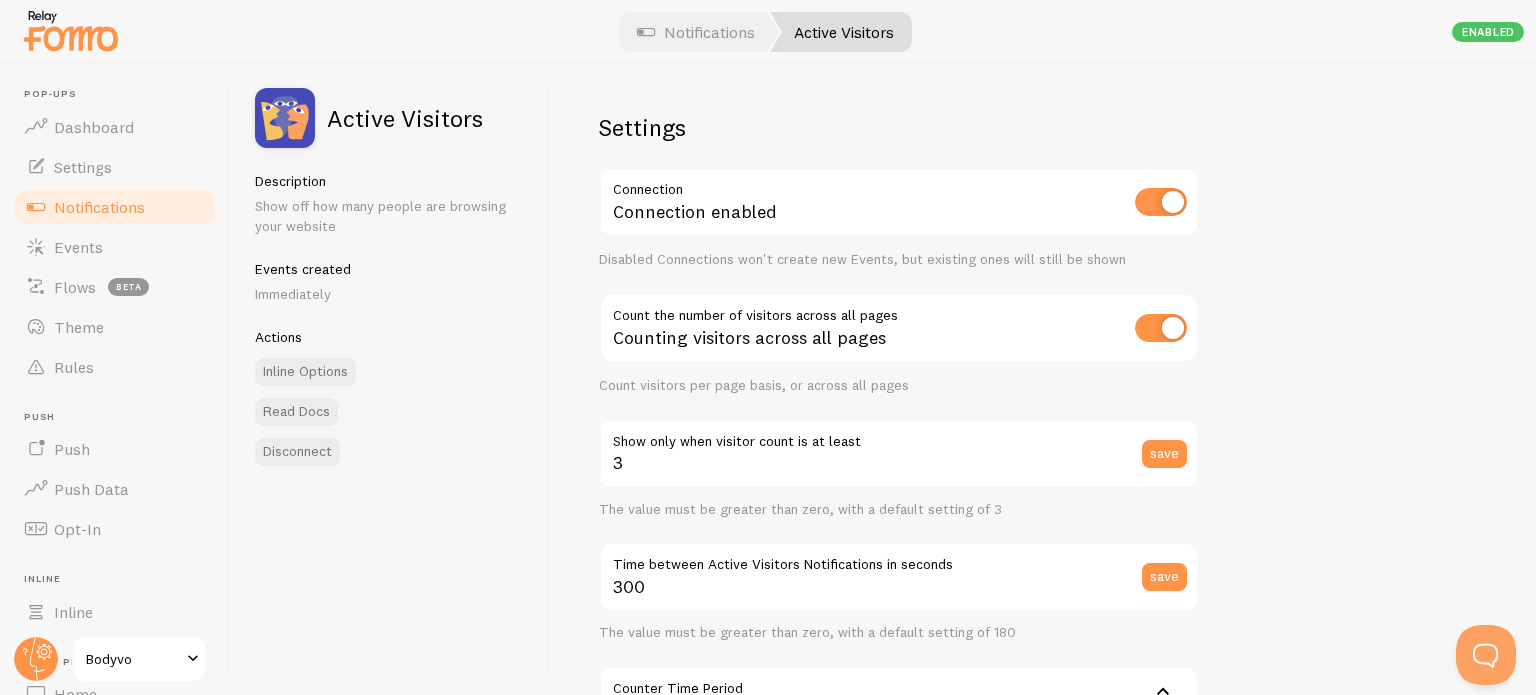 click at bounding box center (285, 118) 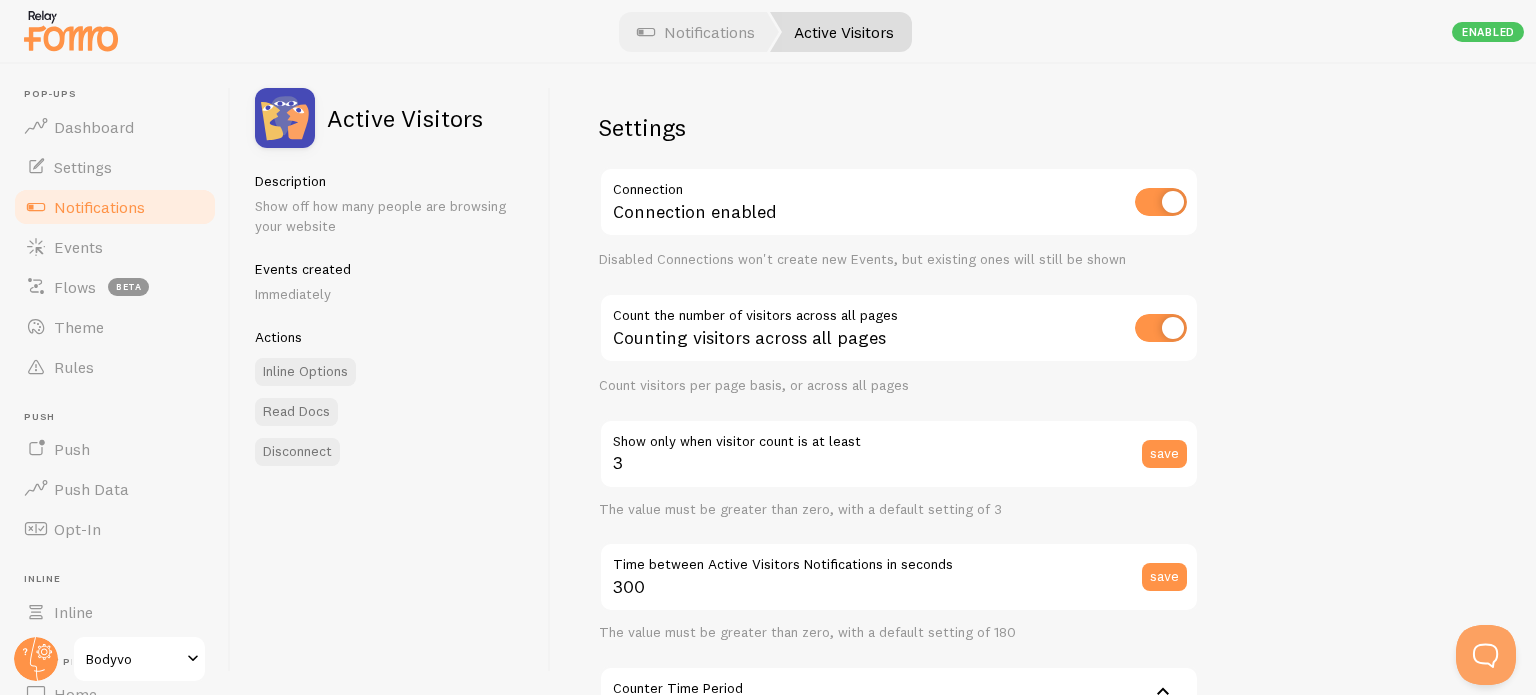 click on "Notifications" at bounding box center (99, 207) 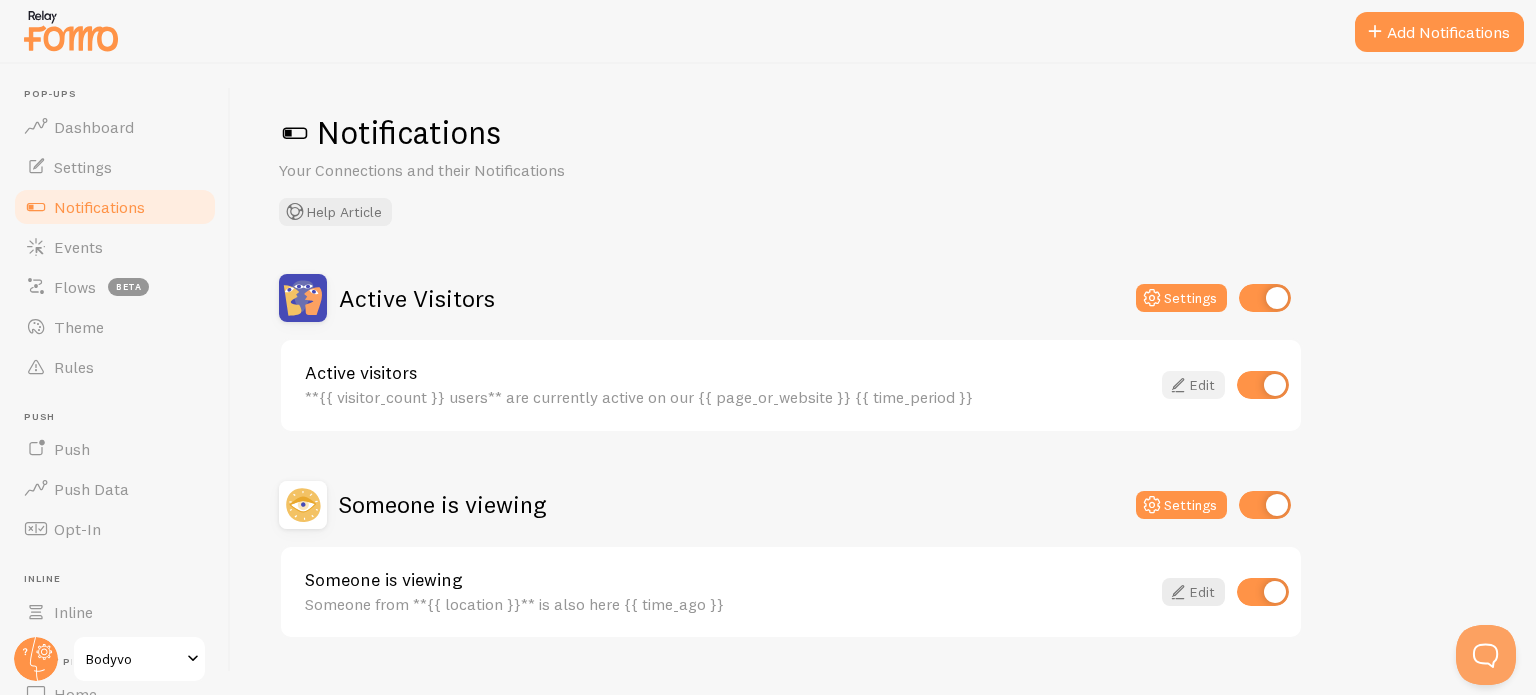 click on "Edit" at bounding box center (1193, 385) 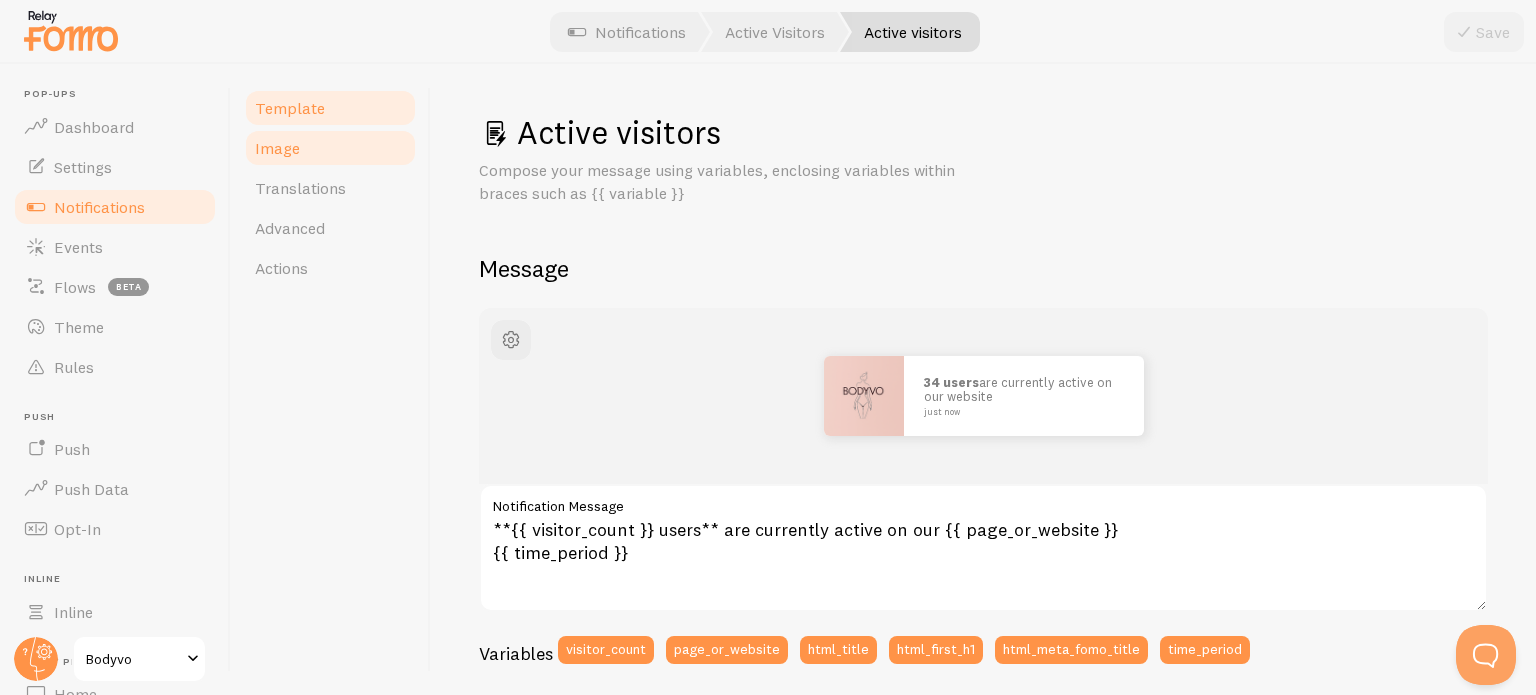 click on "Image" at bounding box center [277, 148] 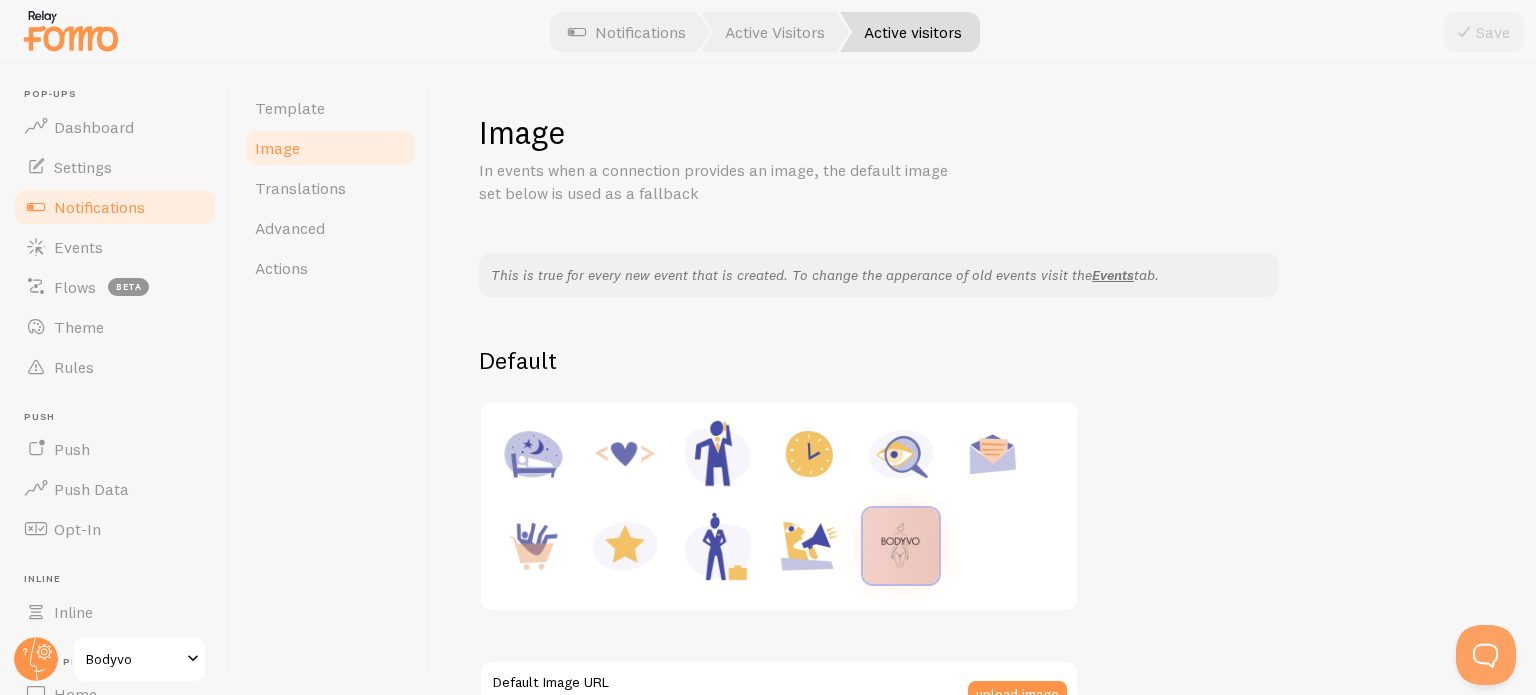 click on "Notifications" at bounding box center [115, 207] 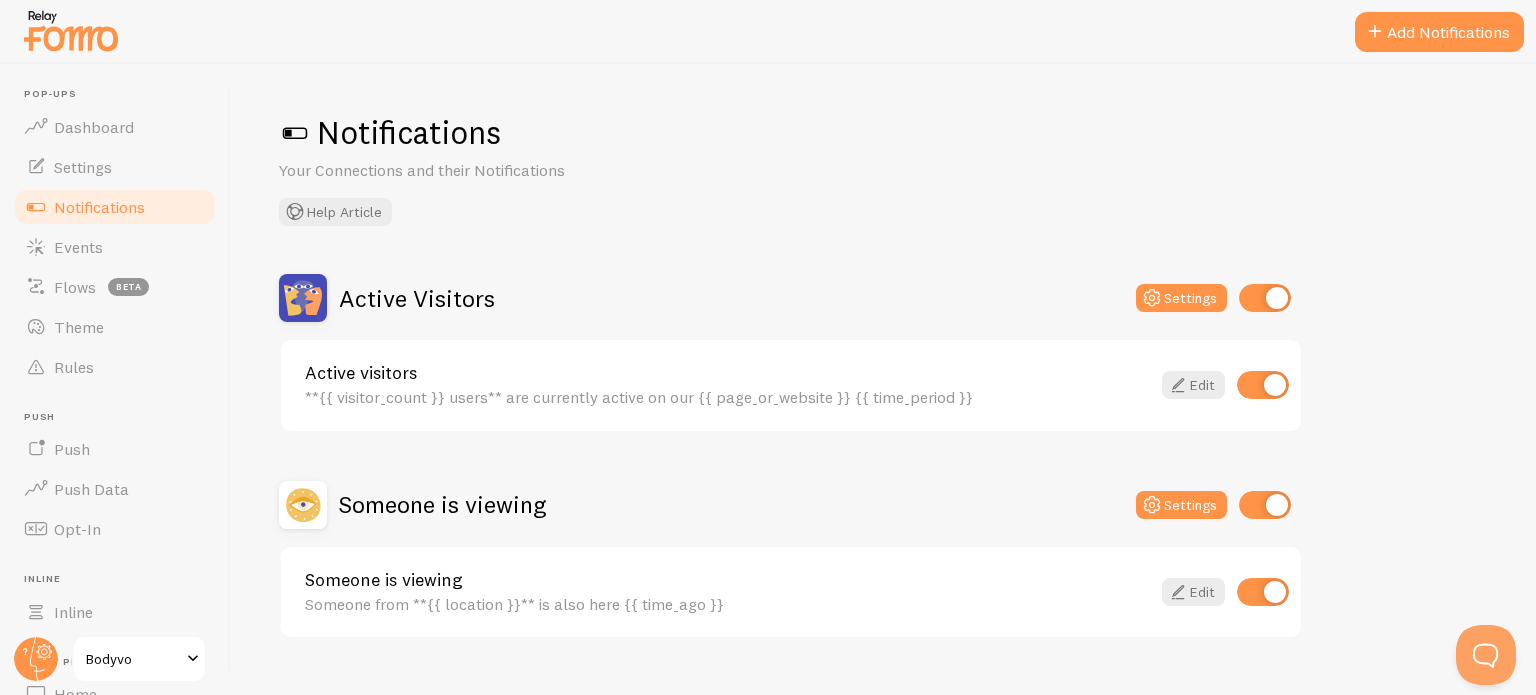 scroll, scrollTop: 38, scrollLeft: 0, axis: vertical 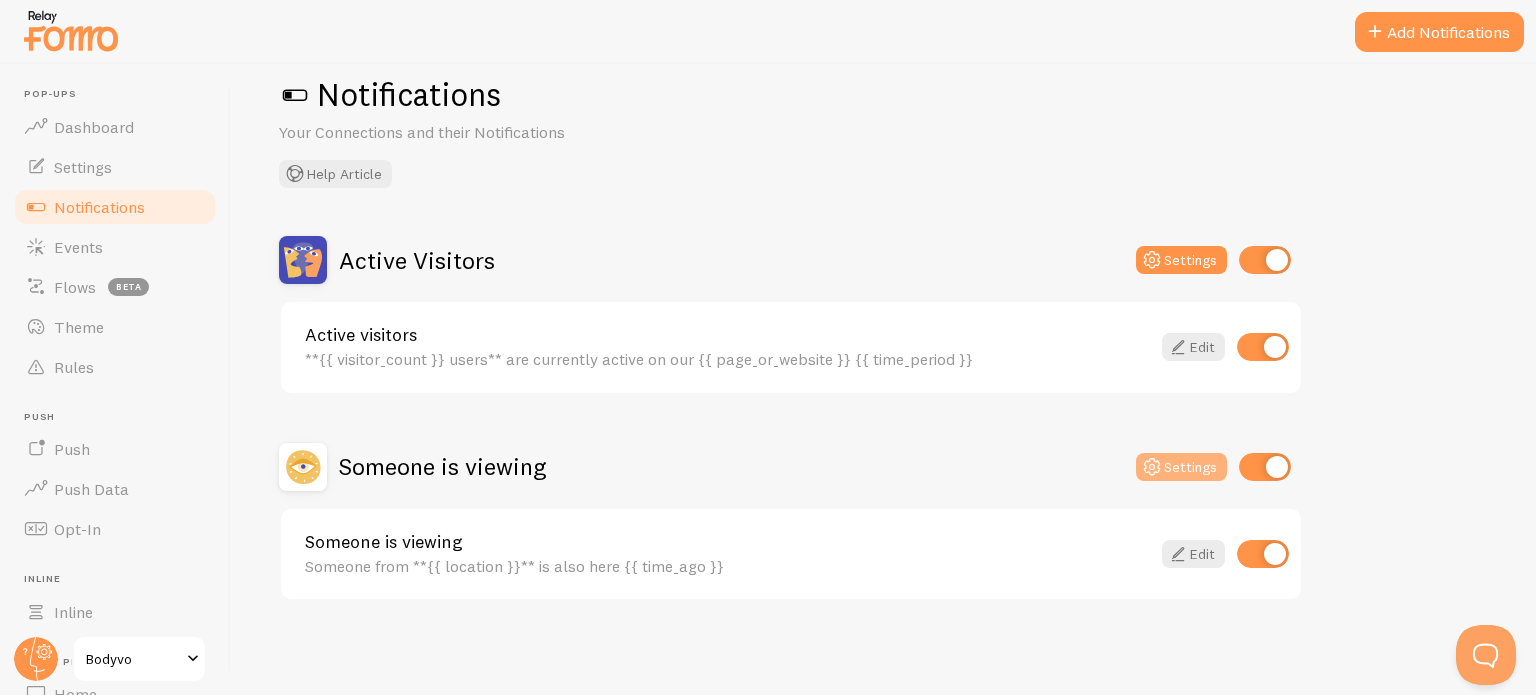 click on "Settings" at bounding box center [1181, 467] 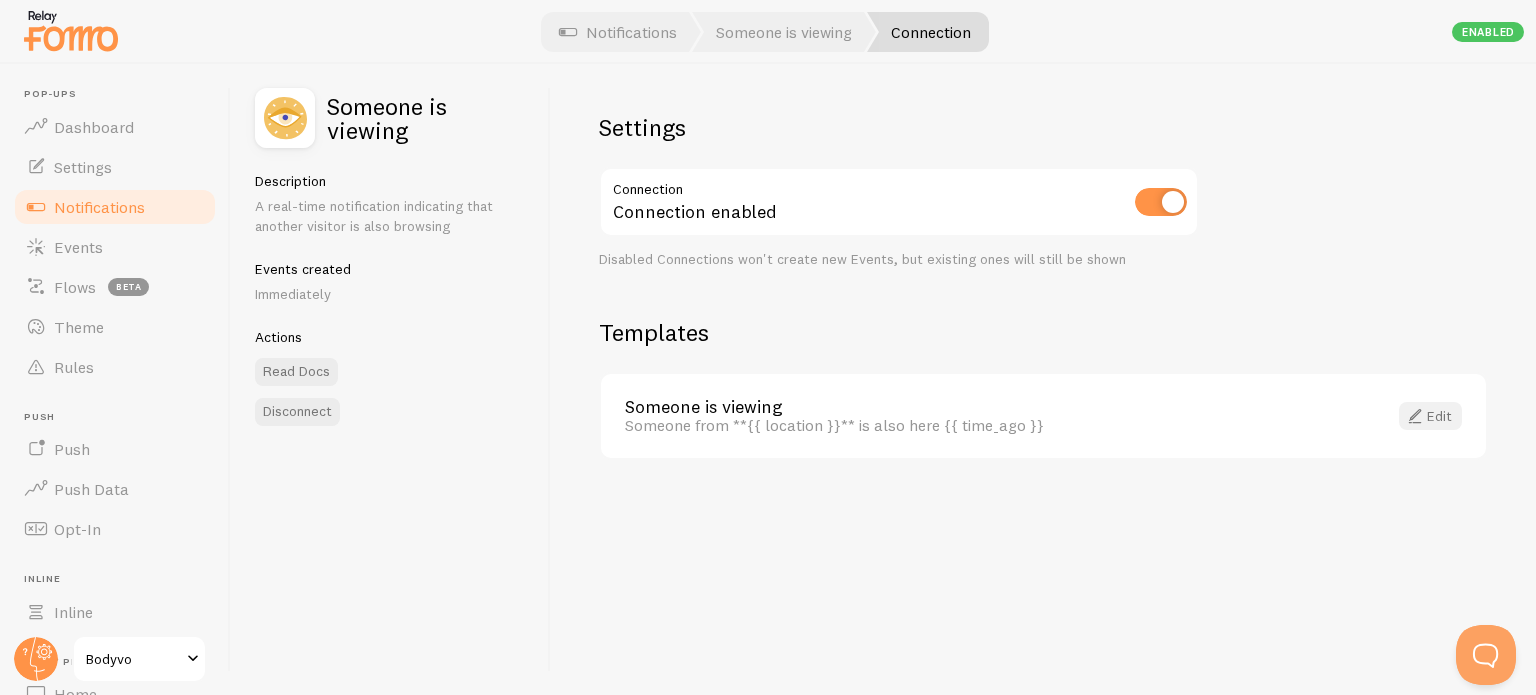 click on "Edit" at bounding box center (1430, 416) 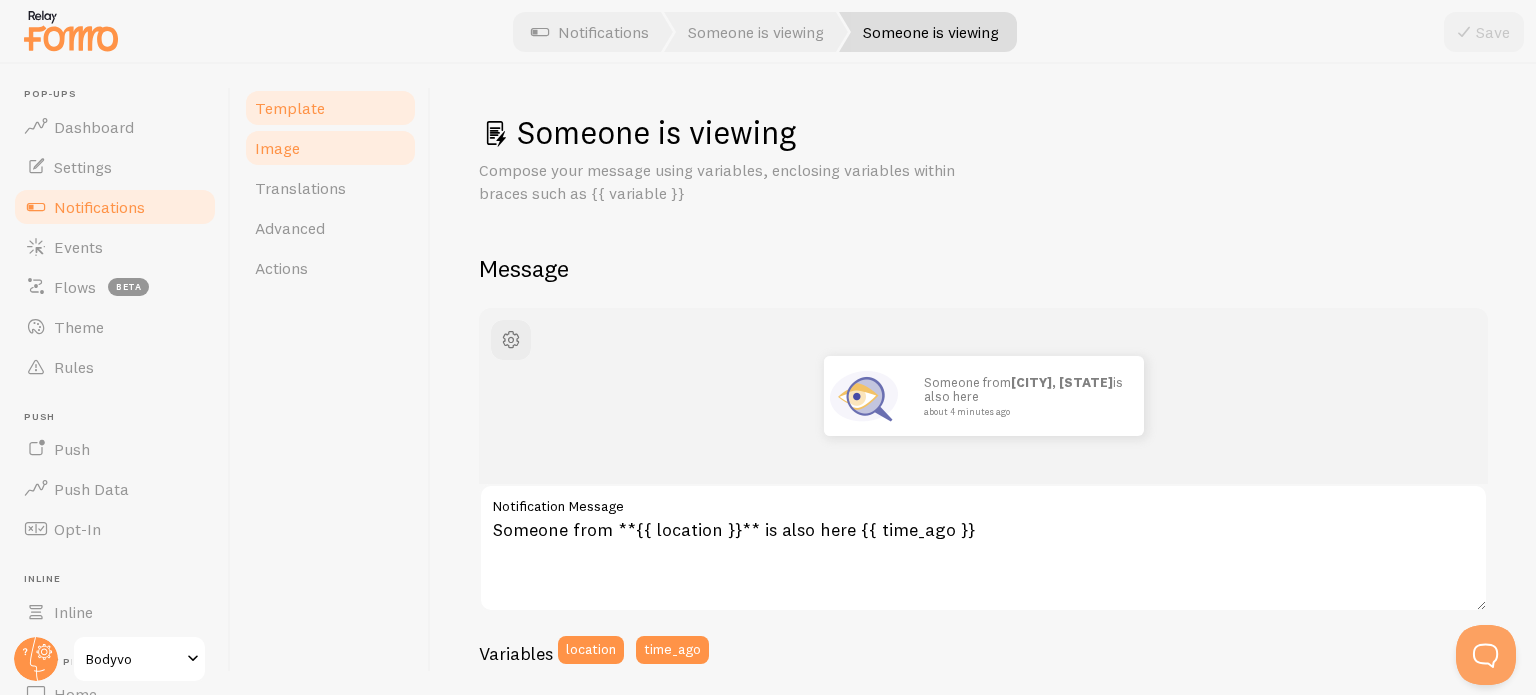 click on "Image" at bounding box center (277, 148) 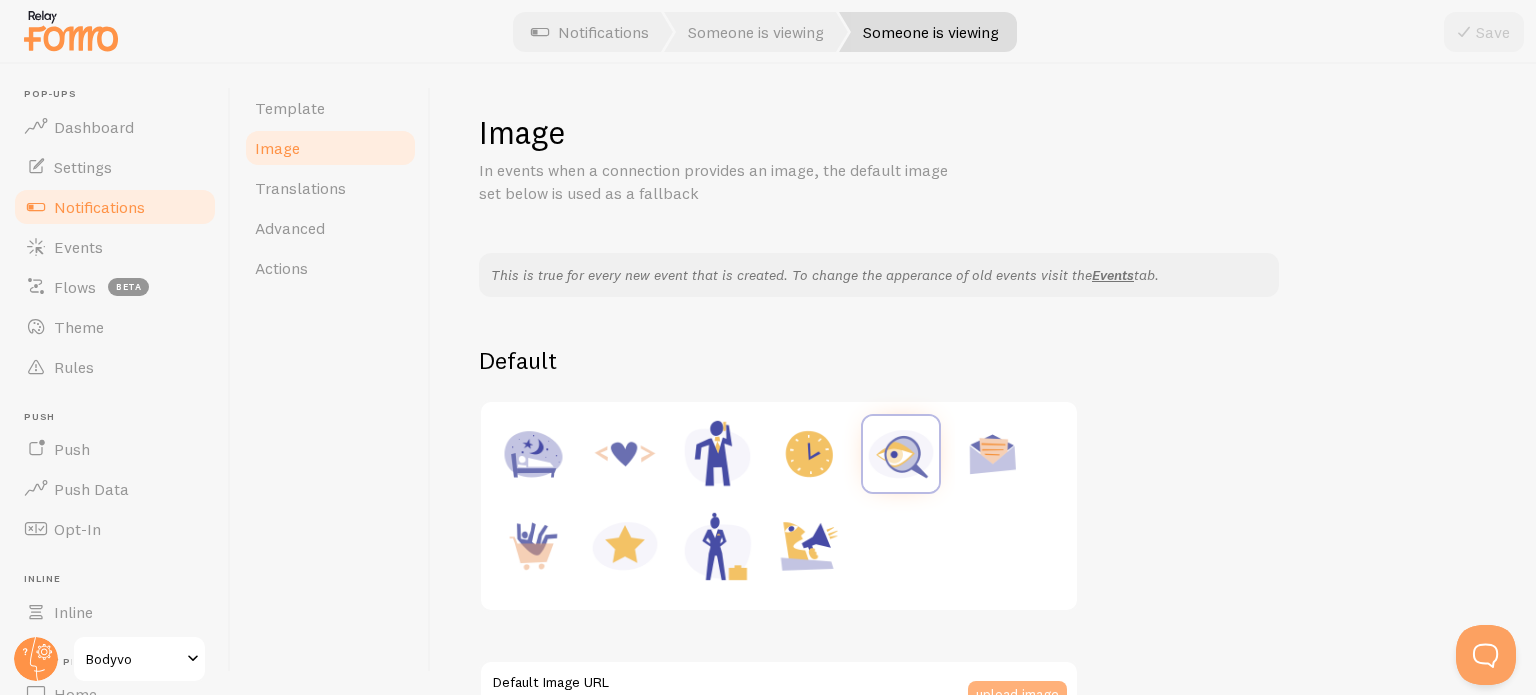 click on "upload image" at bounding box center (1017, 695) 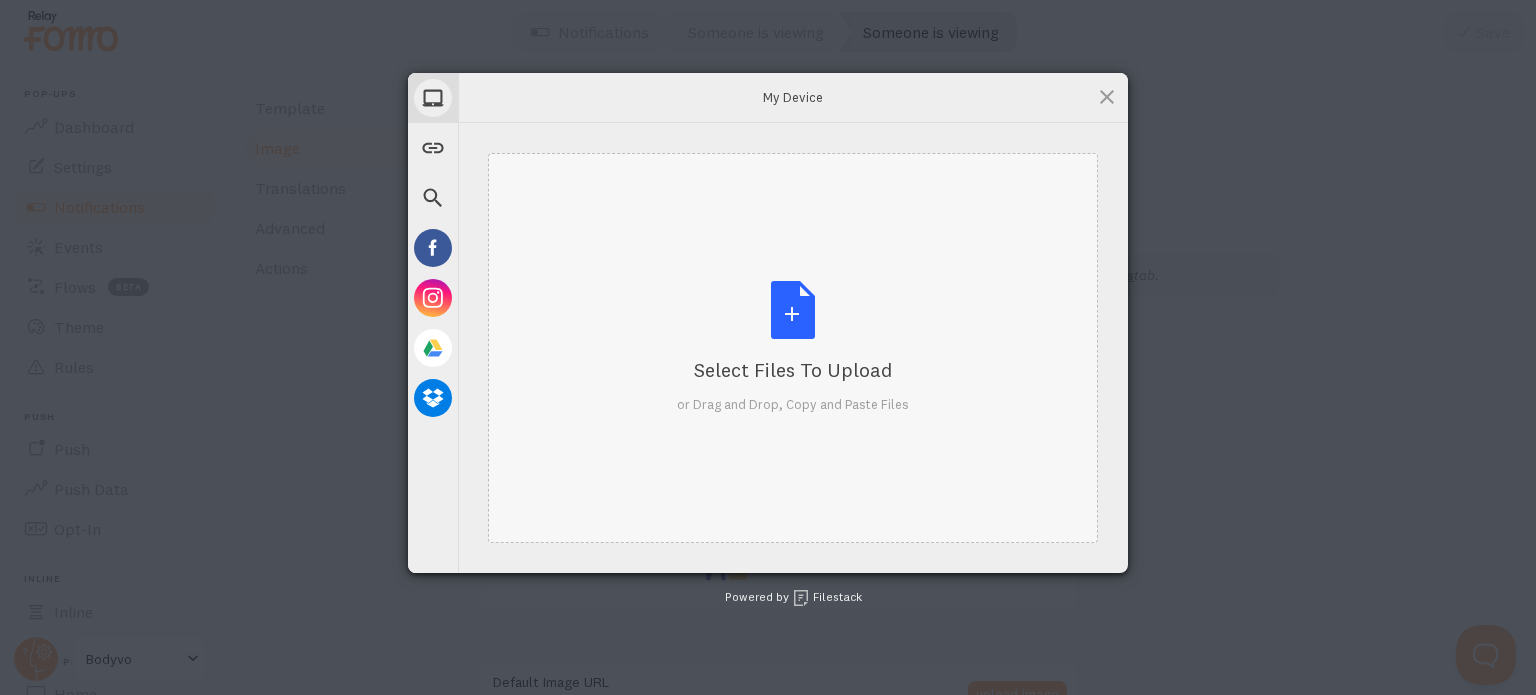 click on "Select Files to Upload     or Drag and Drop, Copy and Paste Files" at bounding box center [793, 347] 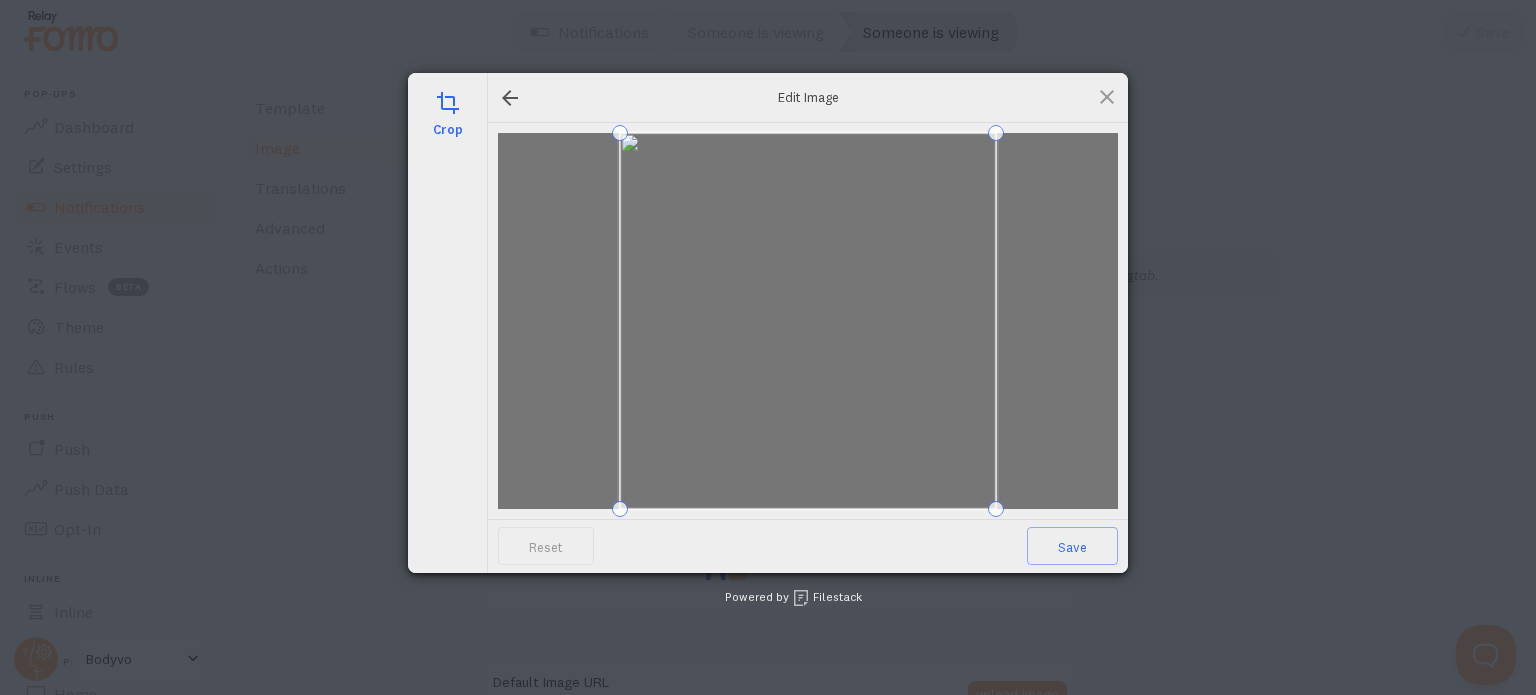 click on "Reset       Save" at bounding box center (808, 546) 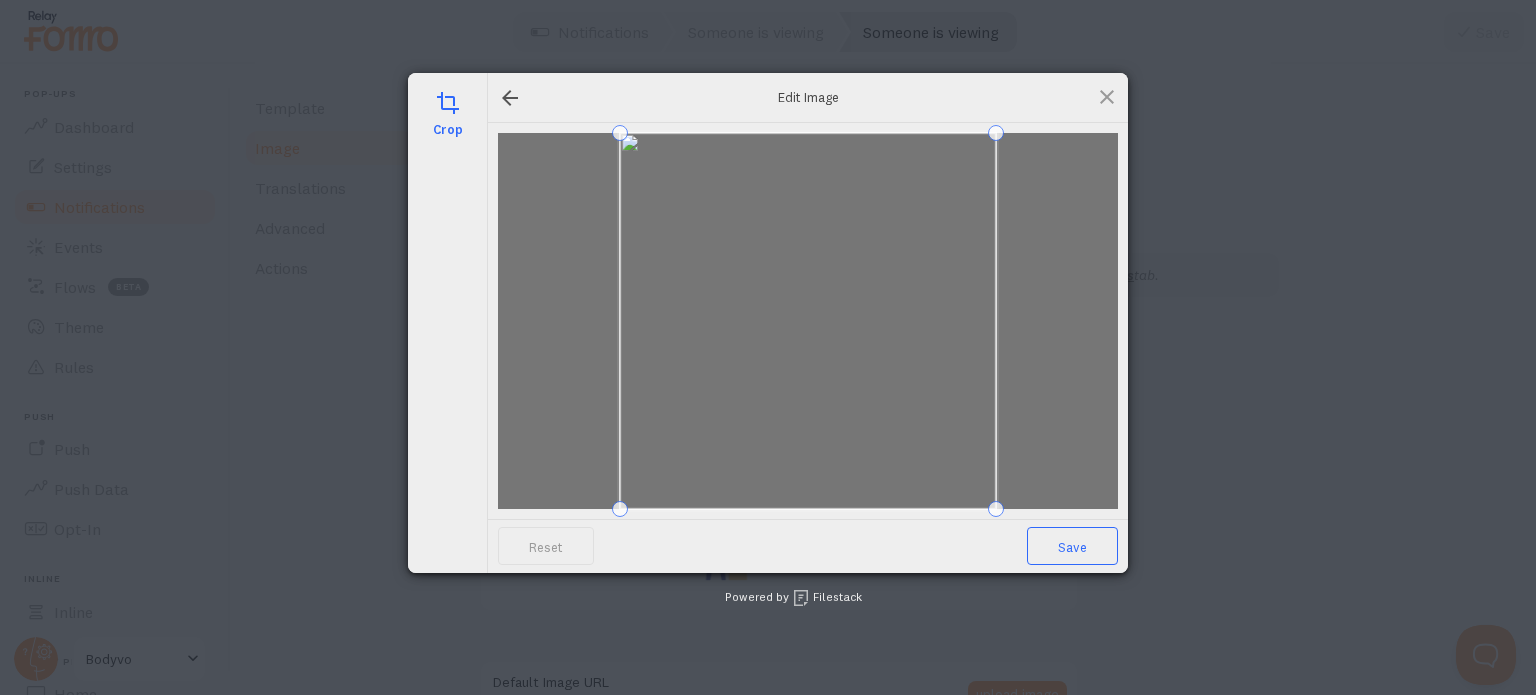 click on "Save" at bounding box center (1072, 546) 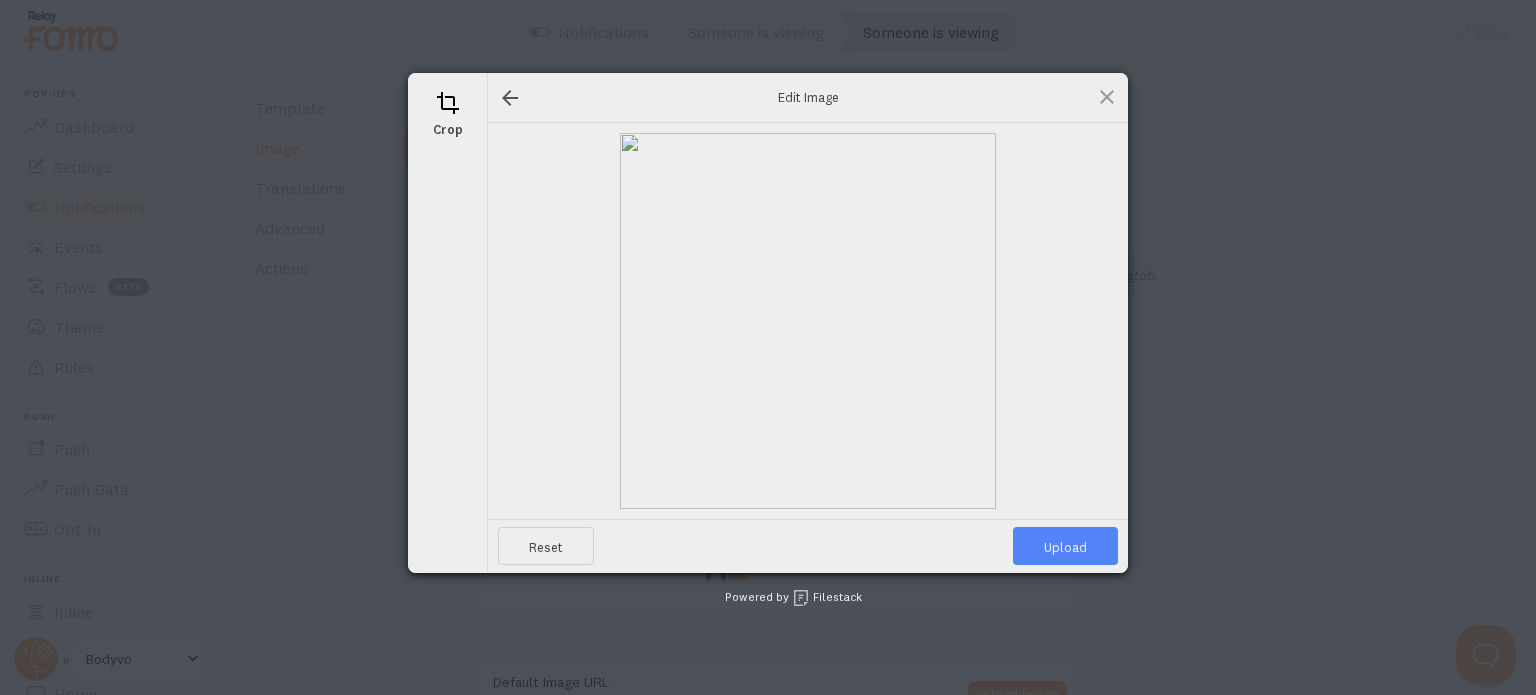 click on "Upload" at bounding box center [1065, 546] 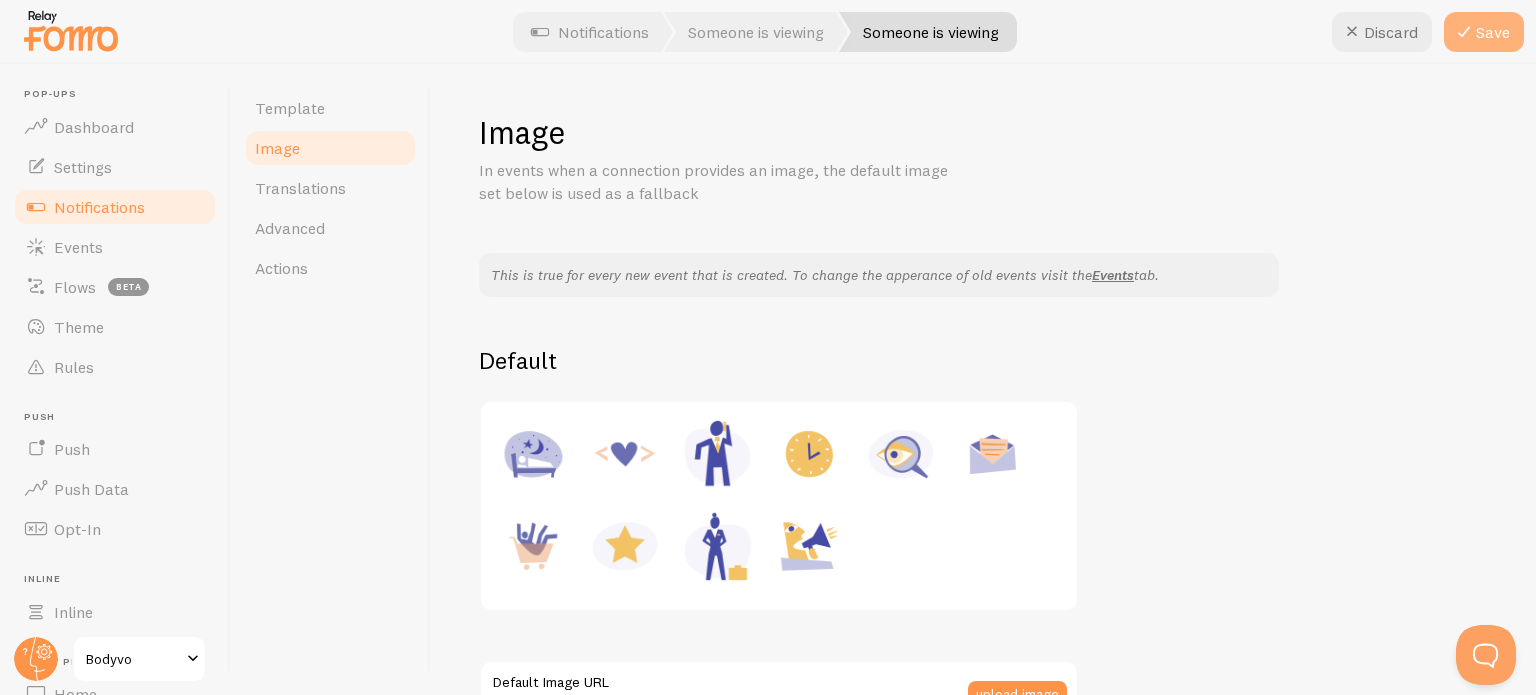 click on "Save" at bounding box center (1484, 32) 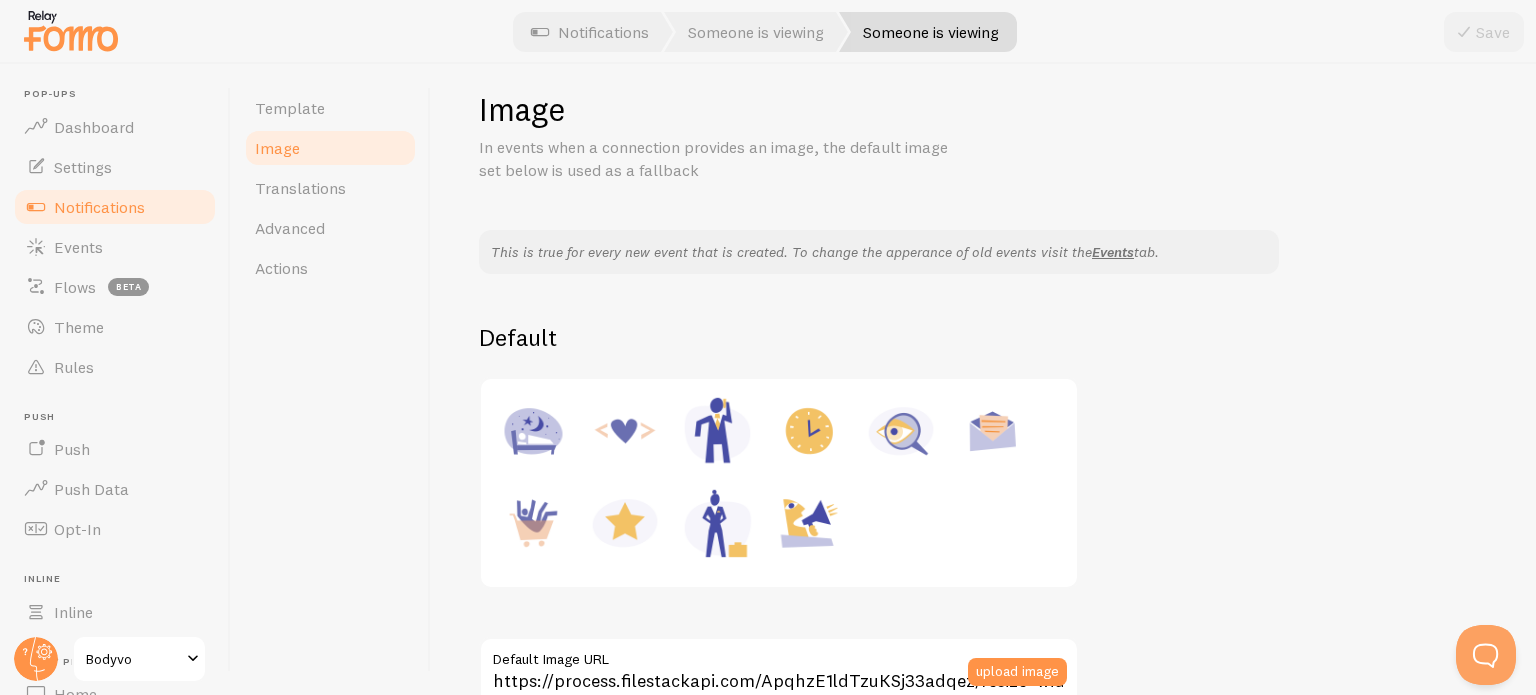 scroll, scrollTop: 0, scrollLeft: 0, axis: both 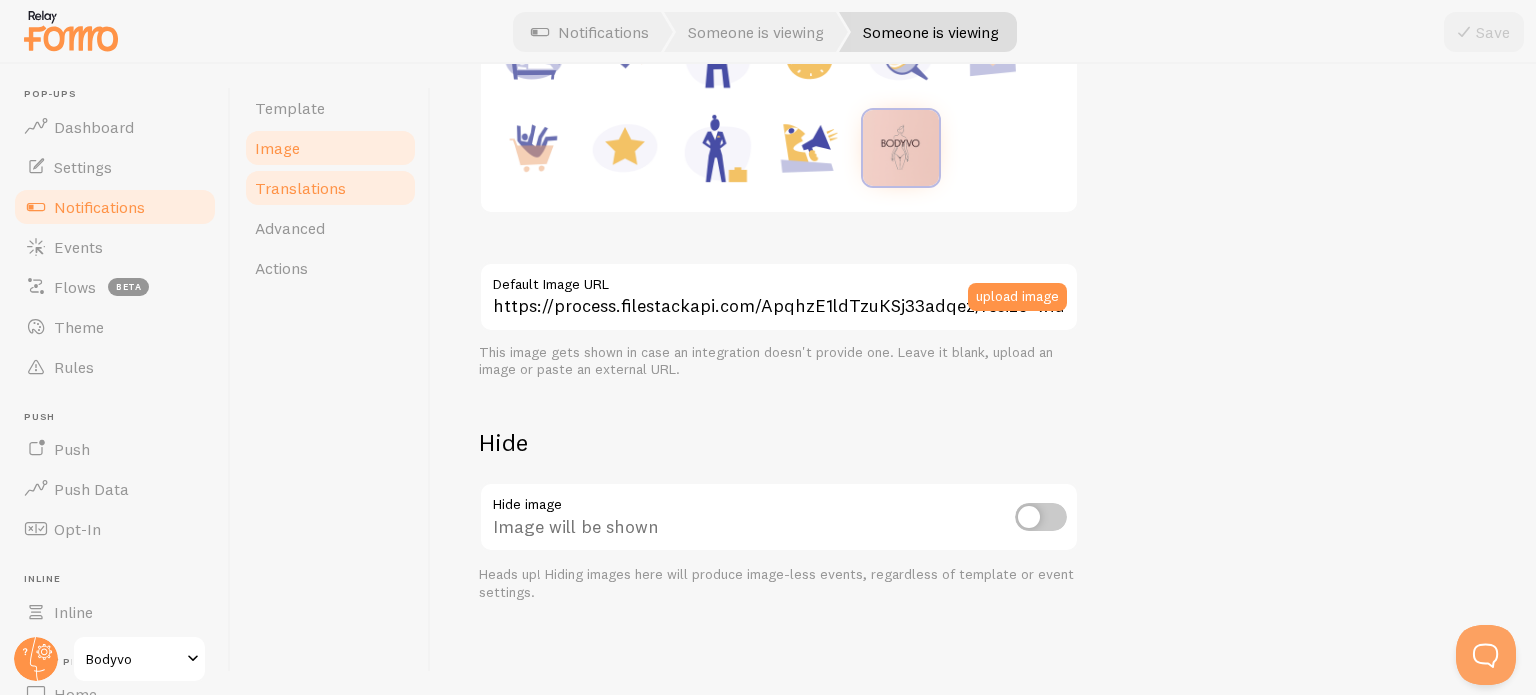 click on "Translations" at bounding box center (300, 188) 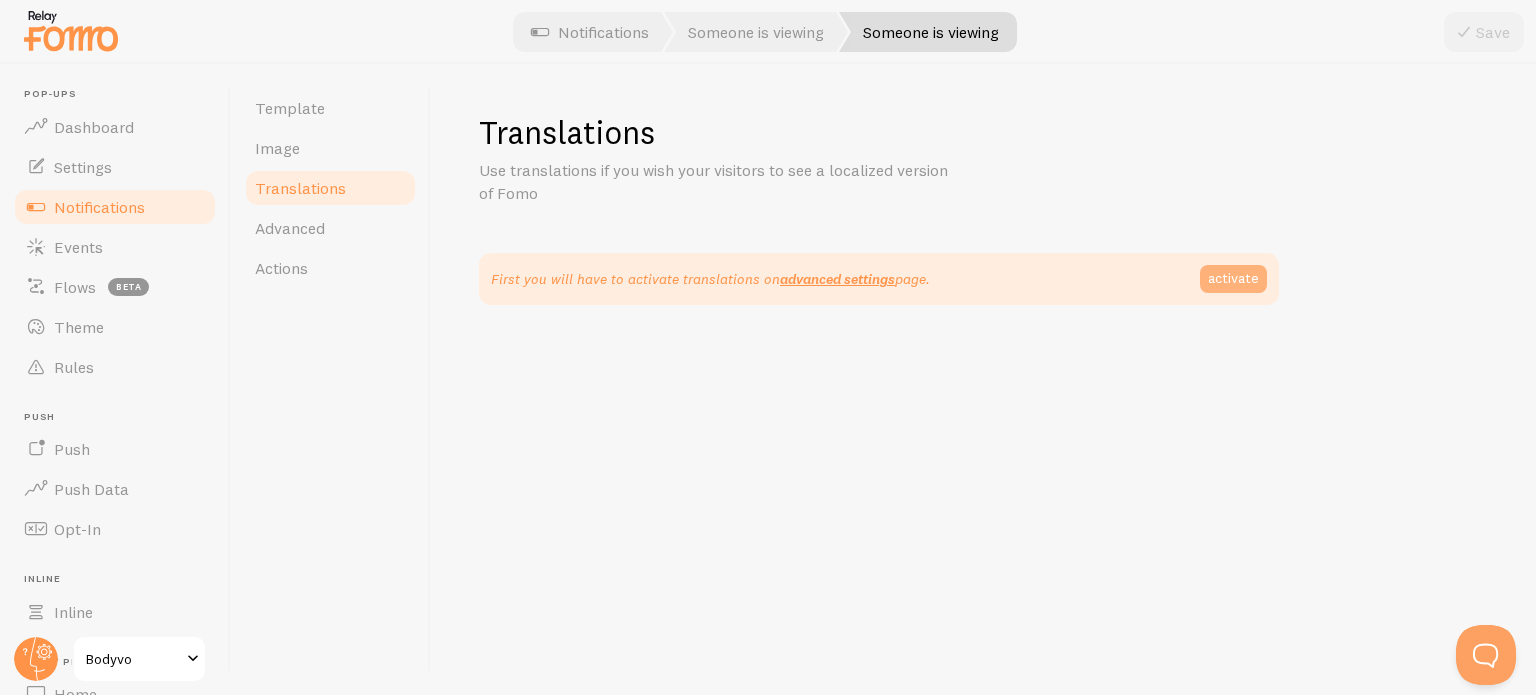 click on "activate" at bounding box center [1233, 279] 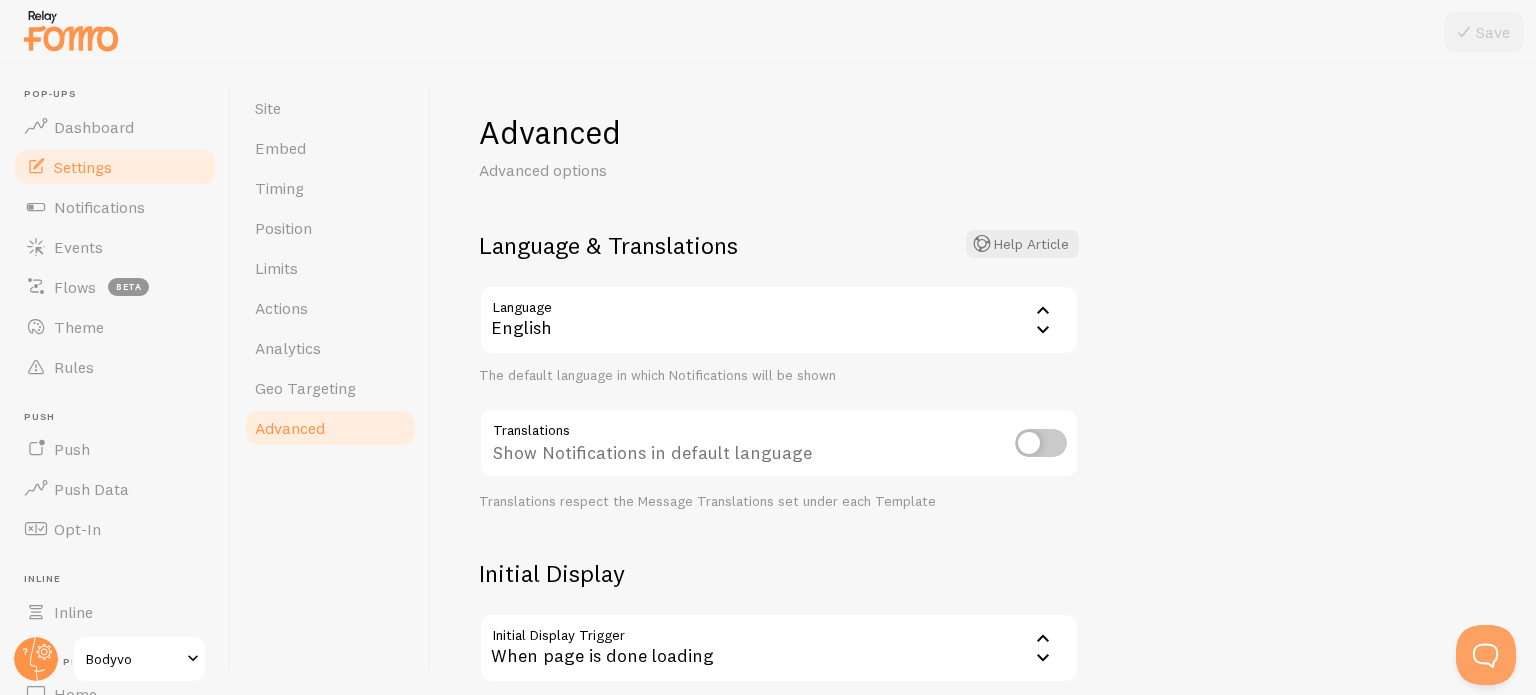 click on "Show Notifications in default language" at bounding box center (779, 444) 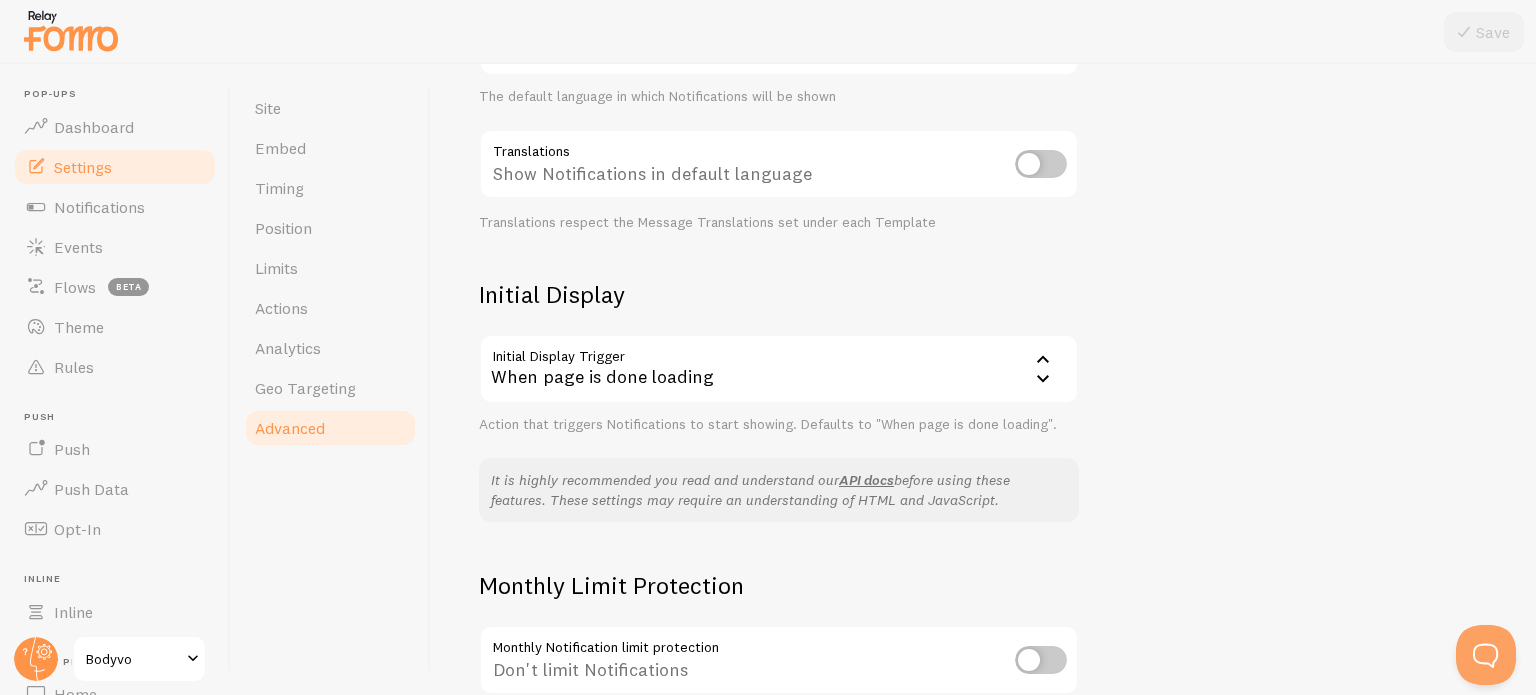 scroll, scrollTop: 463, scrollLeft: 0, axis: vertical 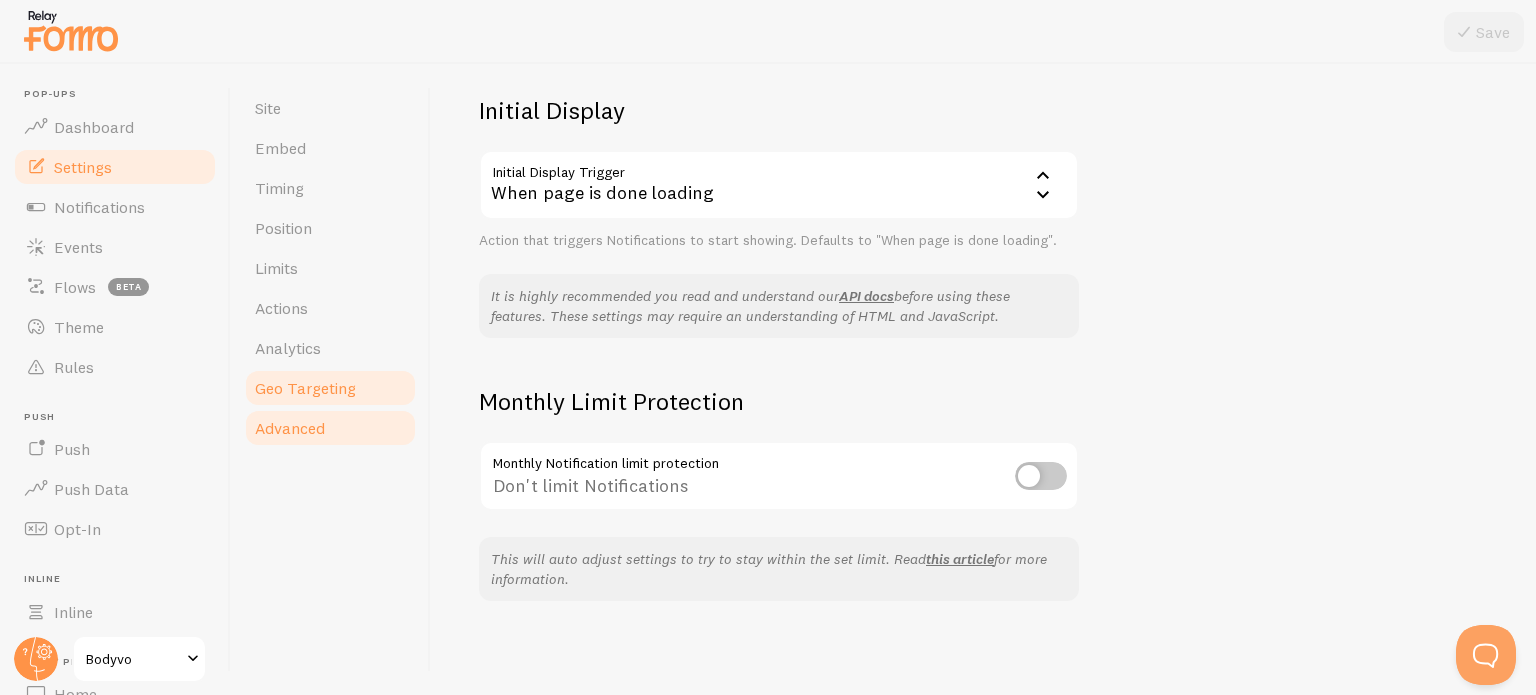 click on "Geo Targeting" at bounding box center (305, 388) 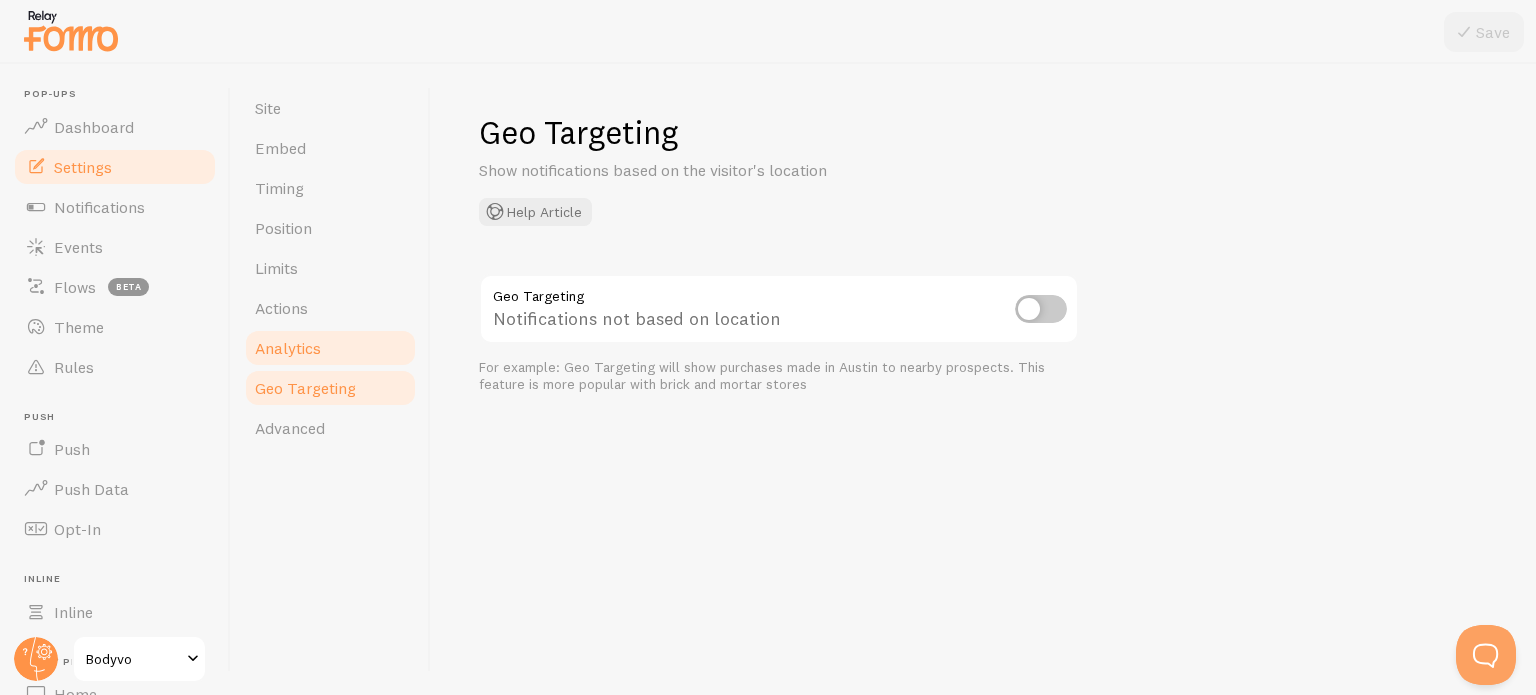 click on "Analytics" at bounding box center (288, 348) 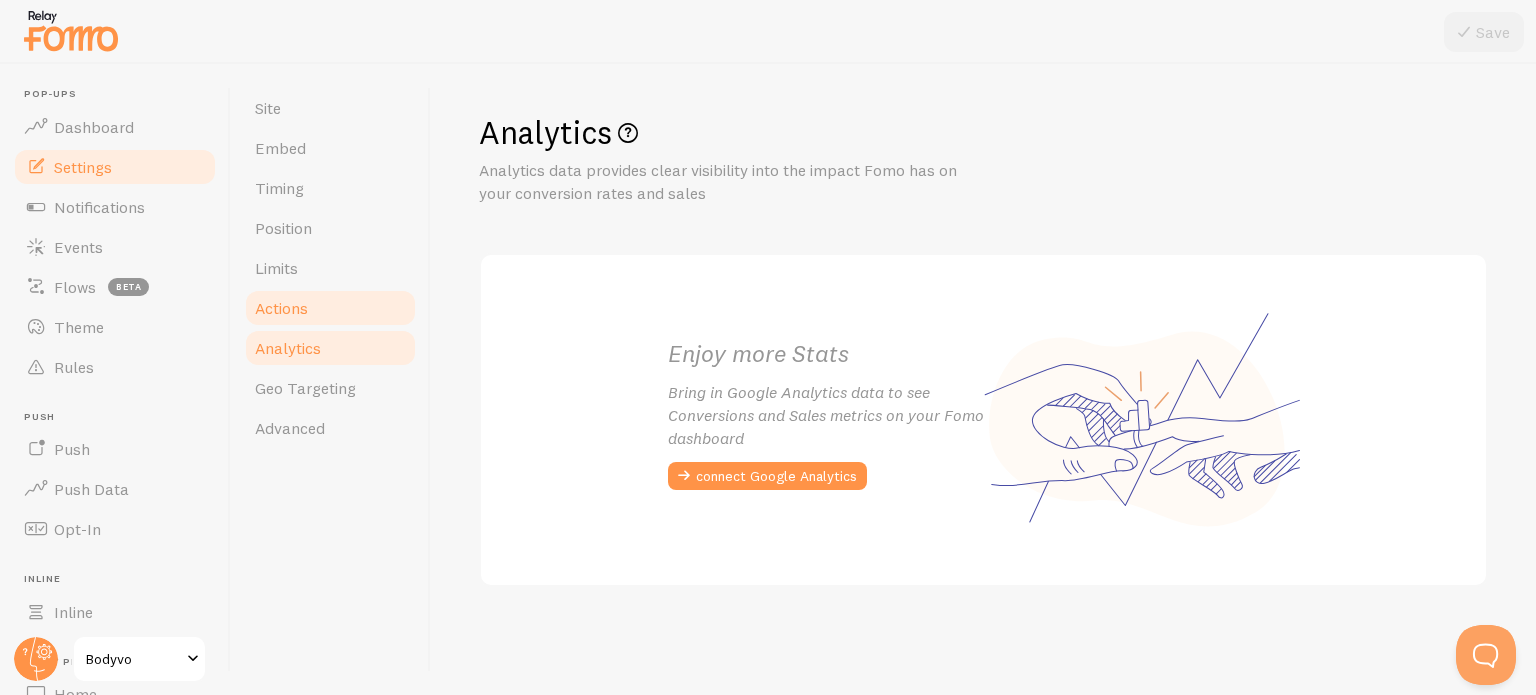 click on "Actions" at bounding box center [281, 308] 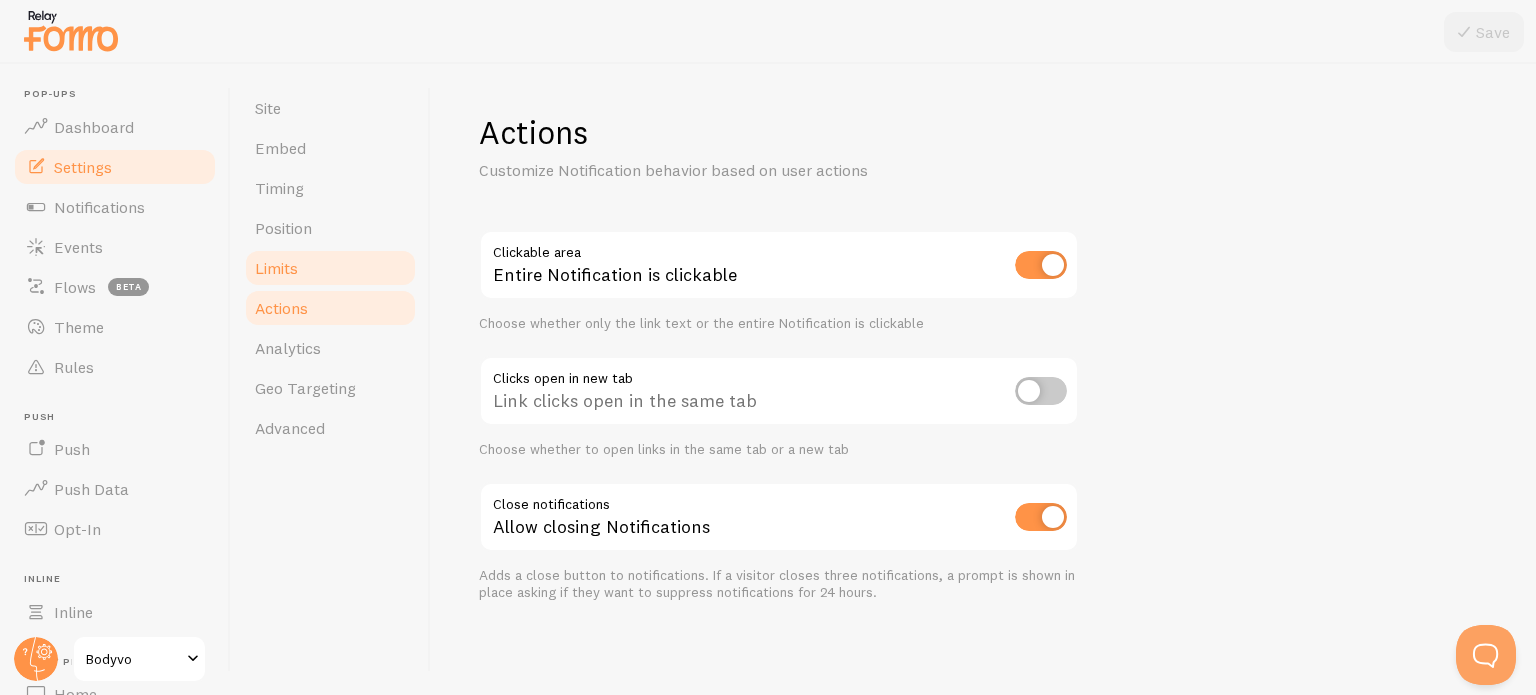 click on "Limits" at bounding box center [276, 268] 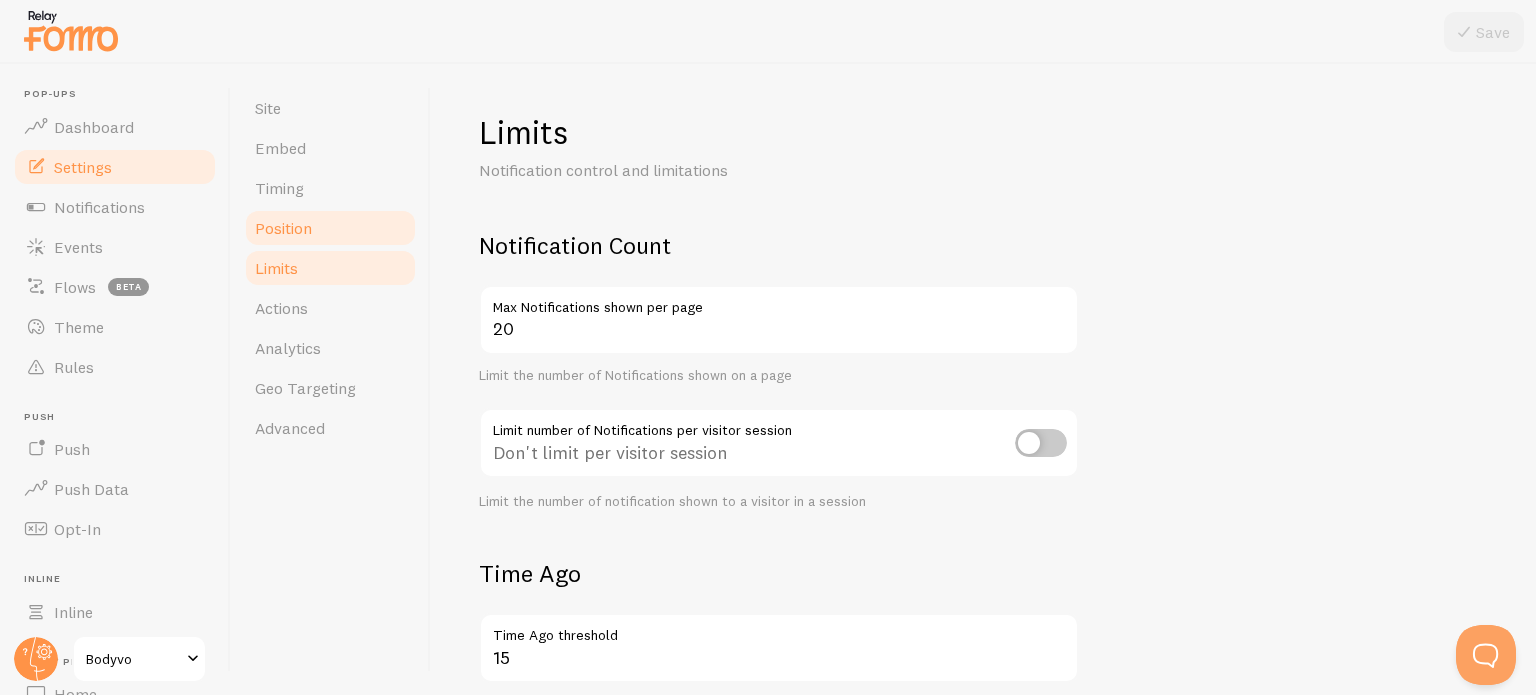 click on "Position" at bounding box center (330, 228) 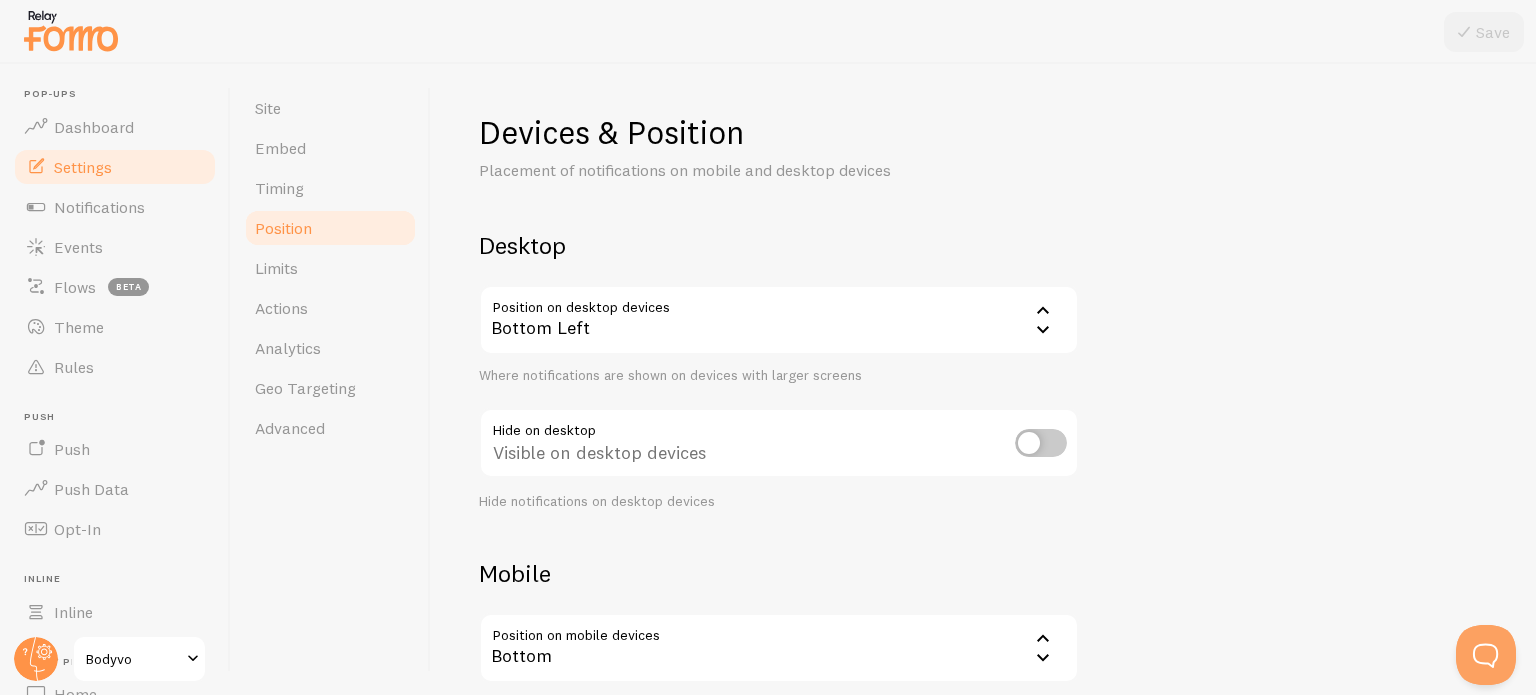 click on "Position" at bounding box center [330, 228] 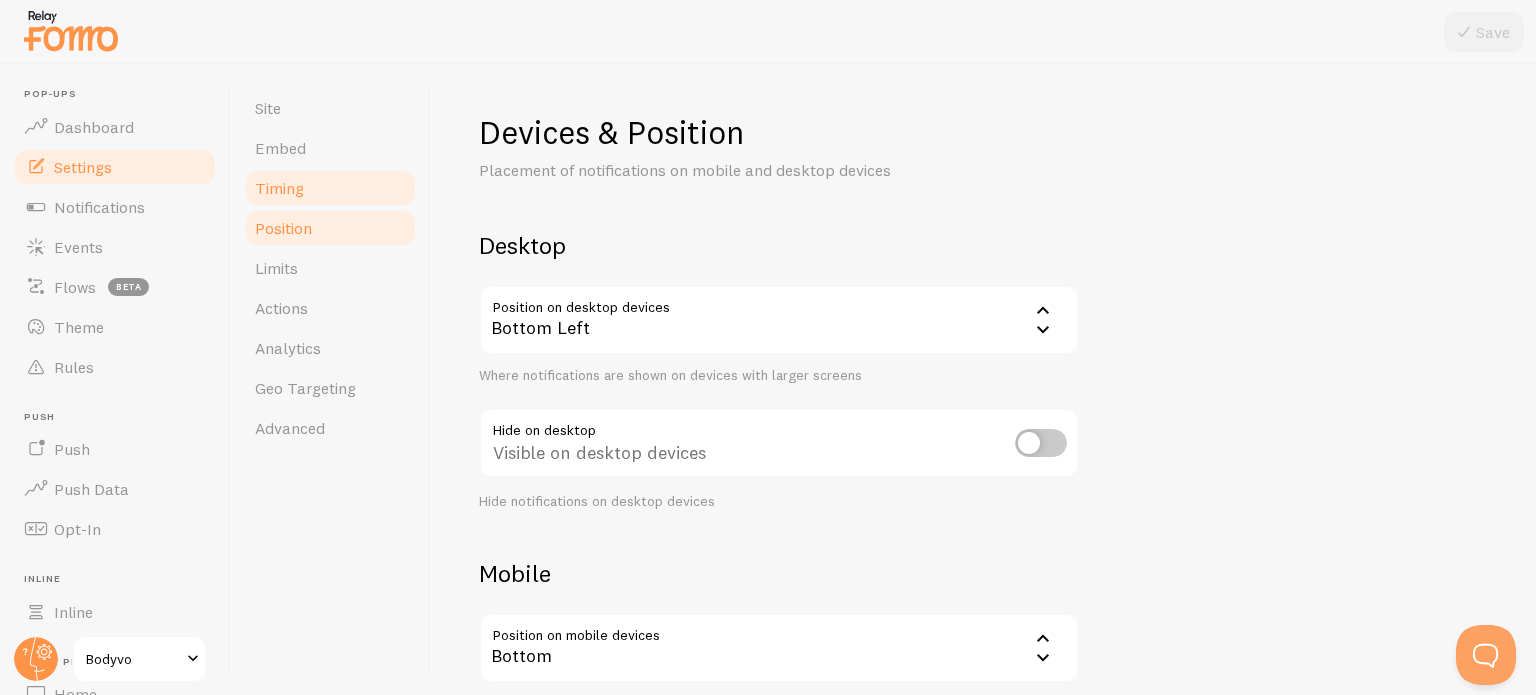 click on "Timing" at bounding box center [330, 188] 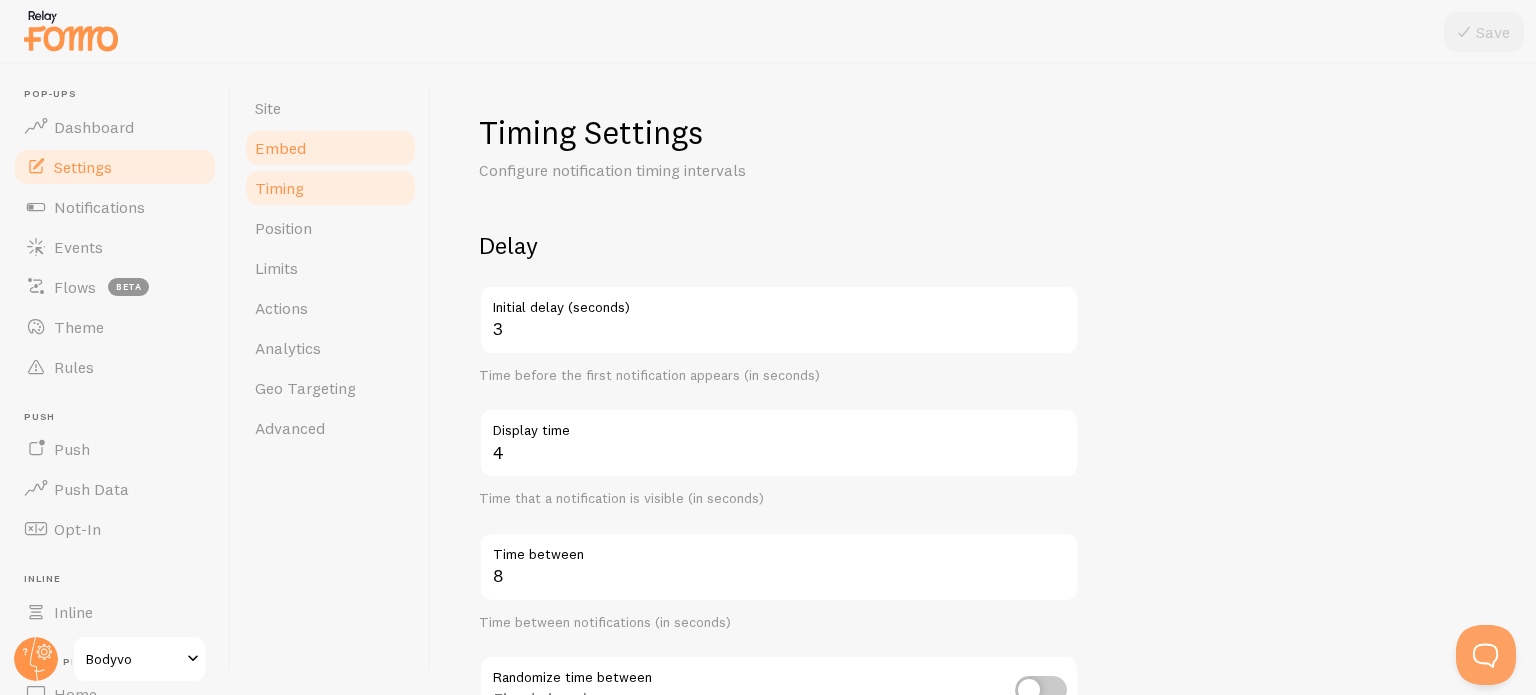 click on "Embed" at bounding box center (330, 148) 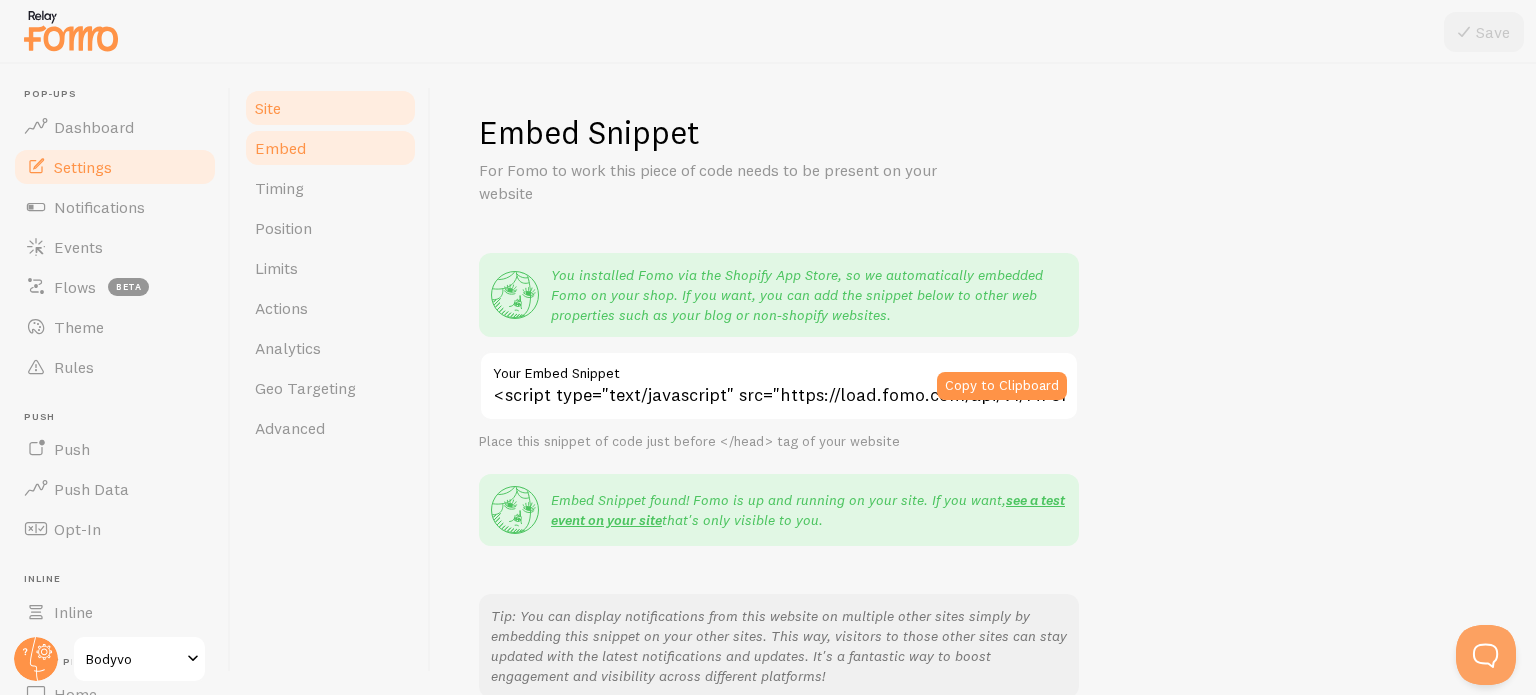 click on "Site" at bounding box center (330, 108) 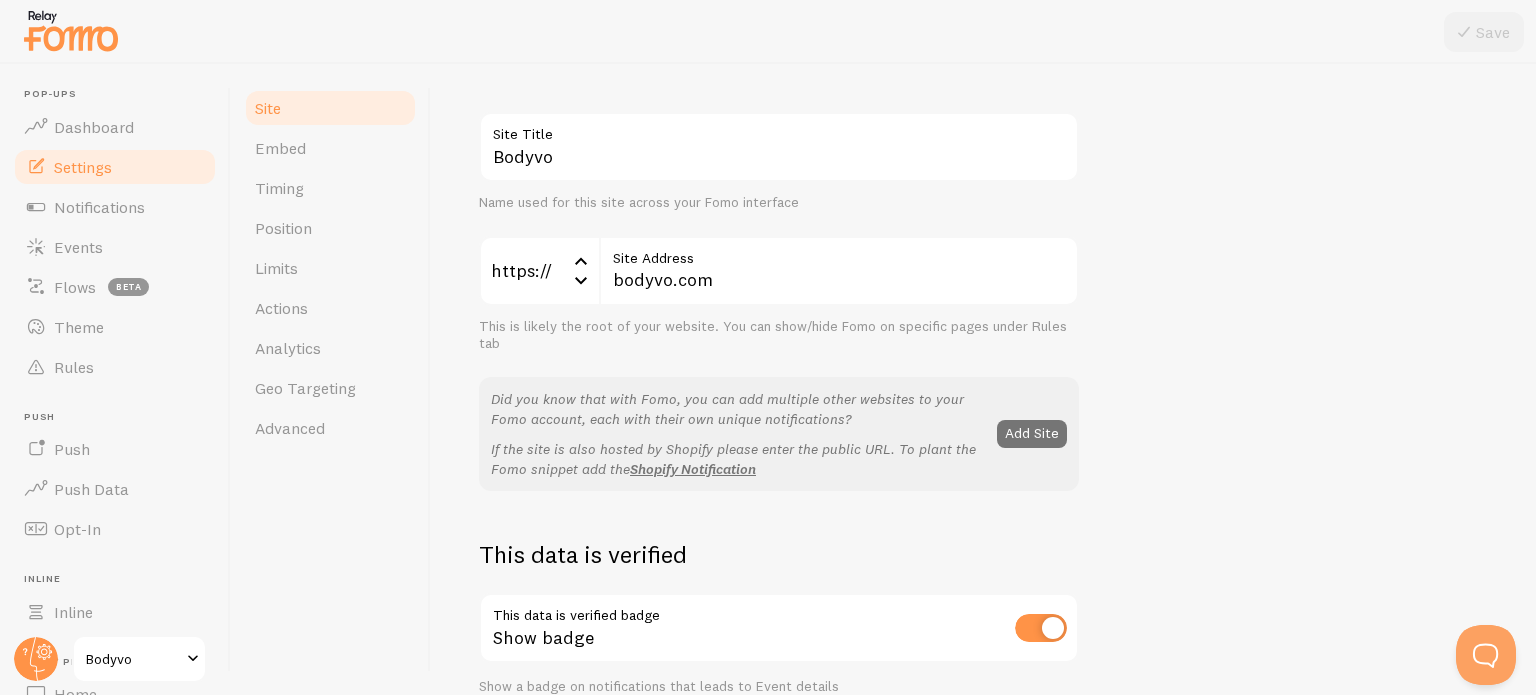 scroll, scrollTop: 0, scrollLeft: 0, axis: both 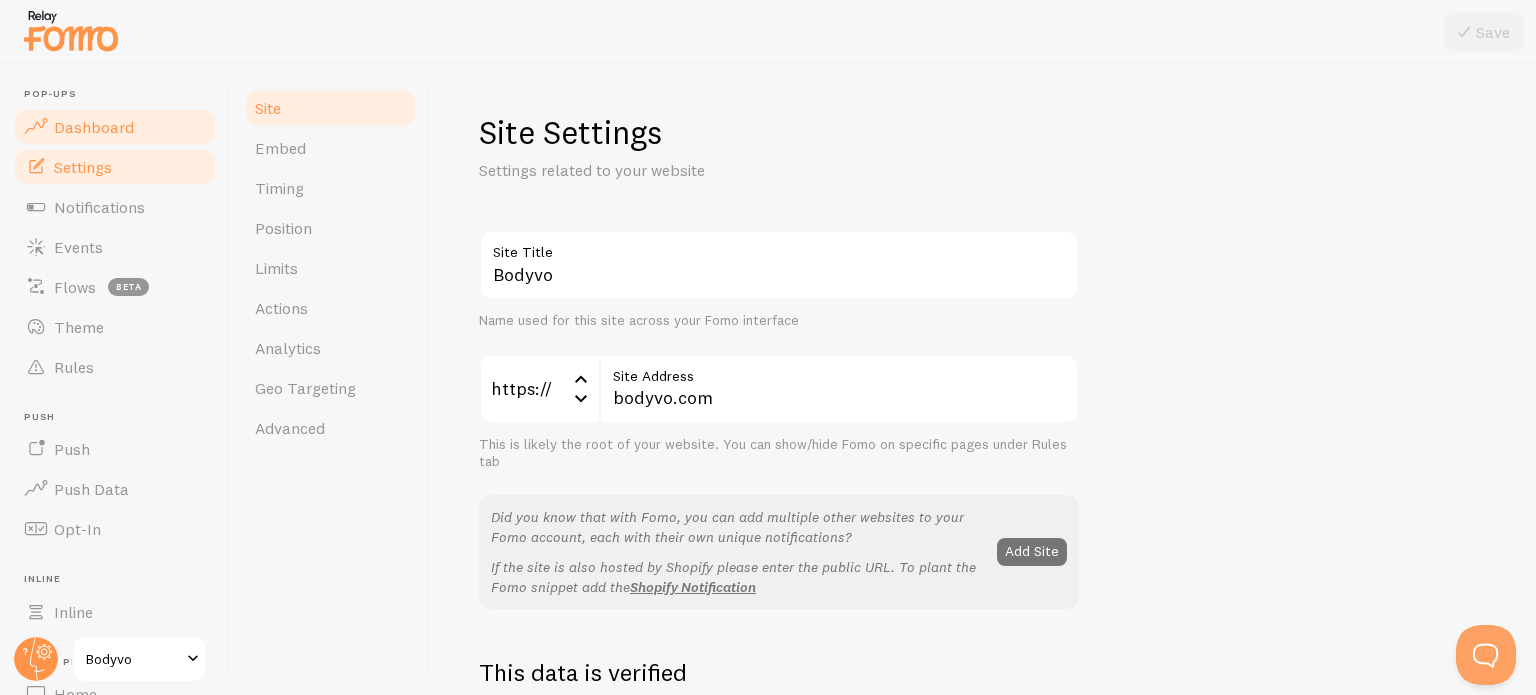 click on "Dashboard" at bounding box center (94, 127) 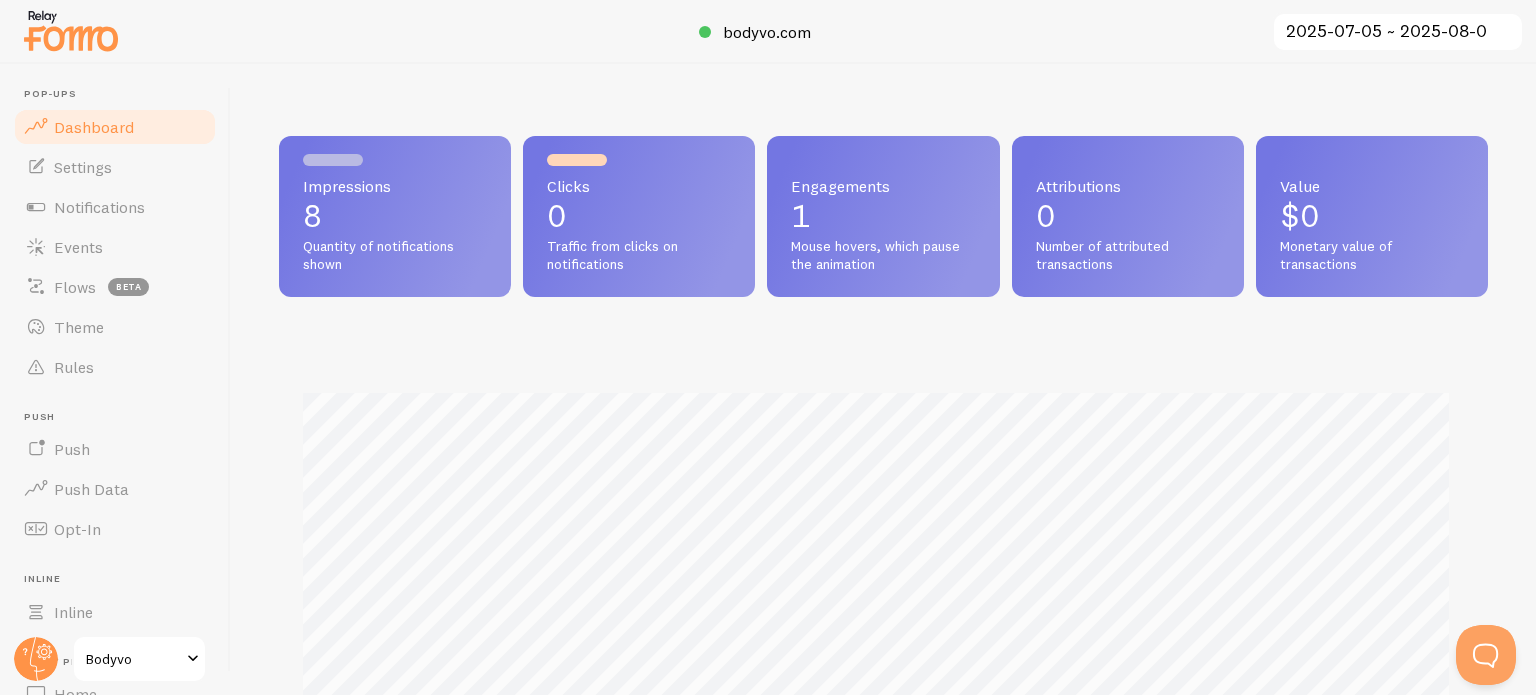 scroll, scrollTop: 999474, scrollLeft: 998805, axis: both 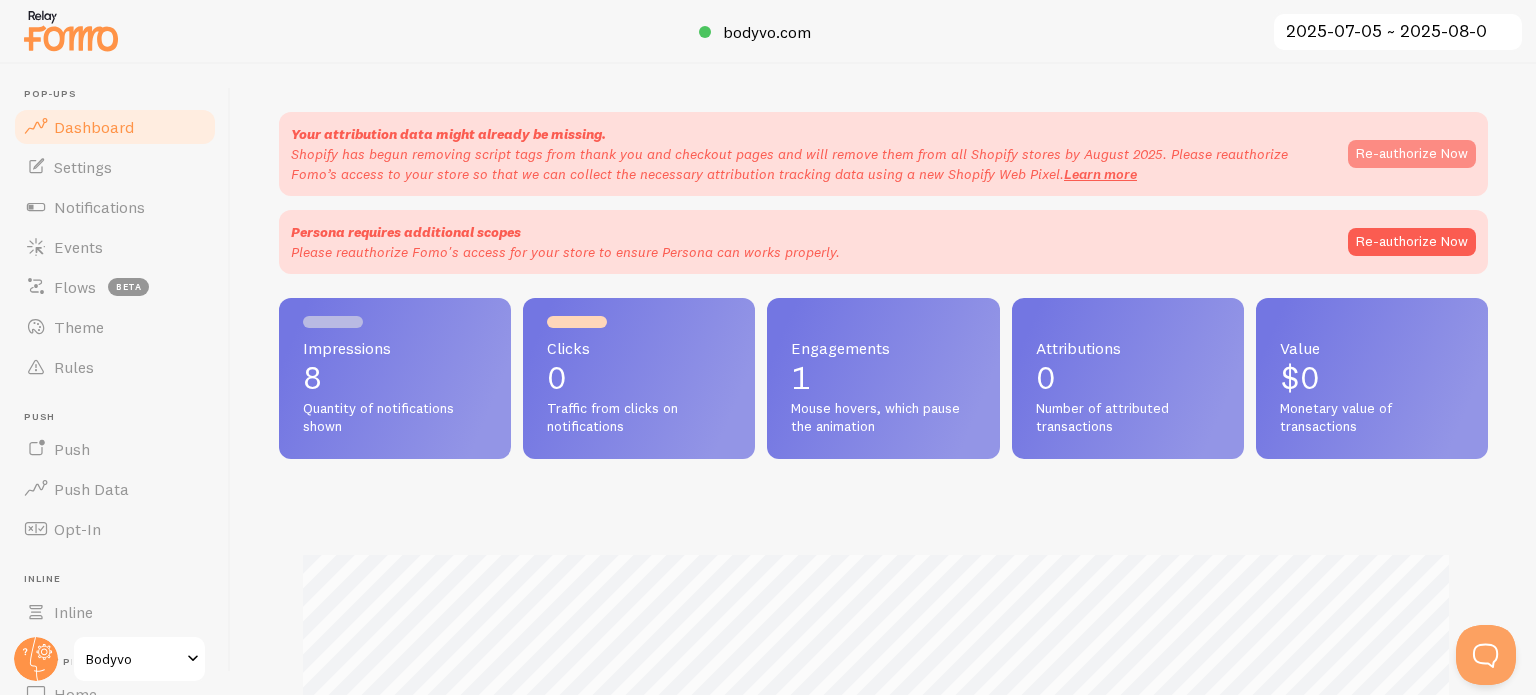 click on "Re-authorize Now" at bounding box center (1412, 154) 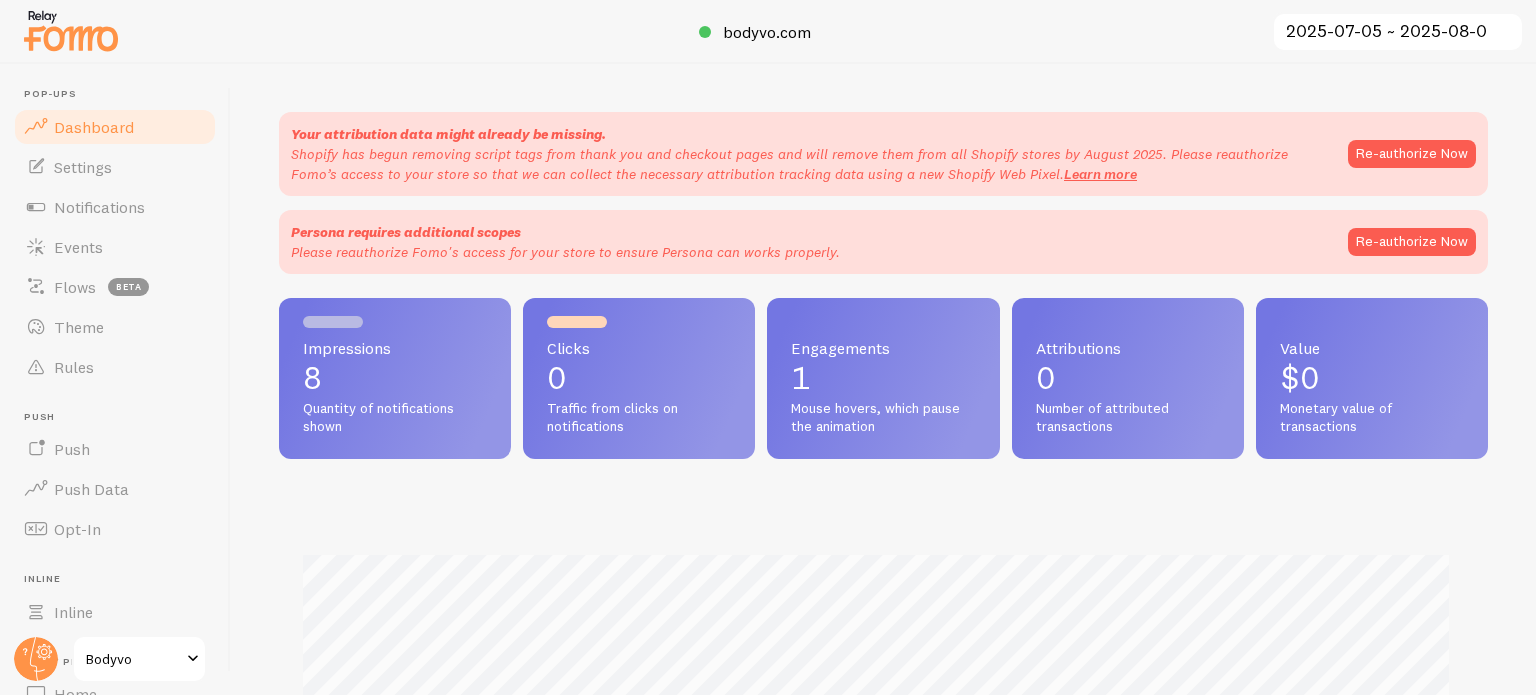scroll, scrollTop: 0, scrollLeft: 0, axis: both 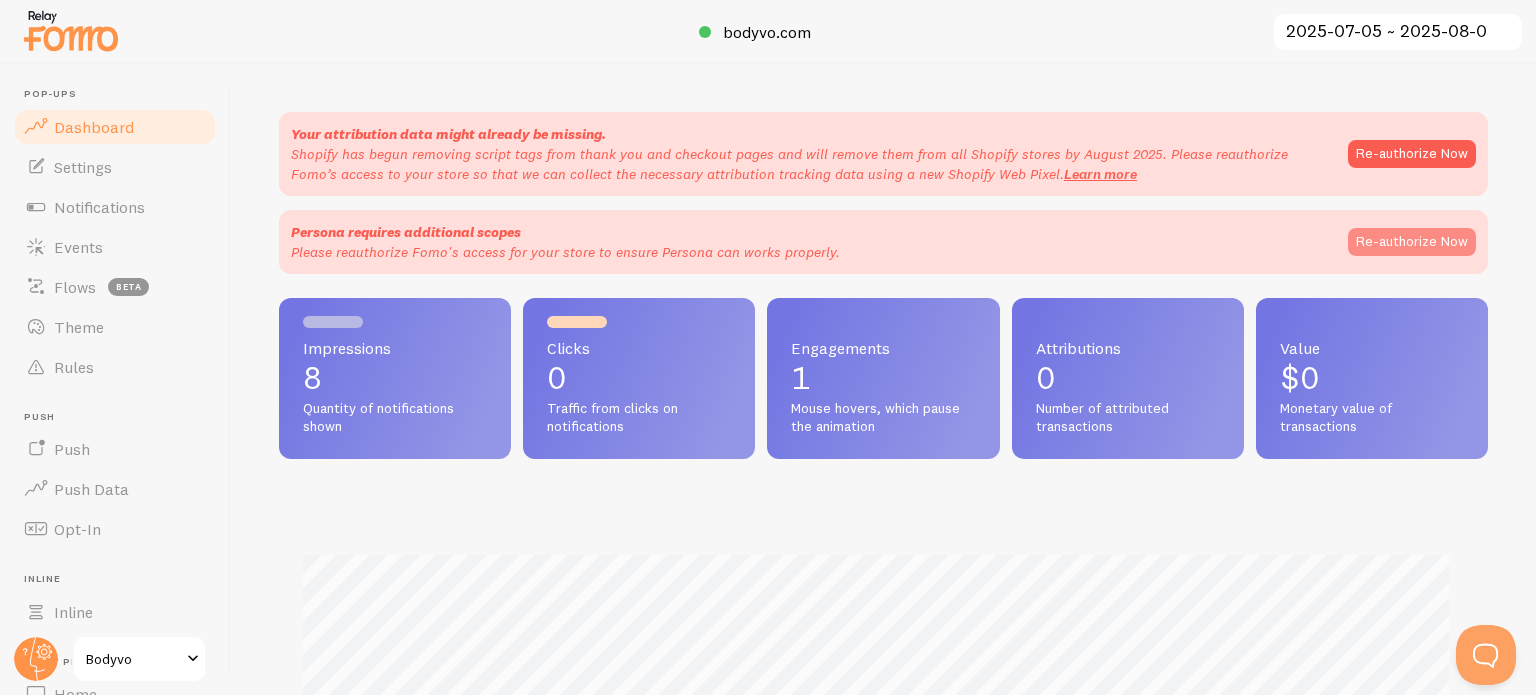 click on "Re-authorize Now" at bounding box center (1412, 242) 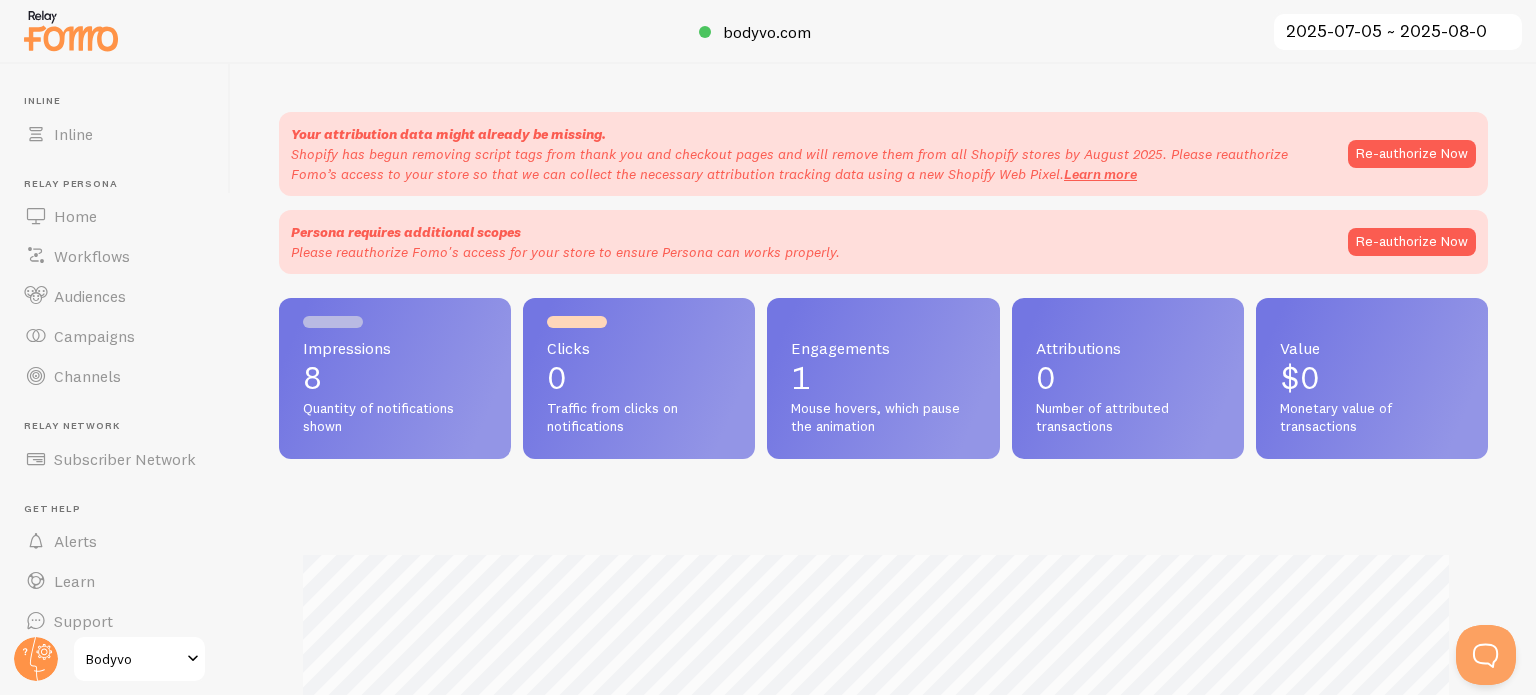 scroll, scrollTop: 496, scrollLeft: 0, axis: vertical 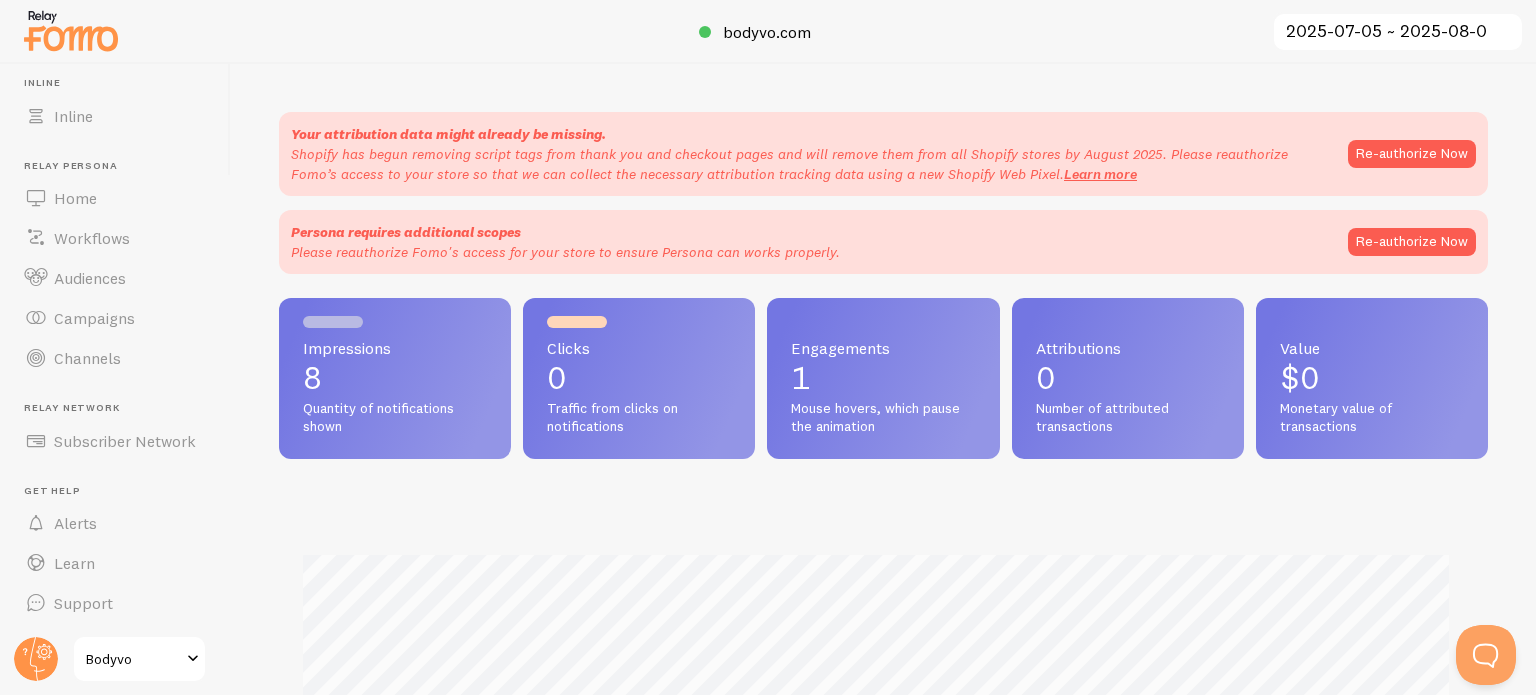 drag, startPoint x: 1535, startPoint y: 278, endPoint x: 1511, endPoint y: -90, distance: 368.78177 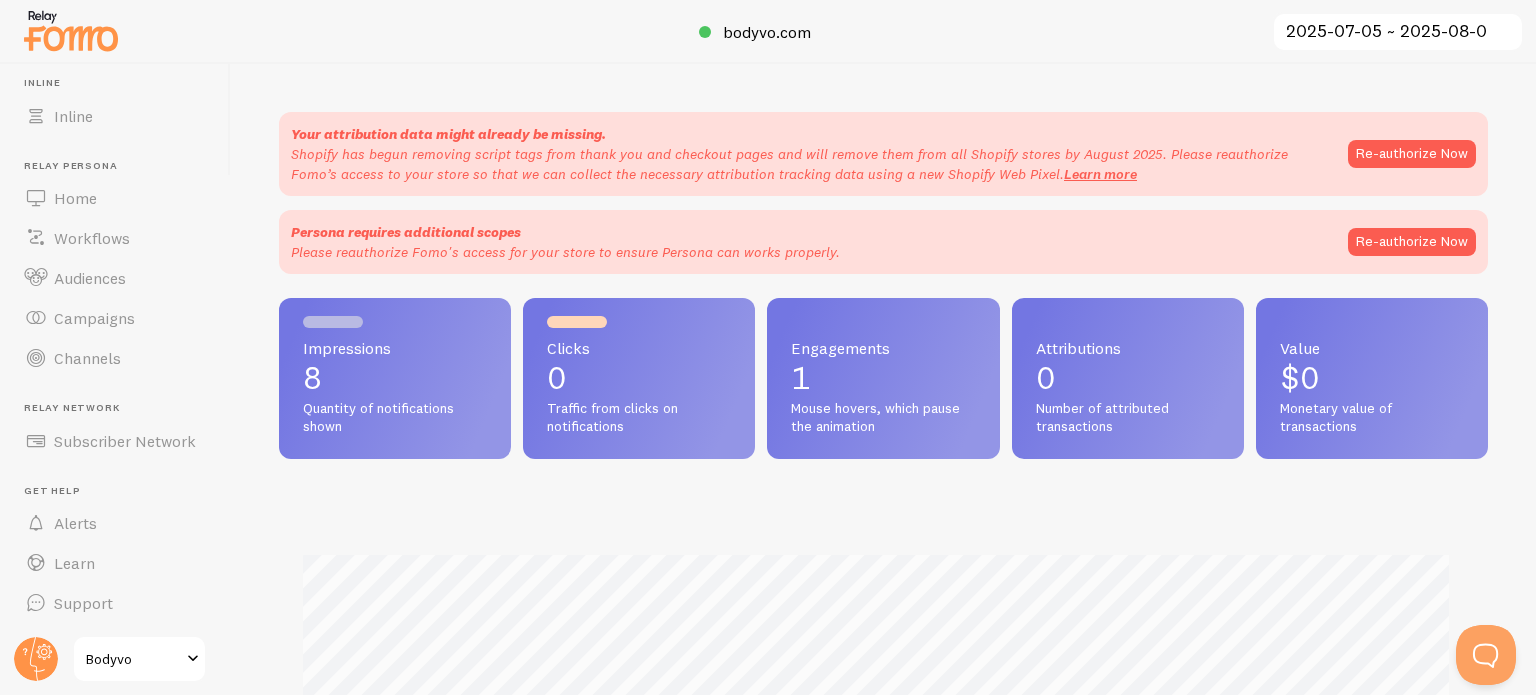 click at bounding box center [71, 30] 